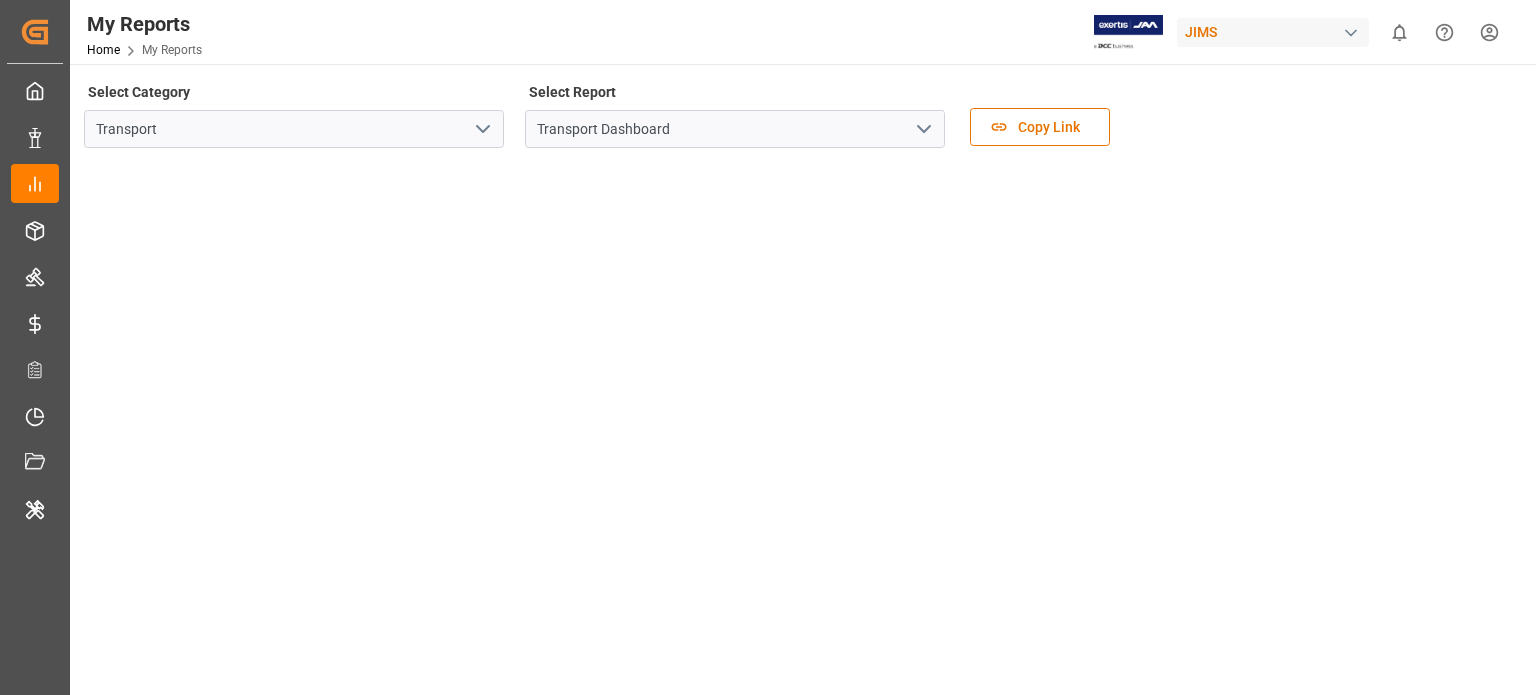 scroll, scrollTop: 0, scrollLeft: 0, axis: both 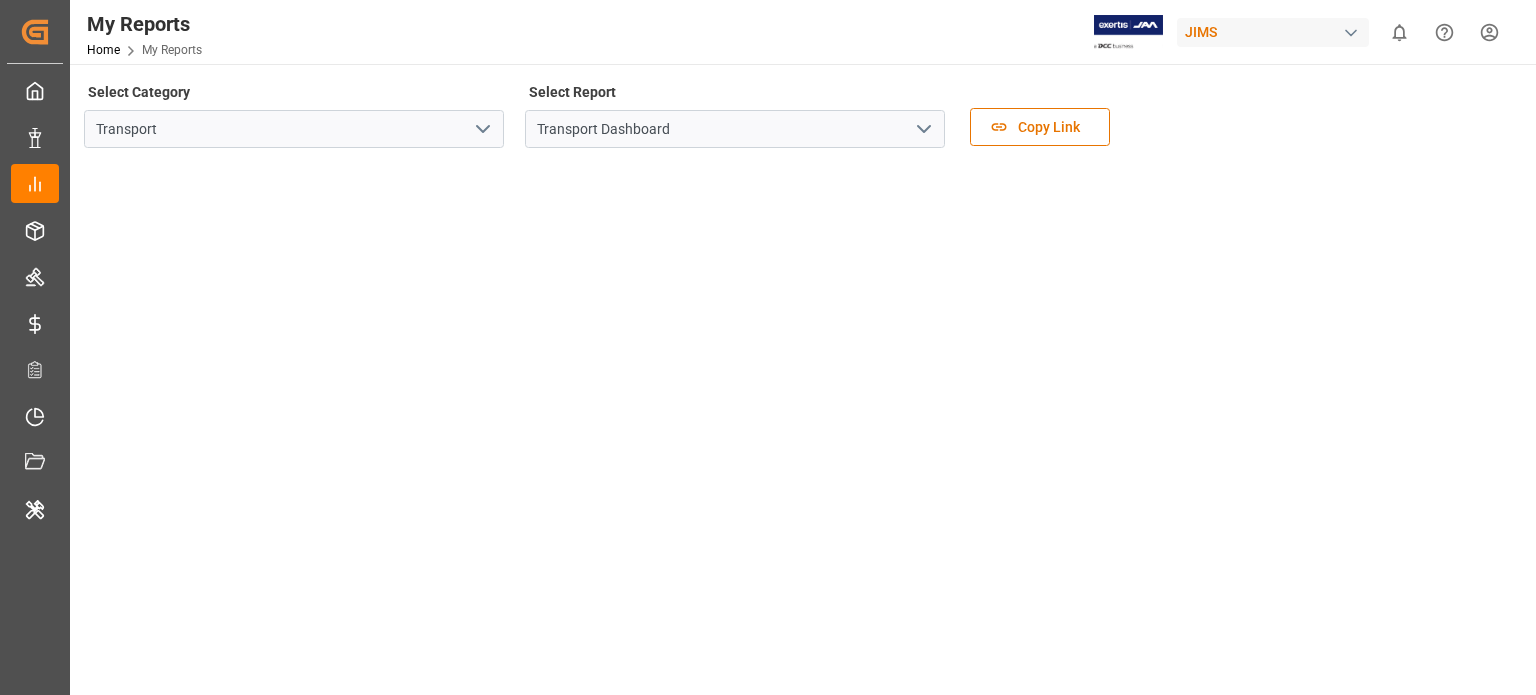 click 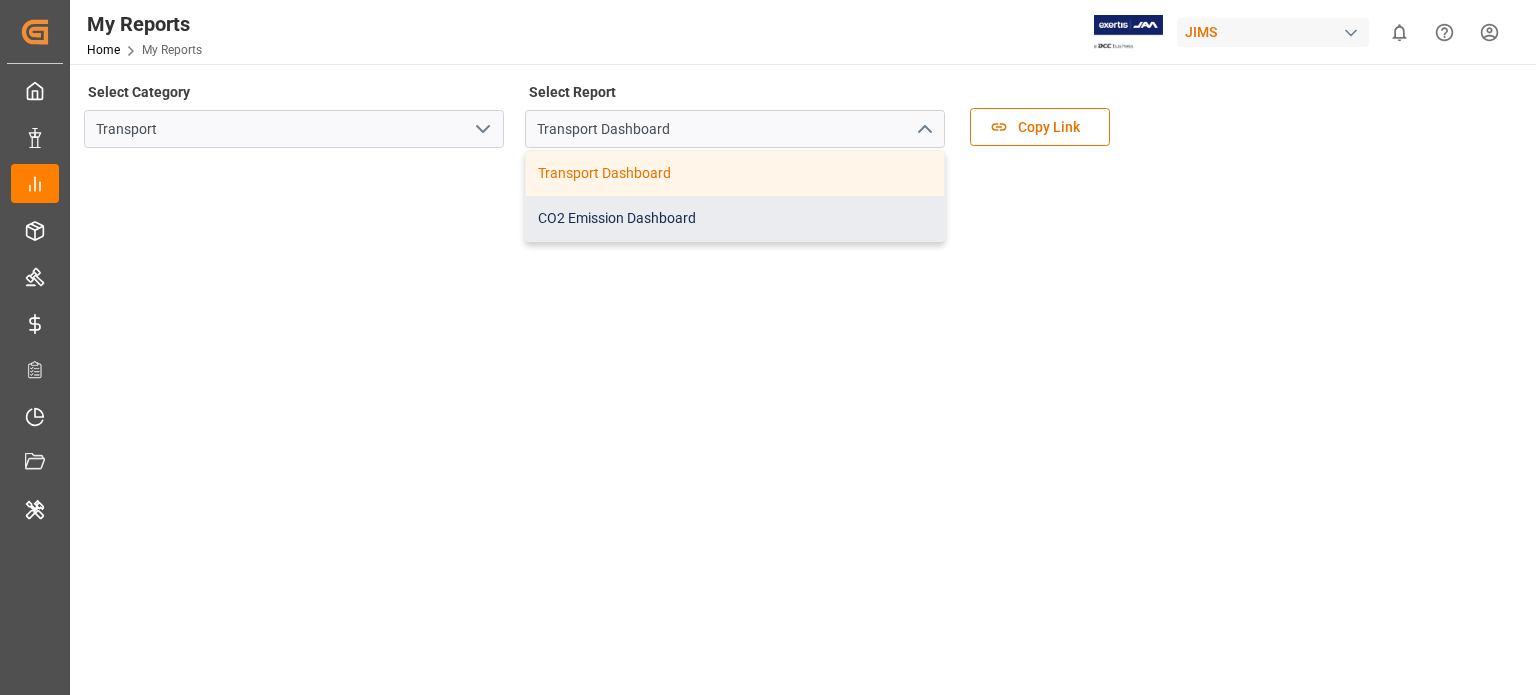 click on "CO2 Emission Dashboard" at bounding box center [735, 218] 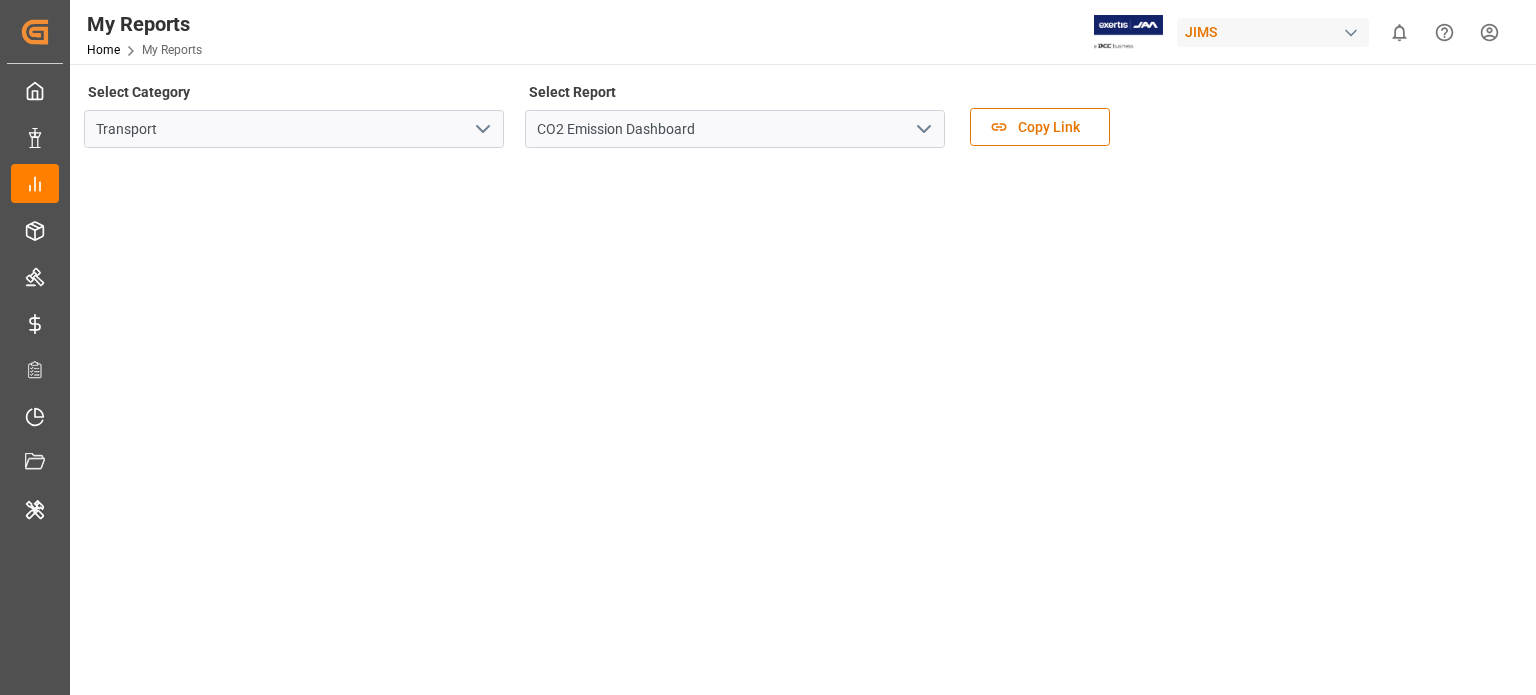 click on "My Reports Home My Reports JIMS 0 Notifications Only show unread All Watching Mark all categories read No notifications" at bounding box center [796, 32] 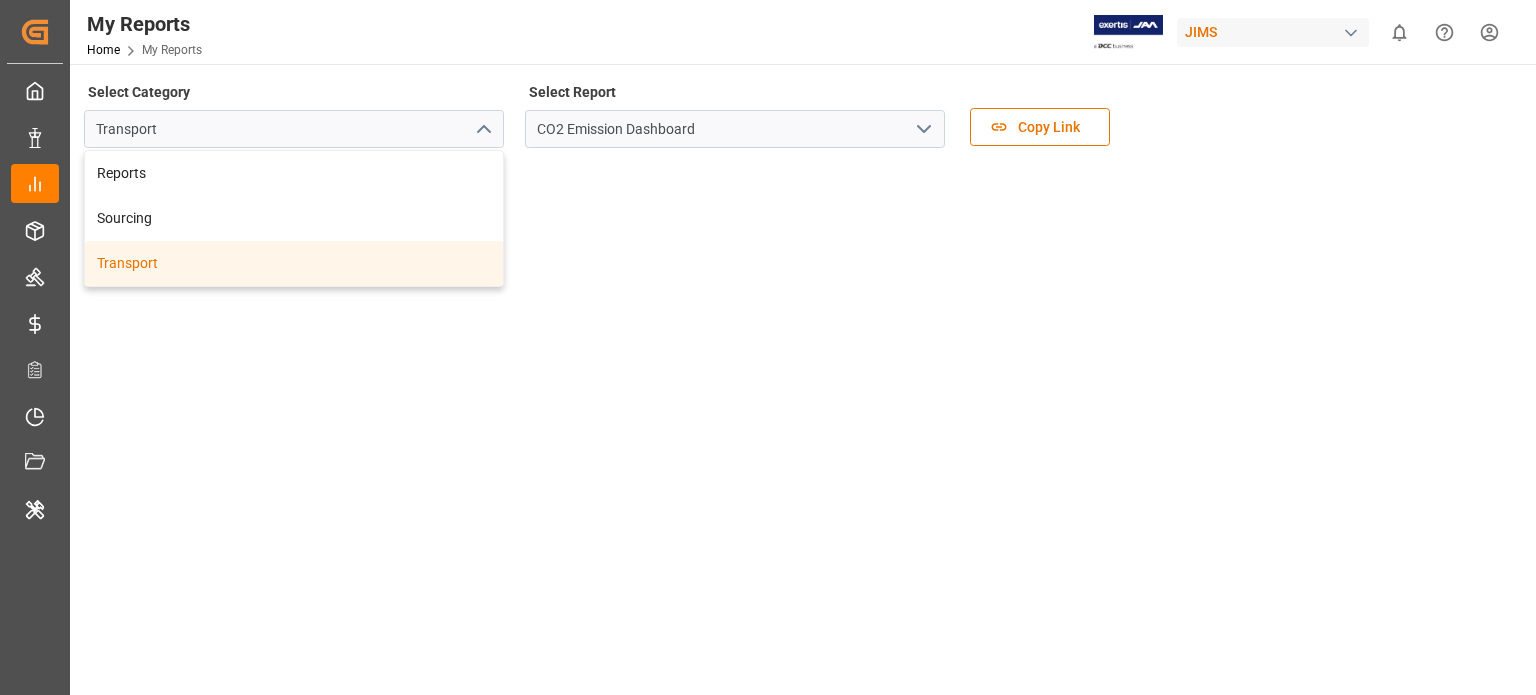 click on "My Reports Home My Reports JIMS 0 Notifications Only show unread All Watching Mark all categories read No notifications" at bounding box center (796, 32) 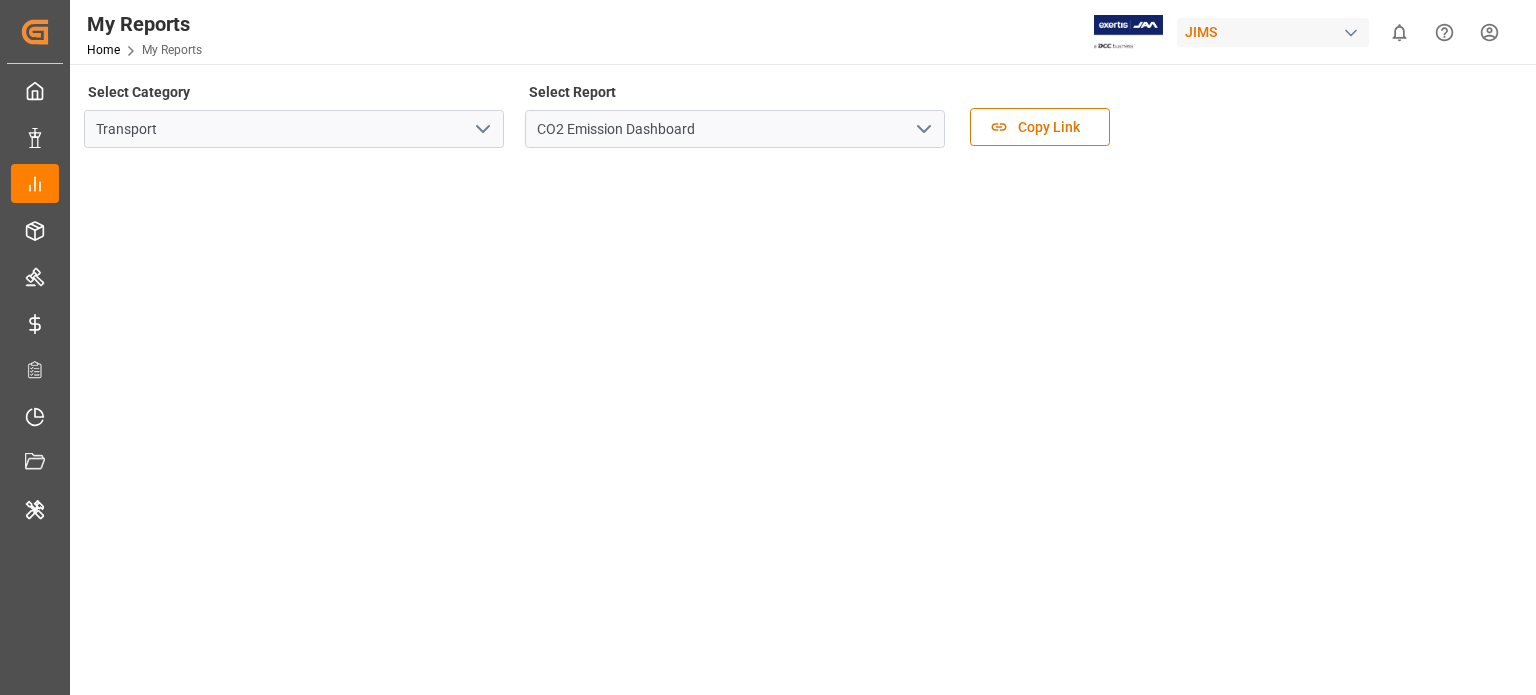 click on "My Reports Home My Reports JIMS 0 Notifications Only show unread All Watching Mark all categories read No notifications" at bounding box center [796, 32] 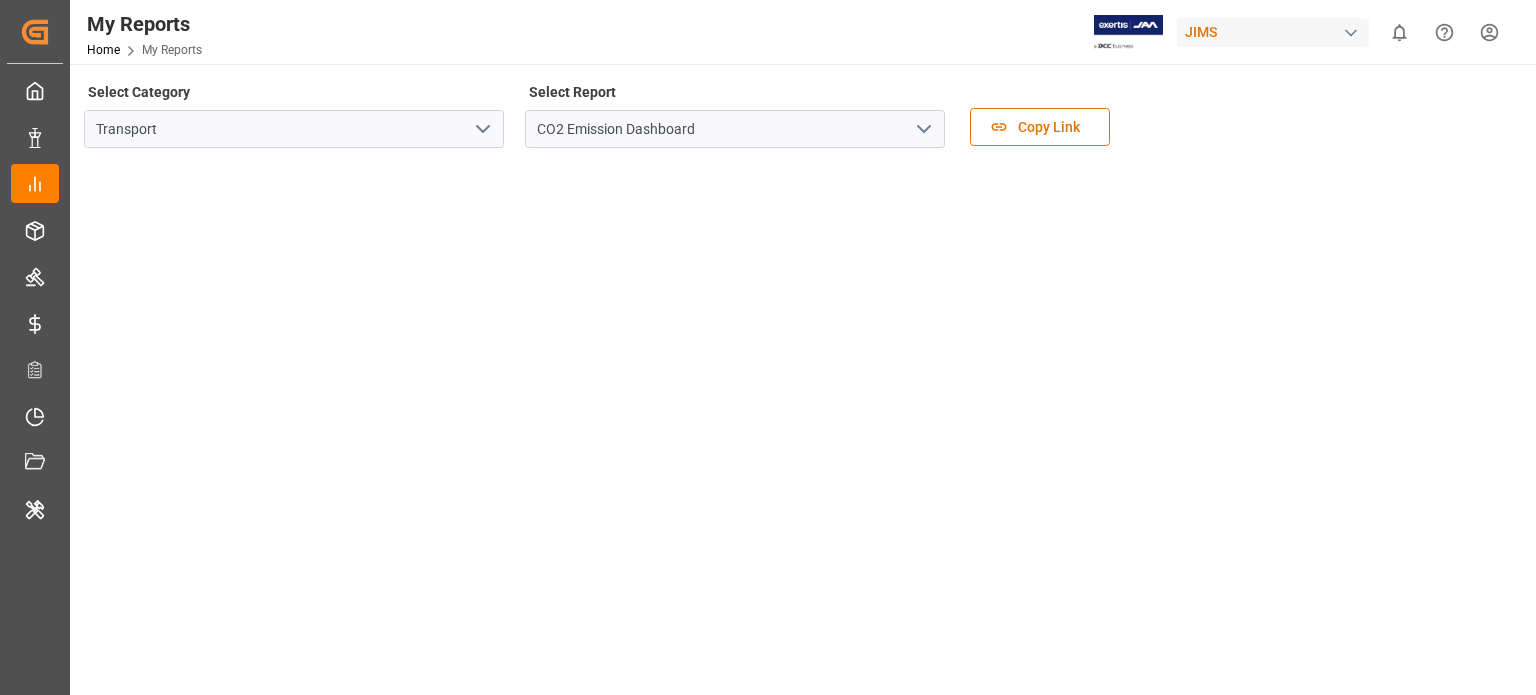 click on "My Reports Home My Reports JIMS 0 Notifications Only show unread All Watching Mark all categories read No notifications" at bounding box center [796, 32] 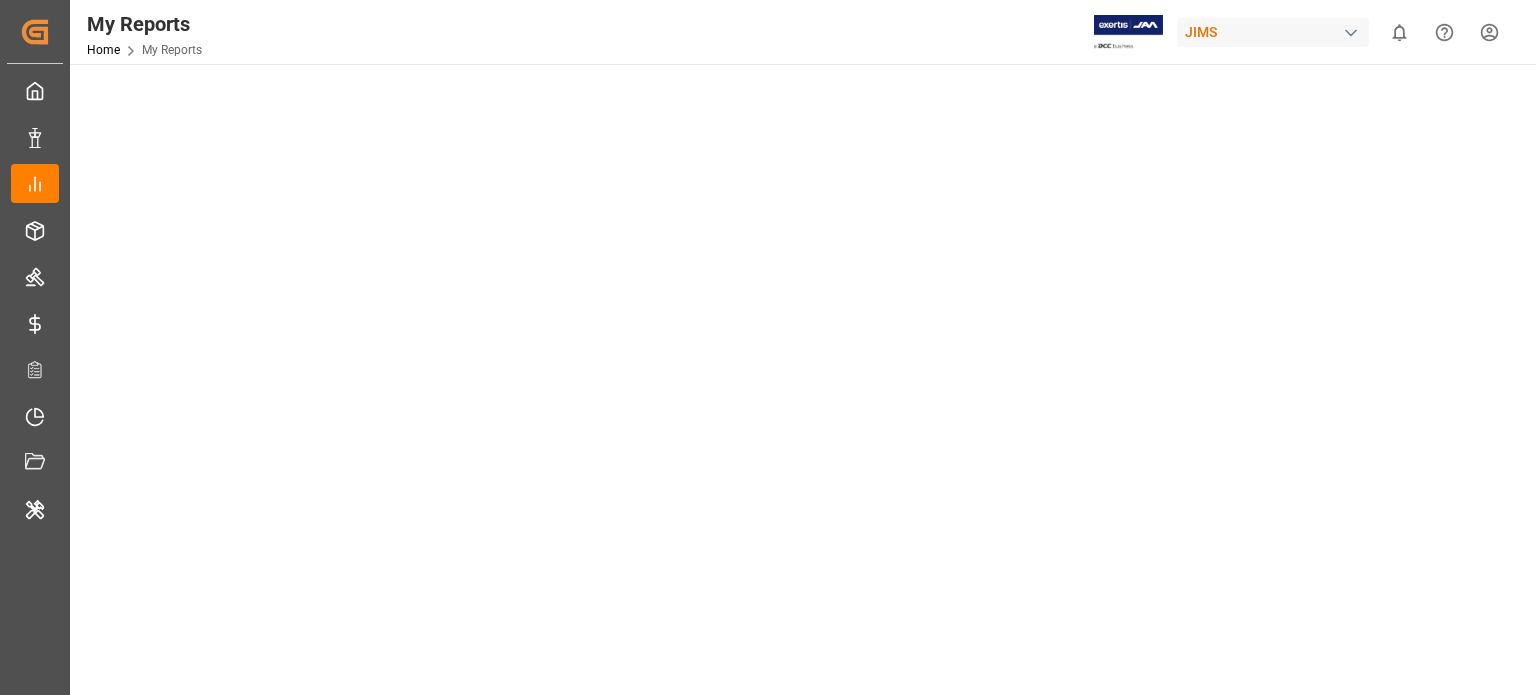 click at bounding box center (801, 827) 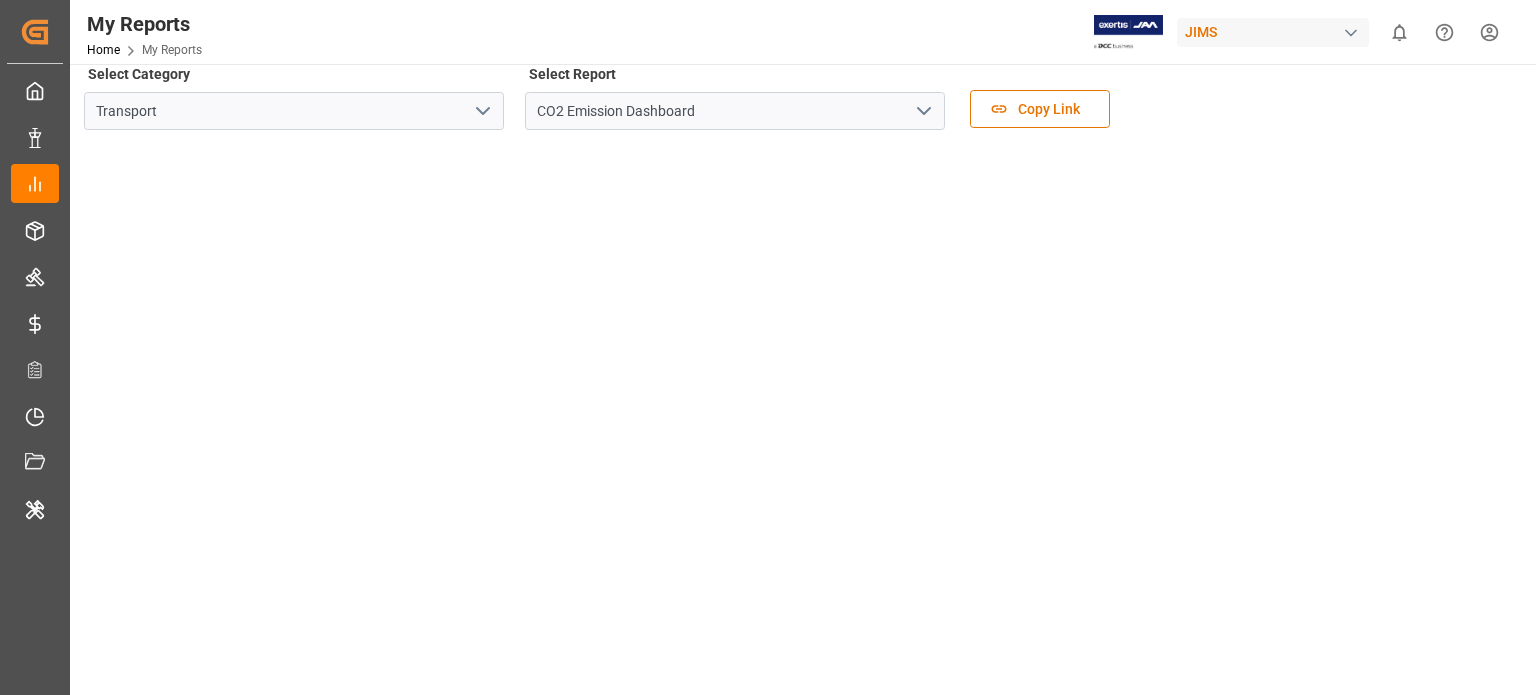 scroll, scrollTop: 0, scrollLeft: 0, axis: both 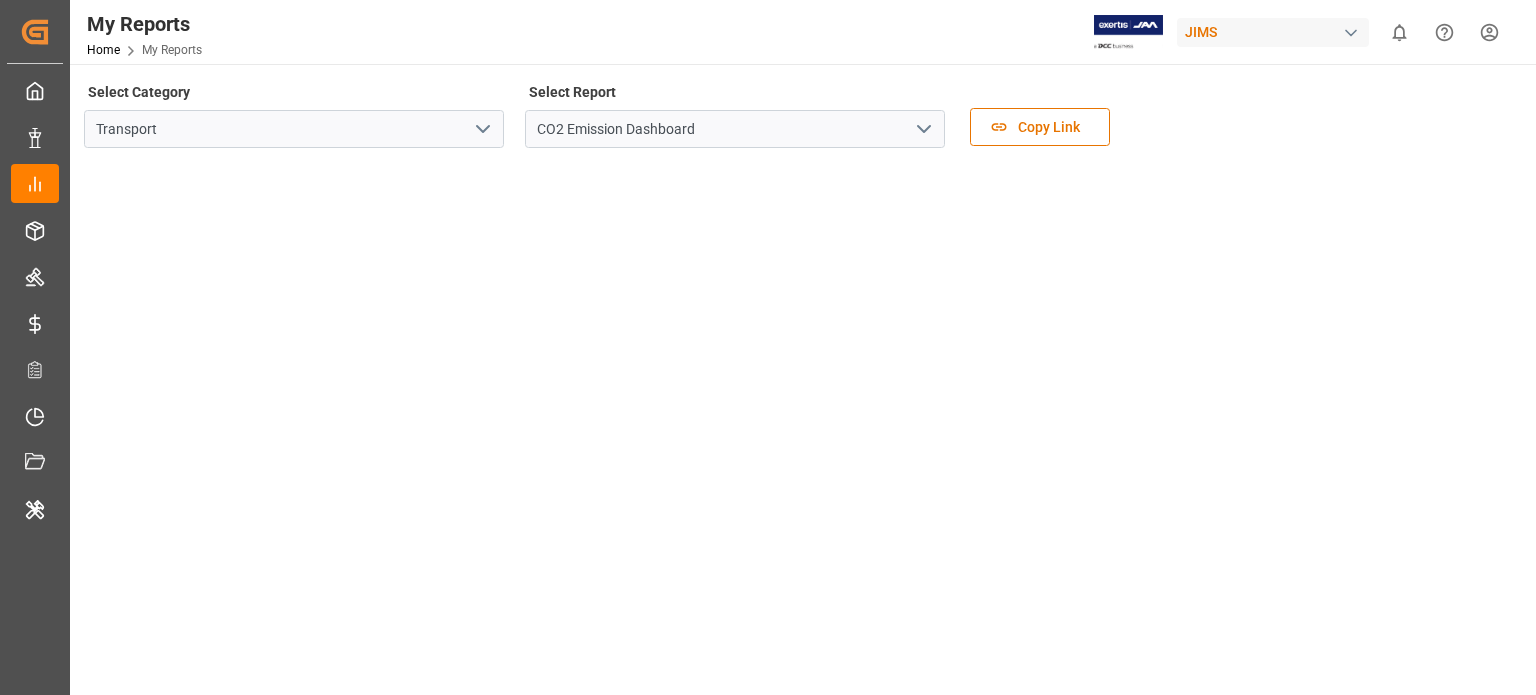 click 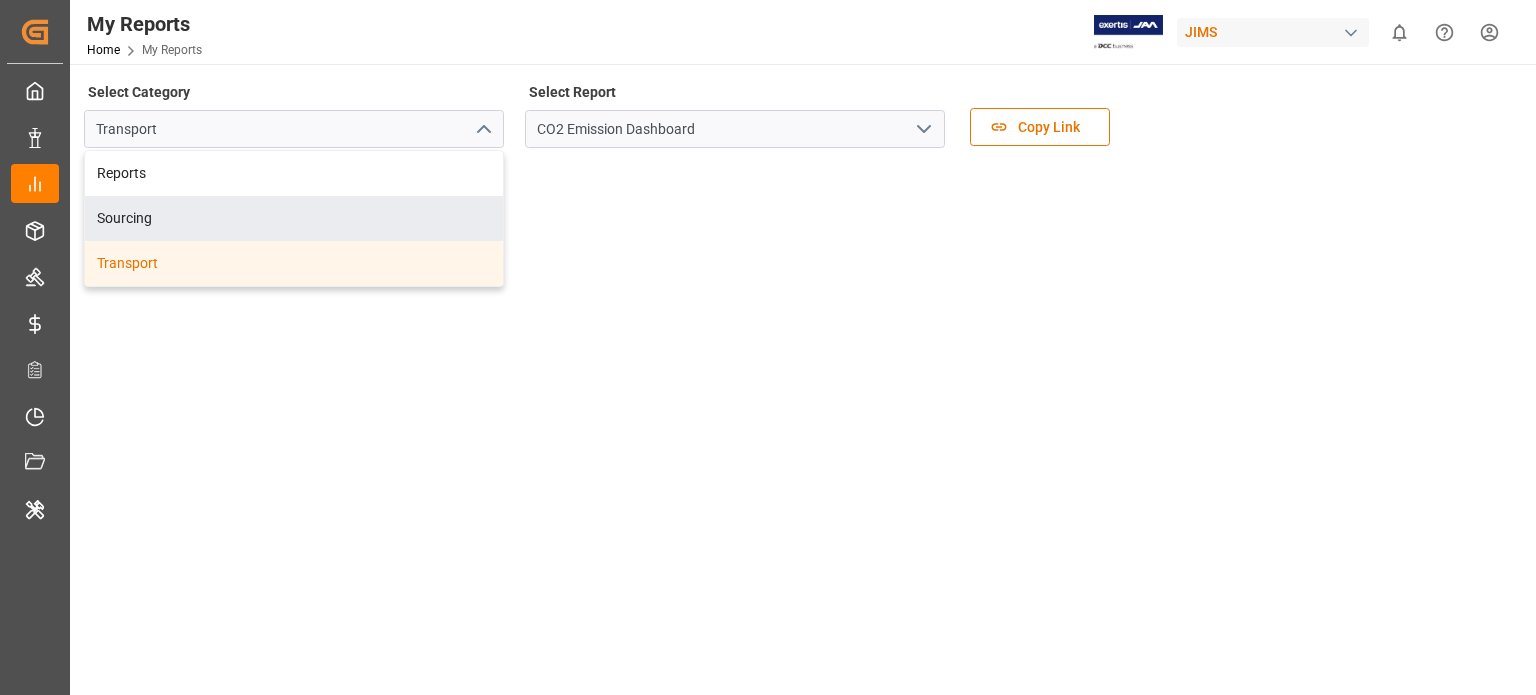 click 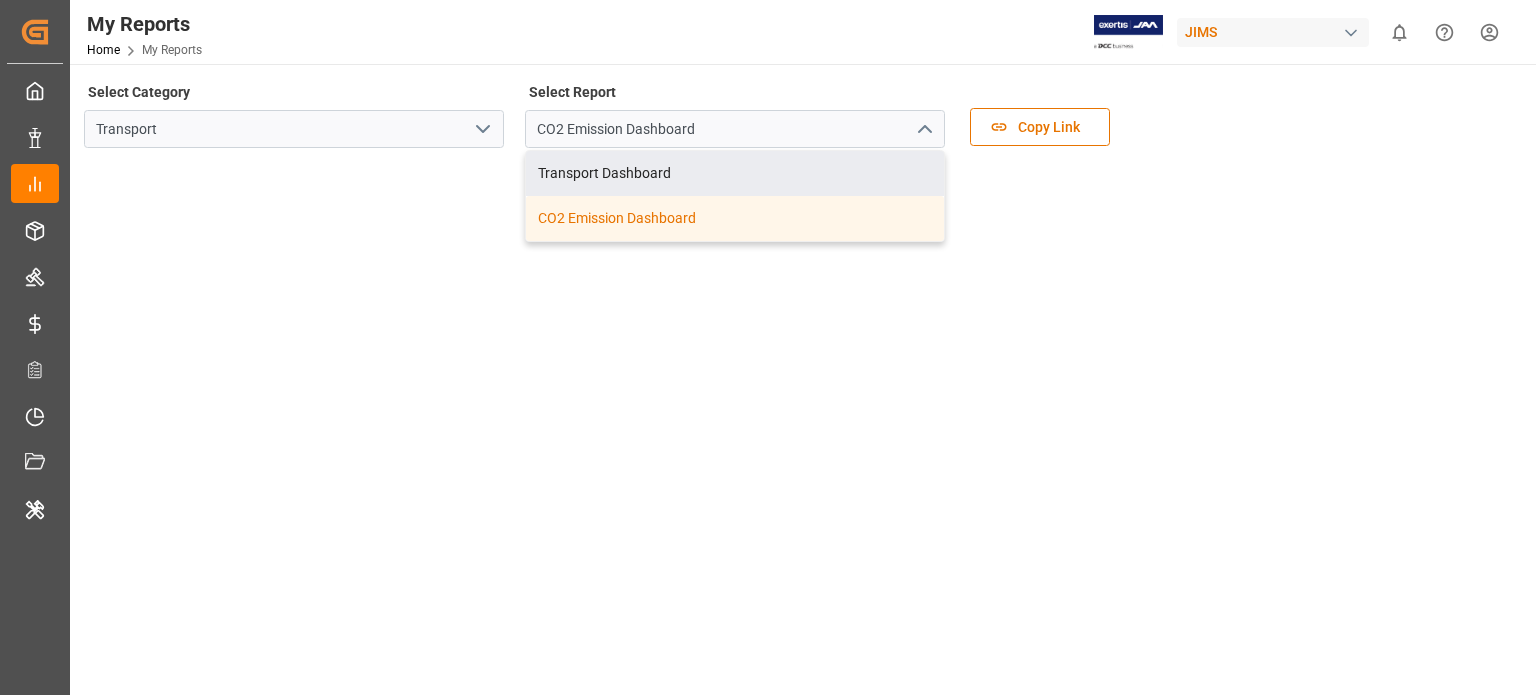 click on "Select Category Transport Select Report CO2 Emission Dashboard Transport Dashboard CO2 Emission Dashboard Copy Link ©  2025  Logward. All rights reserved. Version 1.1.83 Company Home About Us Partnerships Get in Touch Legal Imprint Privacy Policy Contact support@logward.com +49 40 239 692 540 Rödingsmarkt 9, 20459, Hamburg, Germany Click here to exit role preview." at bounding box center [801, 999] 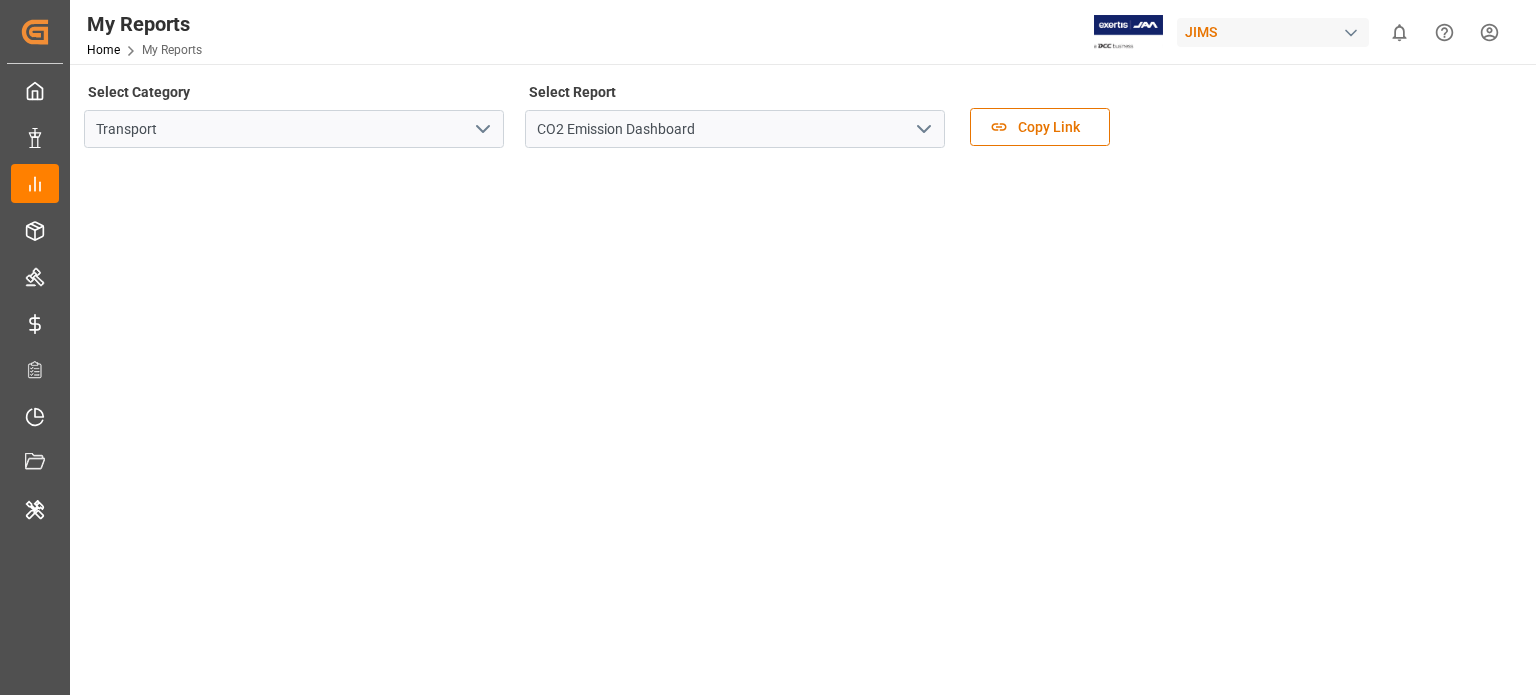 click 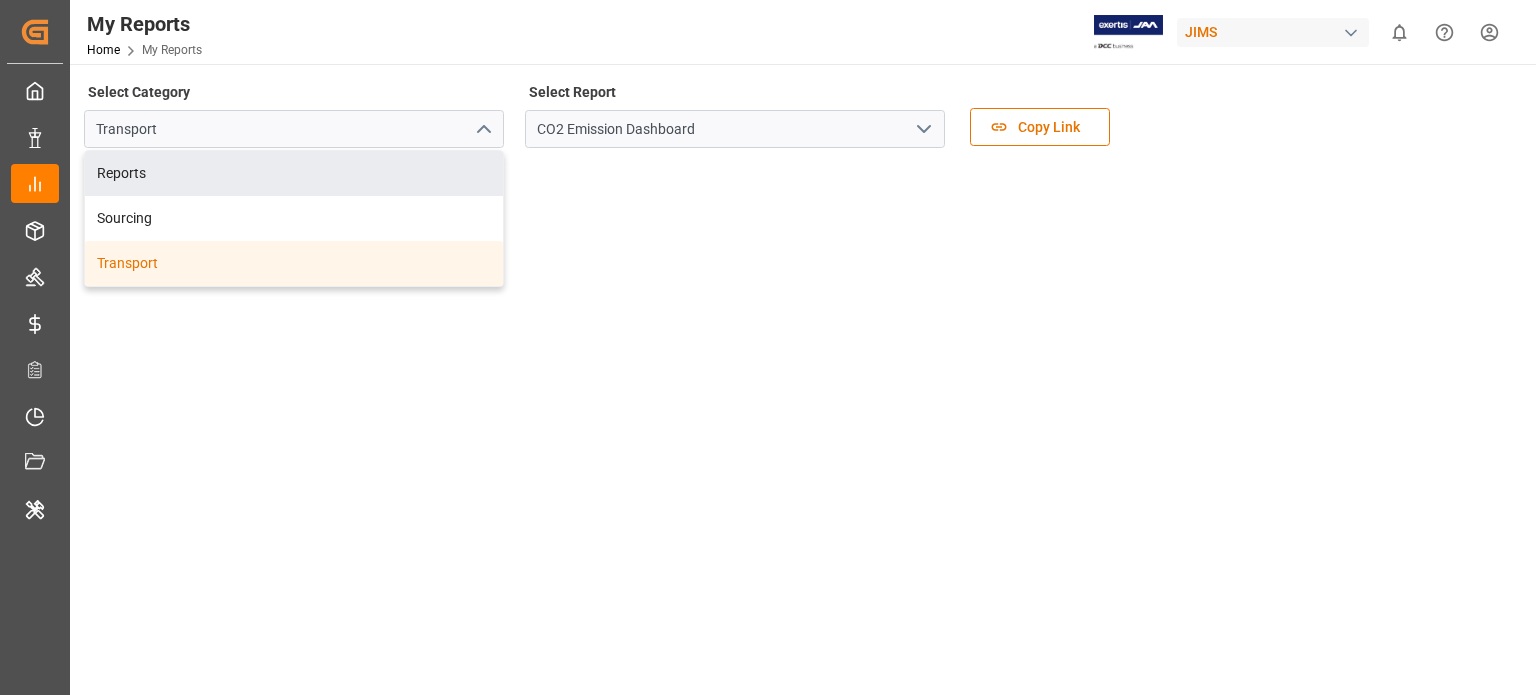 click 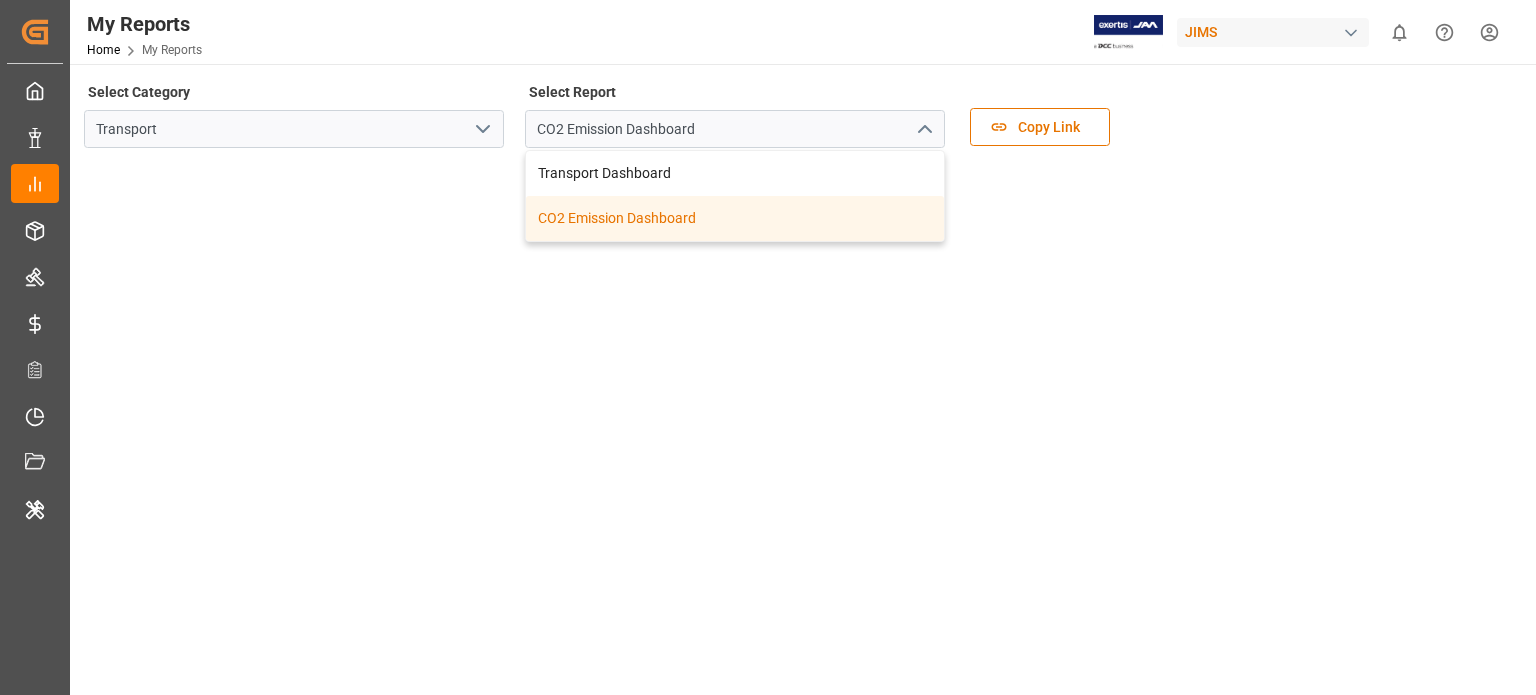 click on "Select Category Transport Select Report CO2 Emission Dashboard Transport Dashboard CO2 Emission Dashboard Copy Link ©  2025  Logward. All rights reserved. Version 1.1.83 Company Home About Us Partnerships Get in Touch Legal Imprint Privacy Policy Contact support@logward.com +49 40 239 692 540 Rödingsmarkt 9, 20459, Hamburg, Germany Click here to exit role preview." at bounding box center (801, 999) 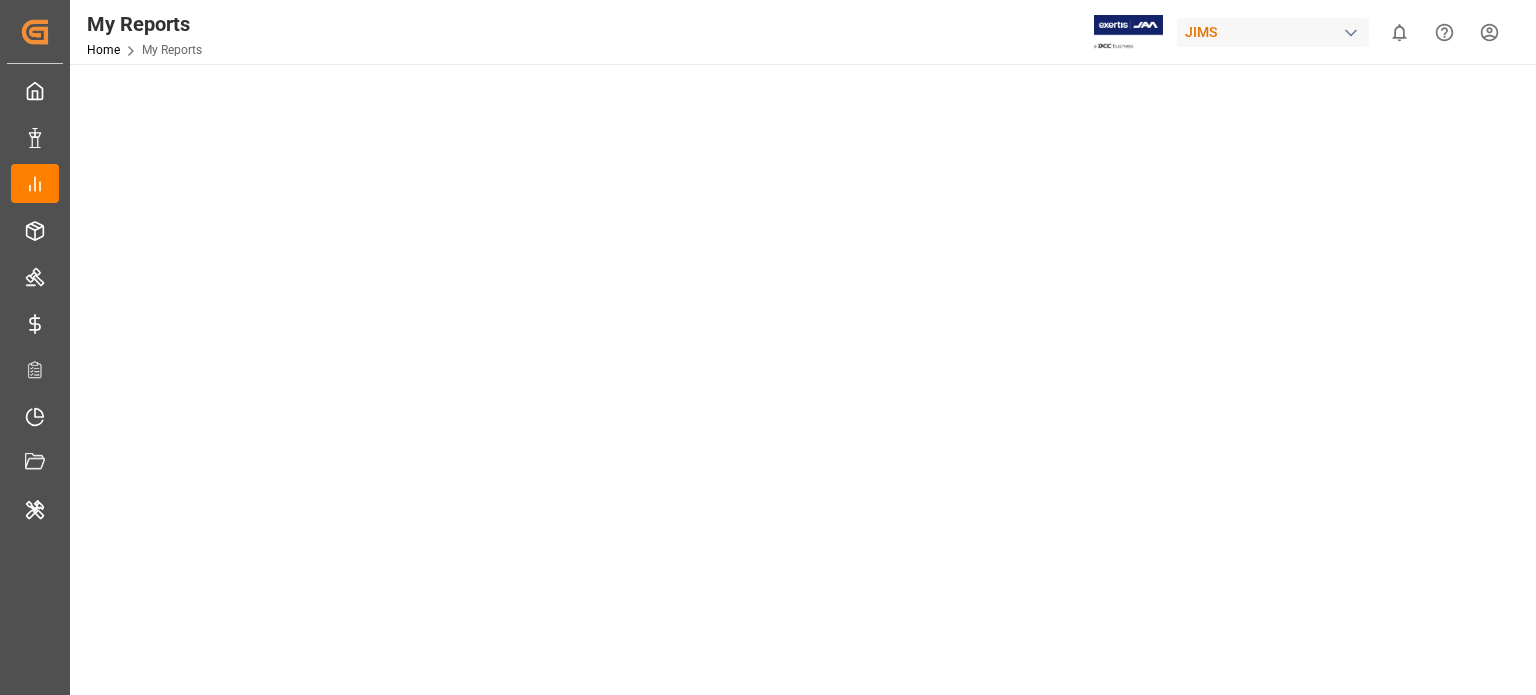 scroll, scrollTop: 0, scrollLeft: 0, axis: both 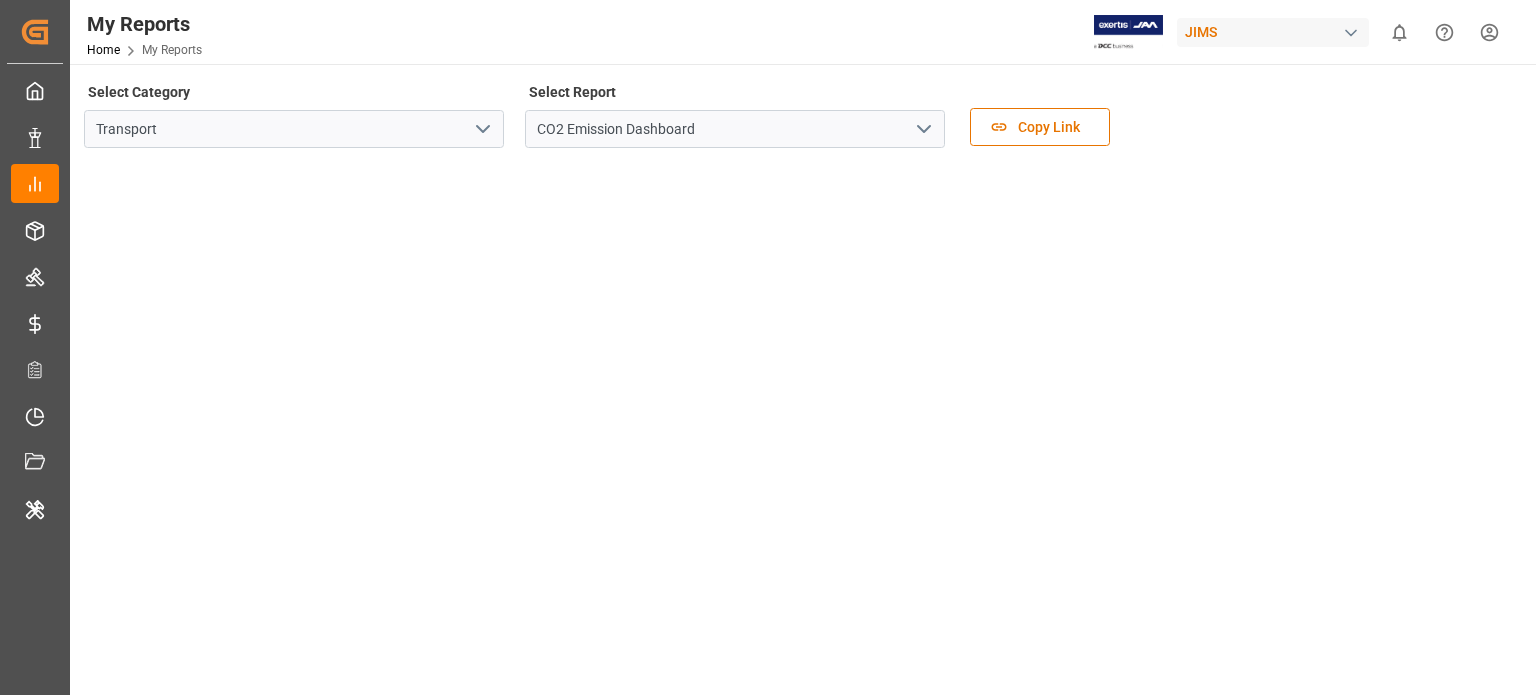 click on "Select Category Transport Select Report CO2 Emission Dashboard Copy Link" at bounding box center [801, 120] 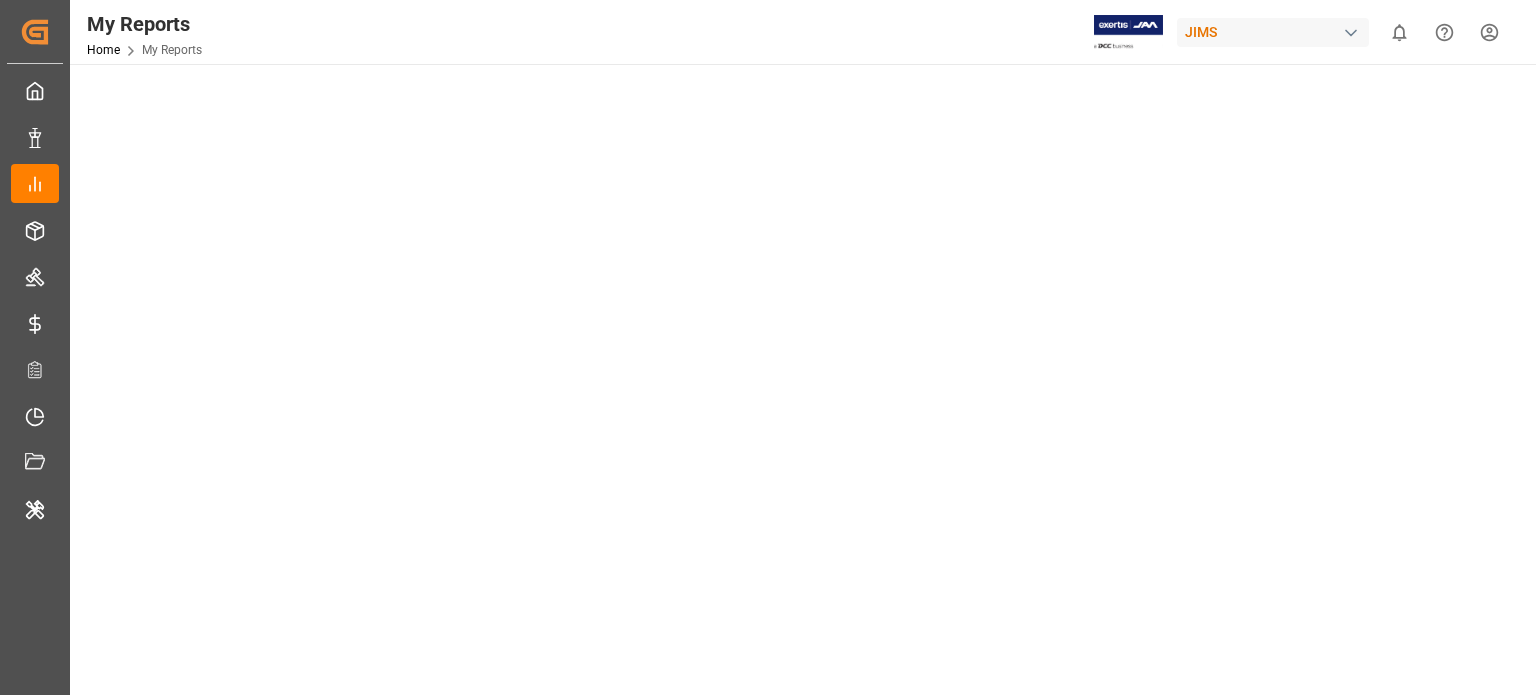 scroll, scrollTop: 0, scrollLeft: 0, axis: both 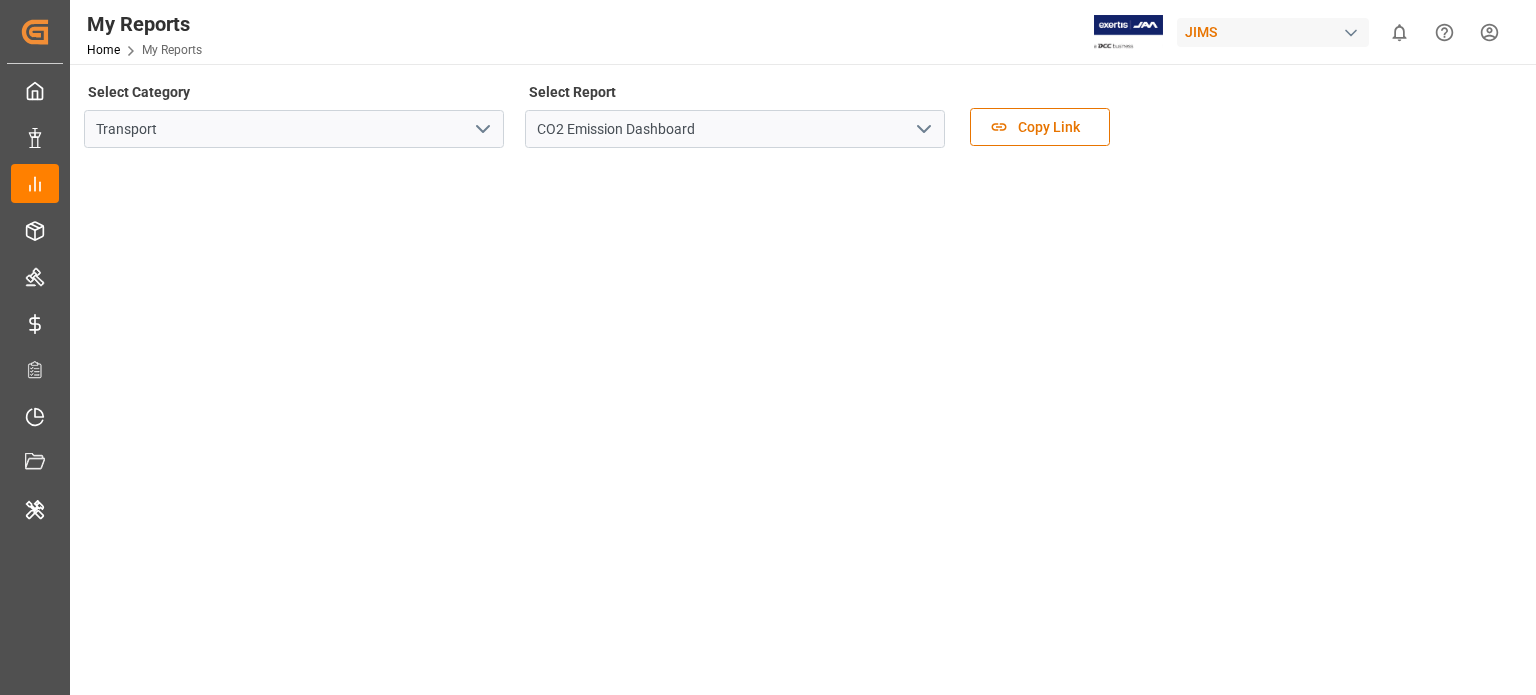 click at bounding box center [801, 927] 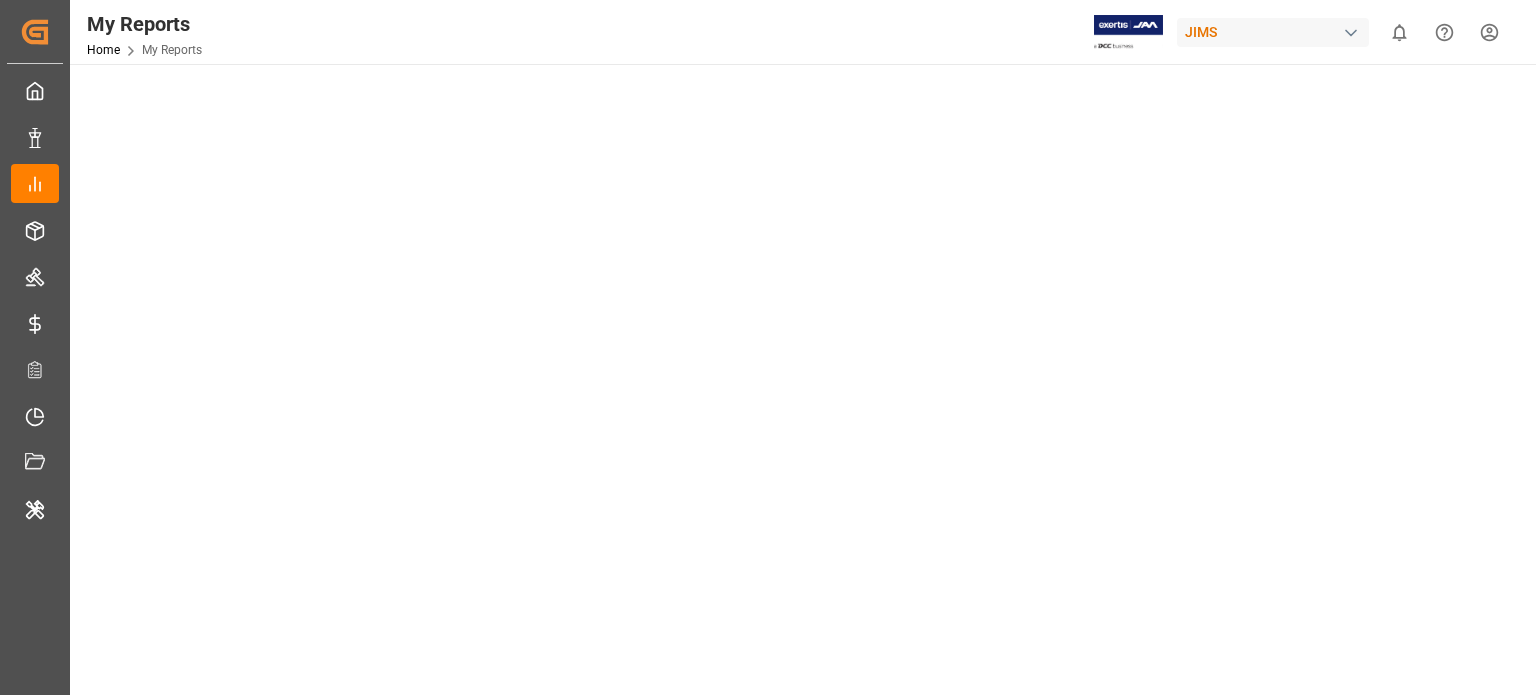 scroll, scrollTop: 500, scrollLeft: 0, axis: vertical 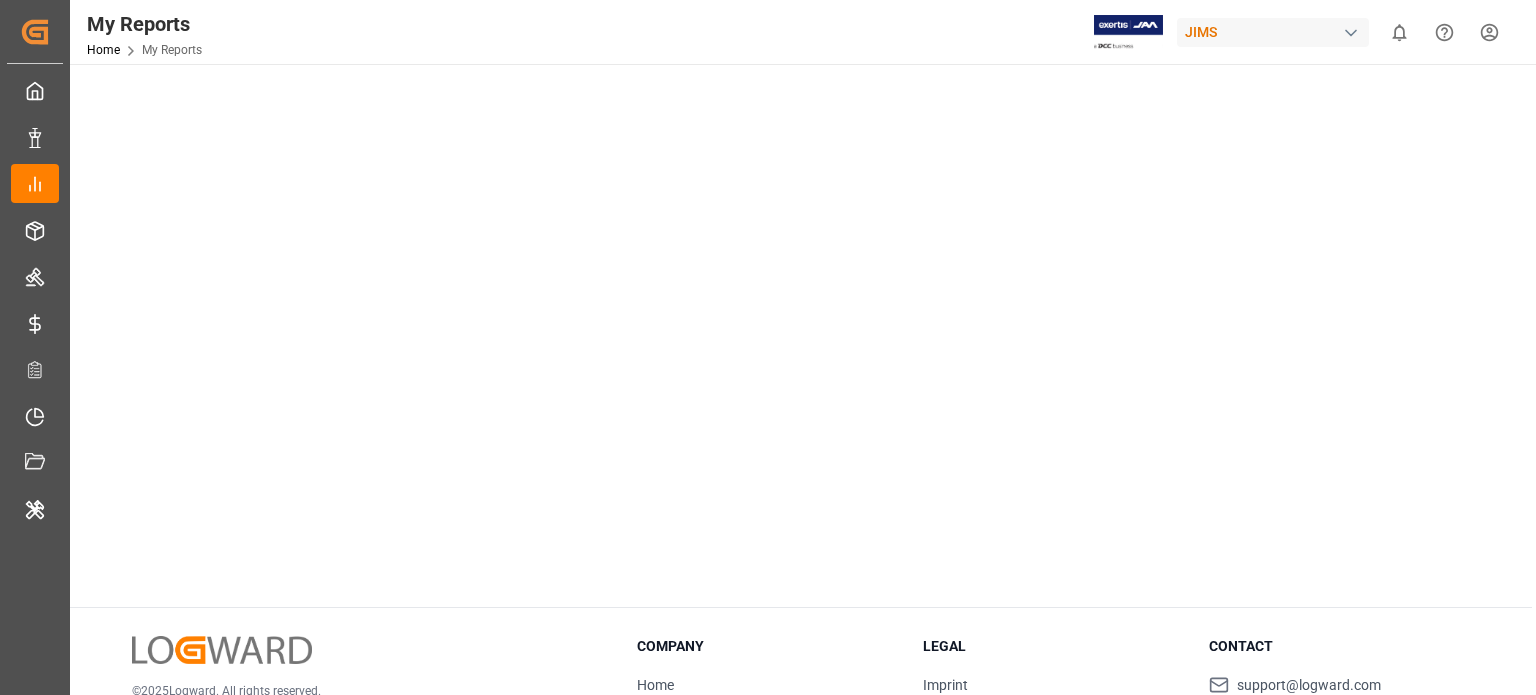 click on "©  2025  Logward. All rights reserved. Version 1.1.83" at bounding box center [359, 721] 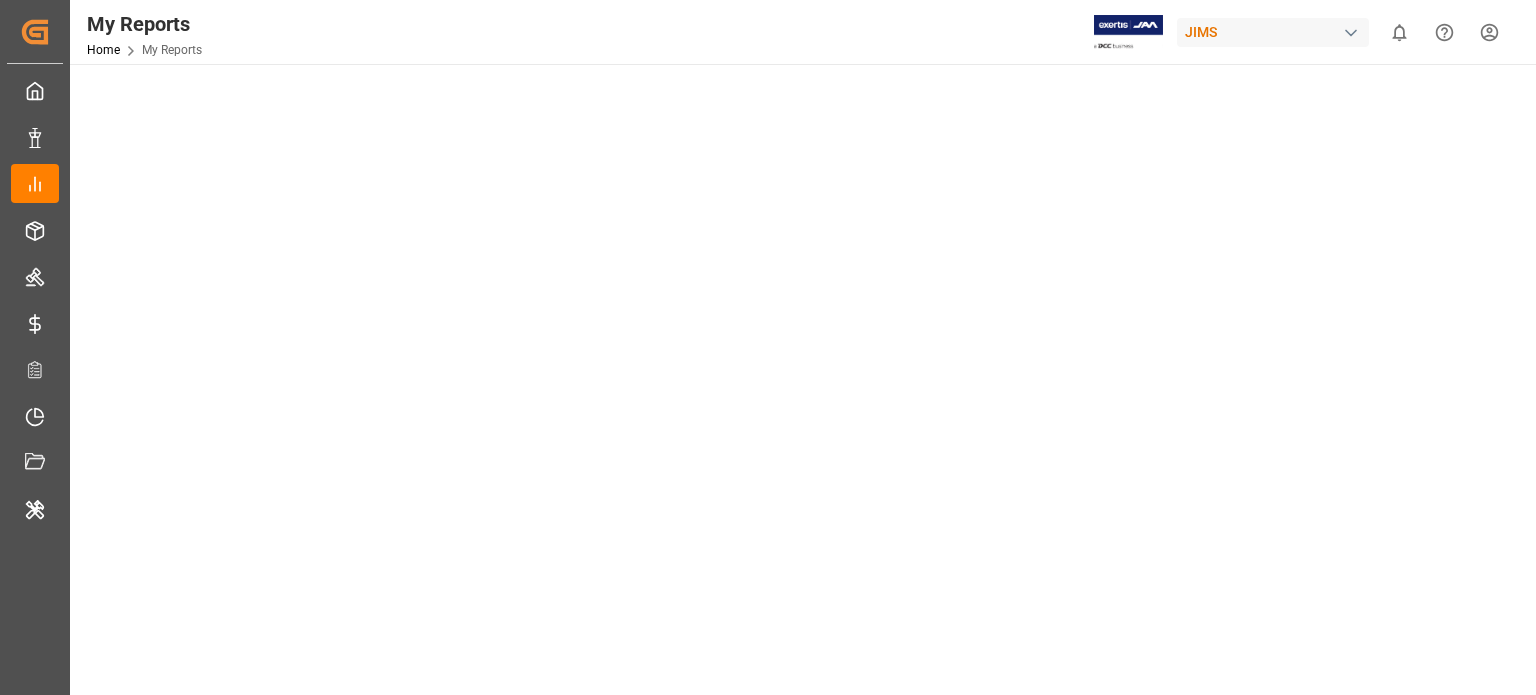 click on "Select Category Transport Select Report CO2 Emission Dashboard Copy Link" at bounding box center (801, 285) 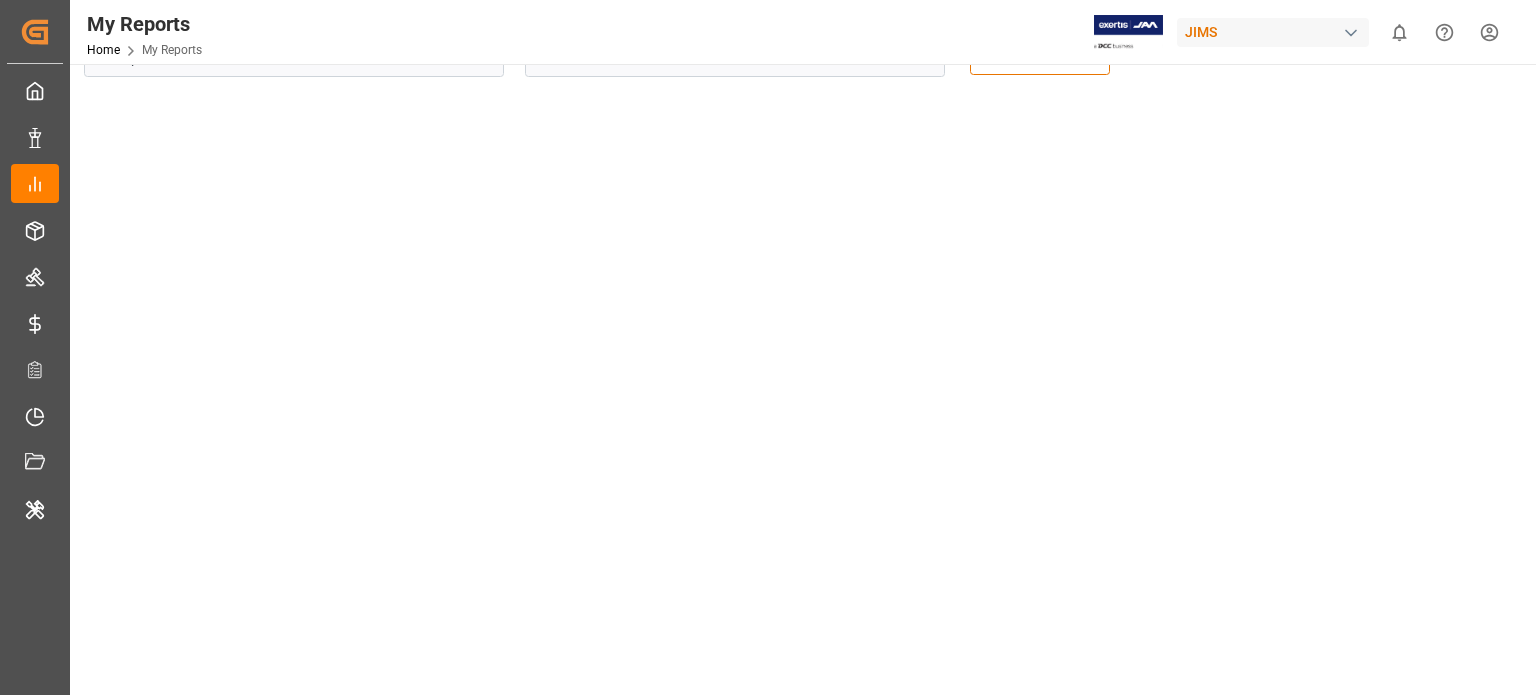 scroll, scrollTop: 0, scrollLeft: 0, axis: both 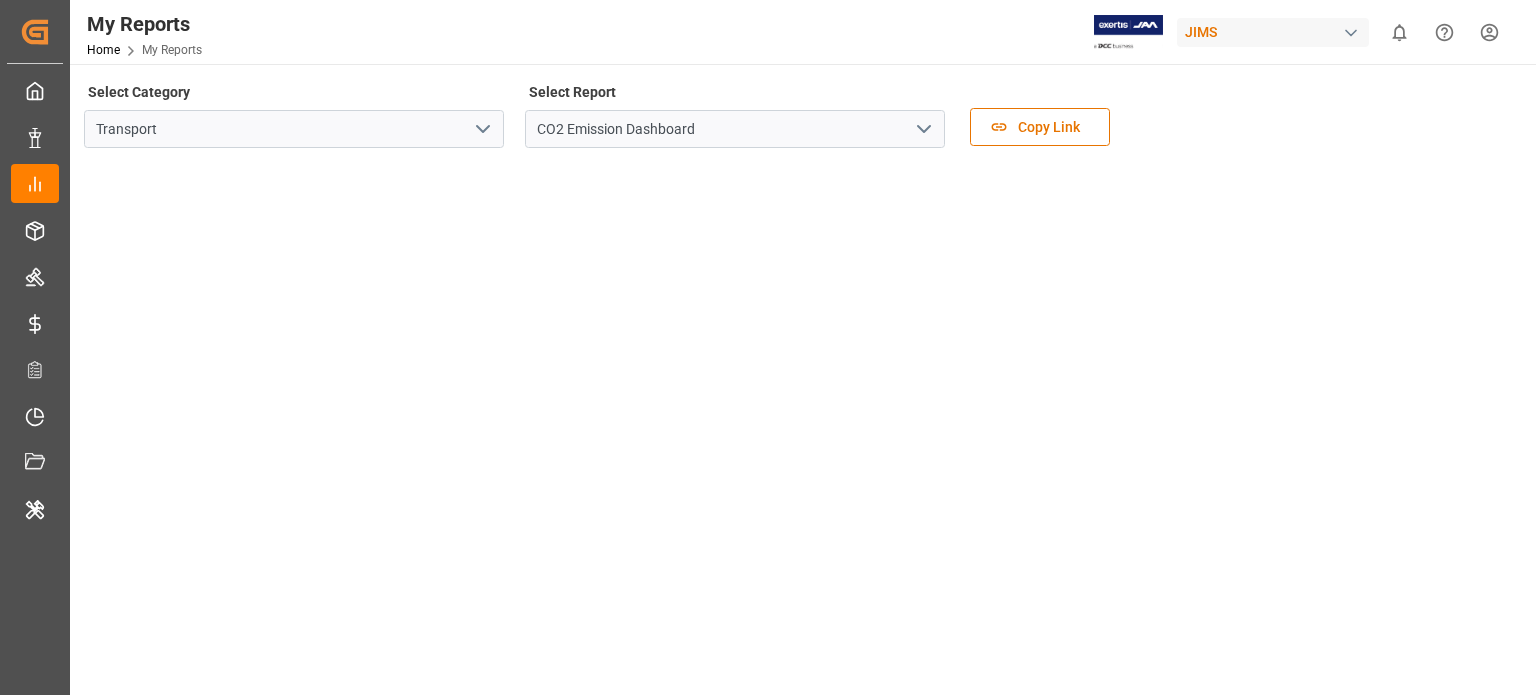 click on "Select Category Transport Select Report CO2 Emission Dashboard Copy Link" at bounding box center [801, 120] 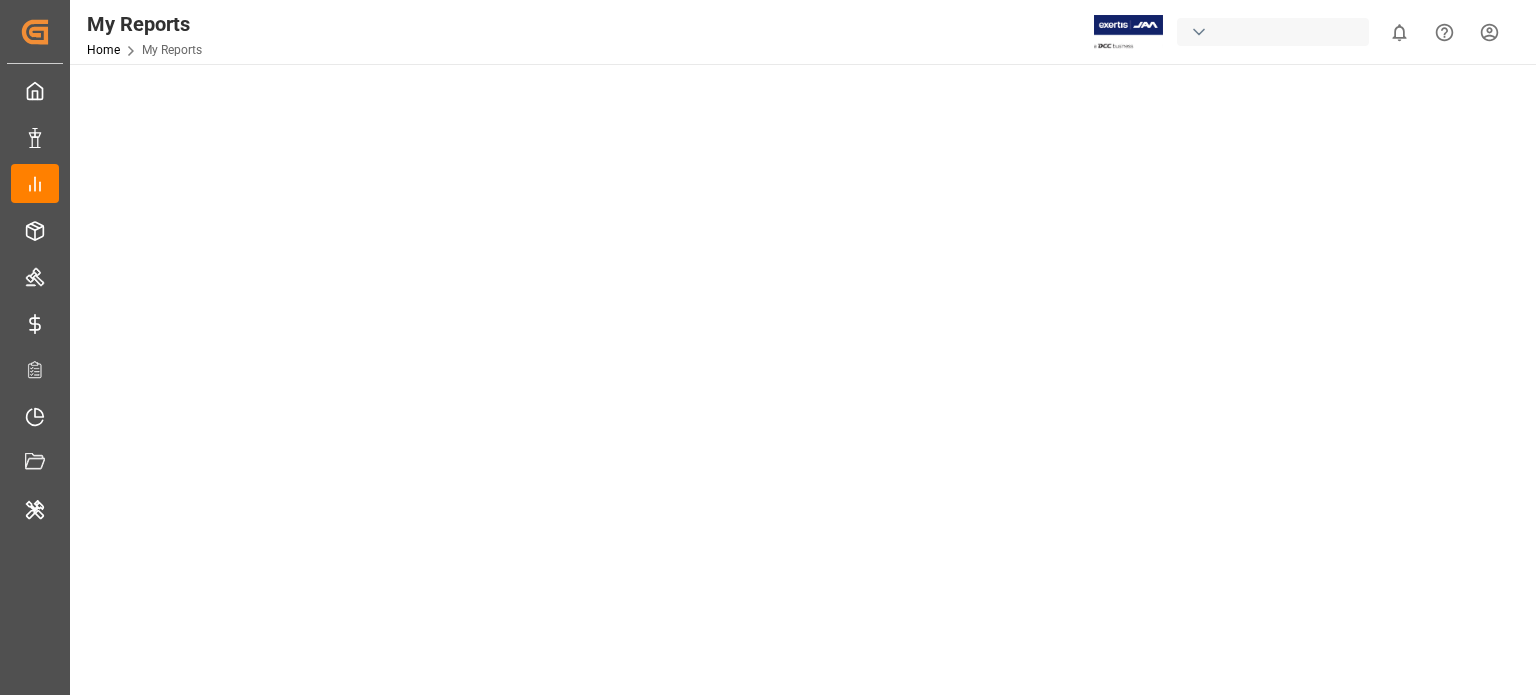 scroll, scrollTop: 0, scrollLeft: 0, axis: both 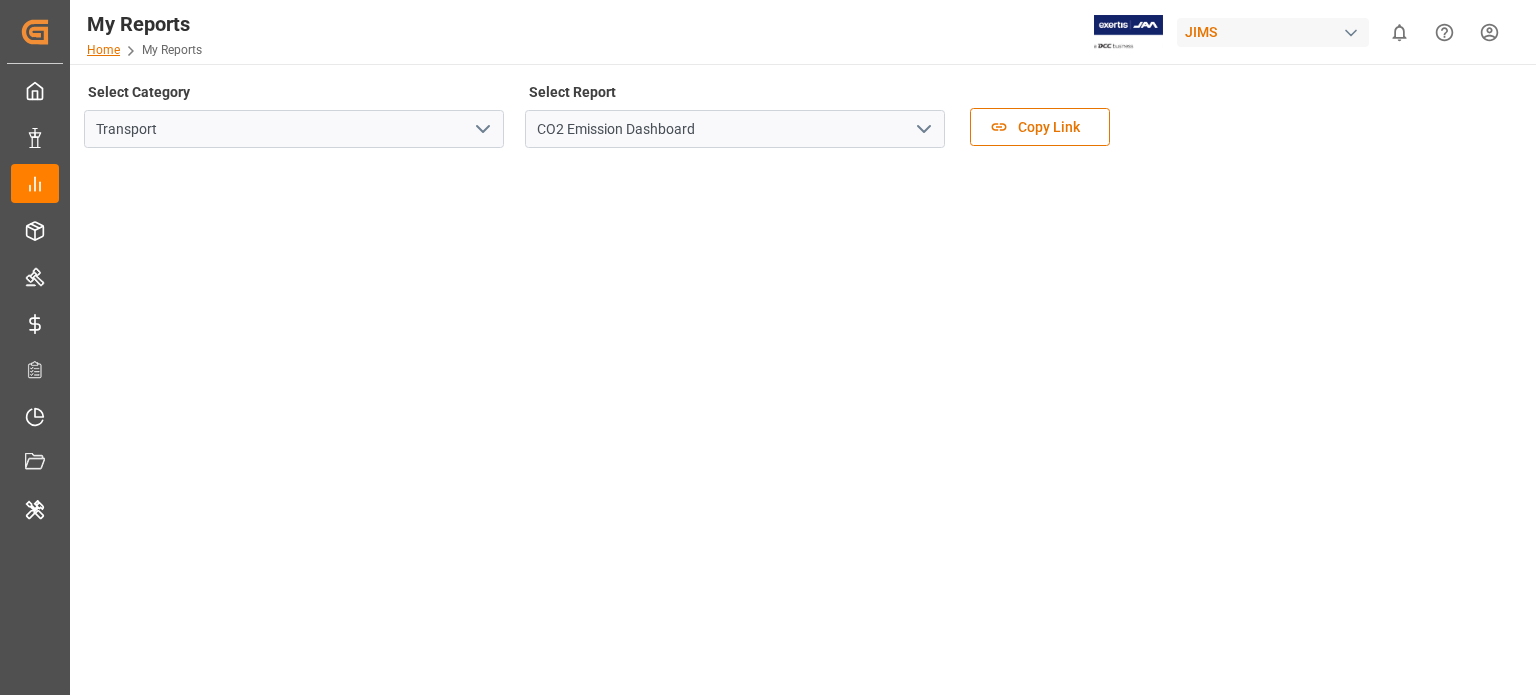 click on "Home" at bounding box center [103, 50] 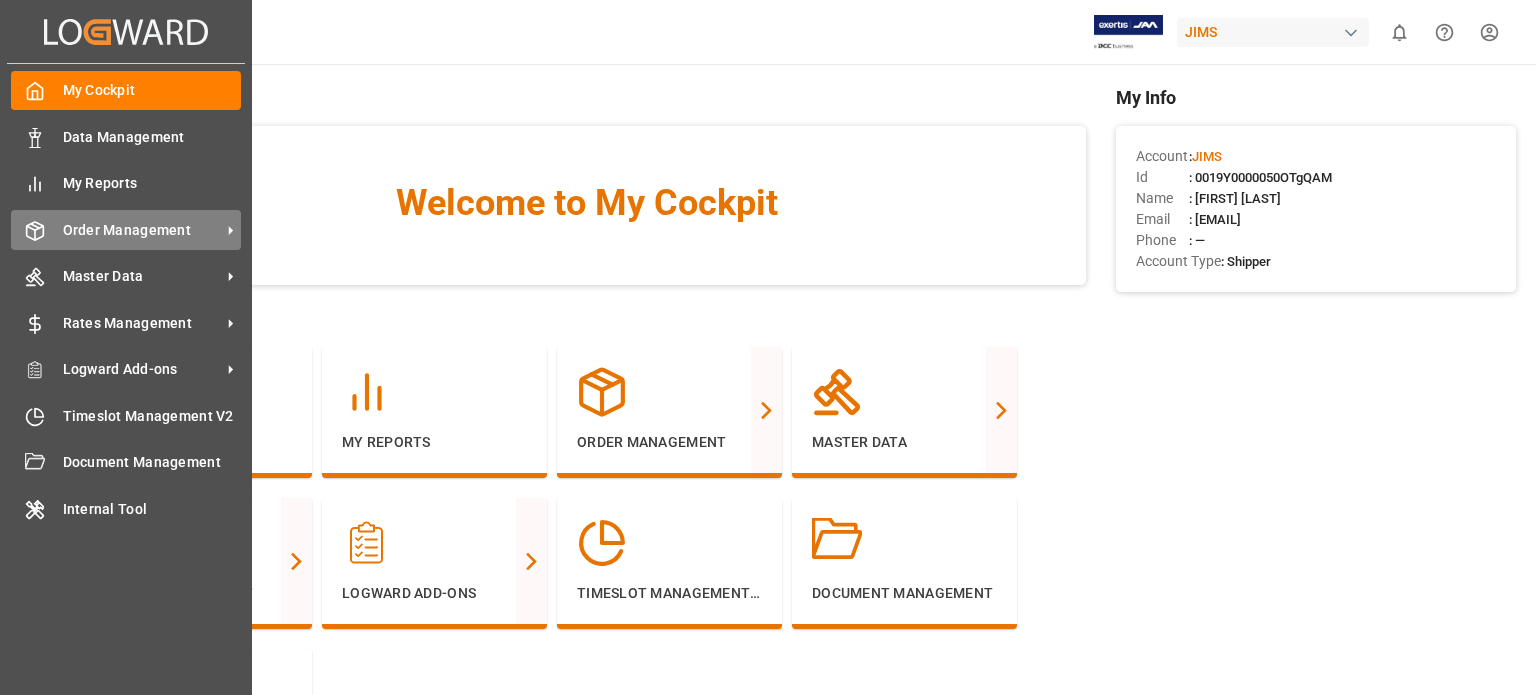 click 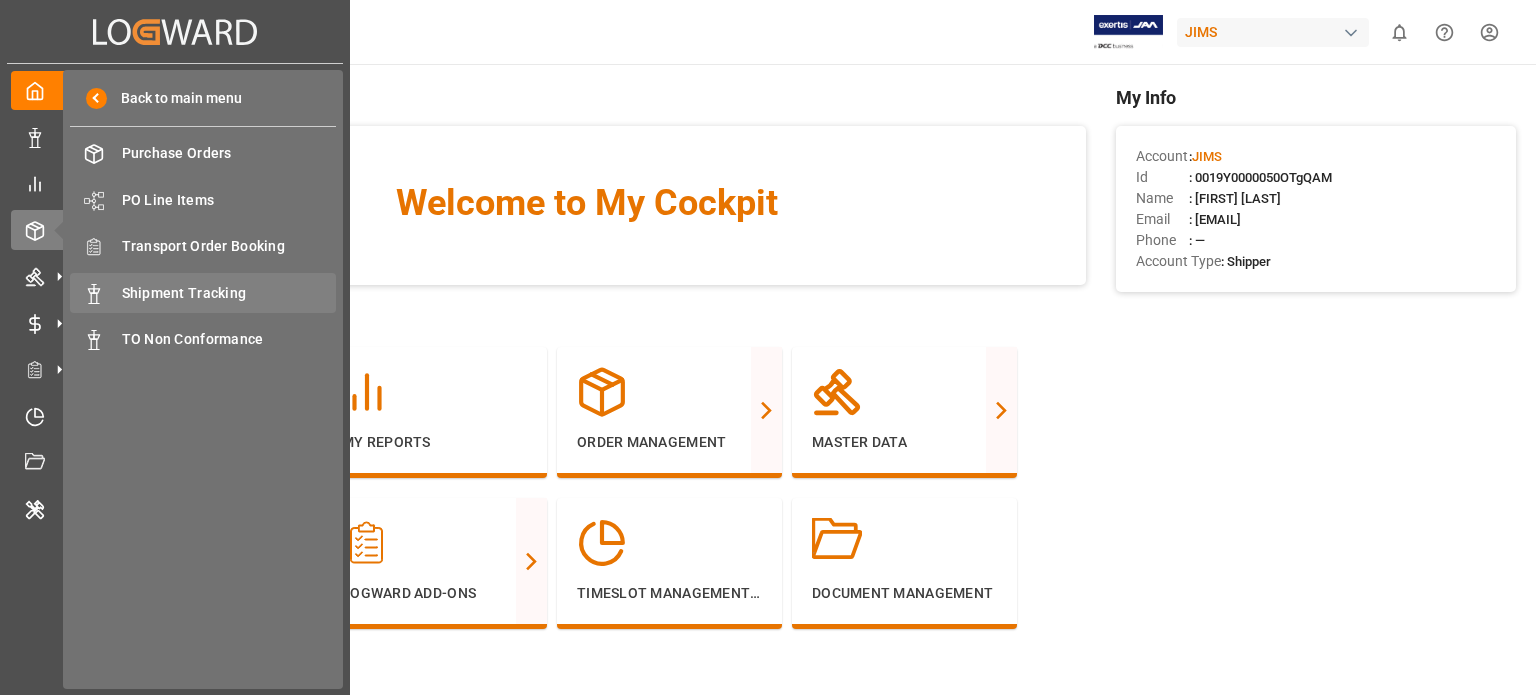 click on "Shipment Tracking" at bounding box center [229, 293] 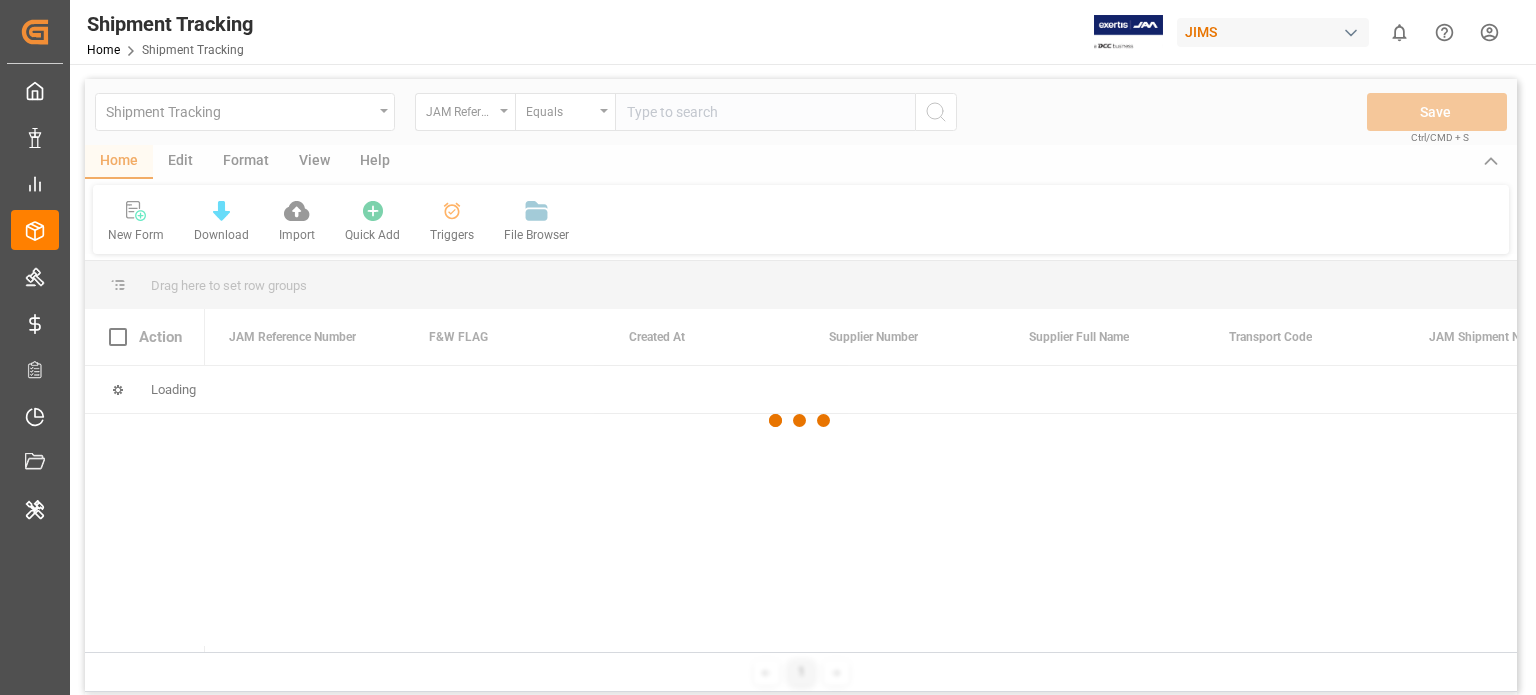 click at bounding box center (801, 420) 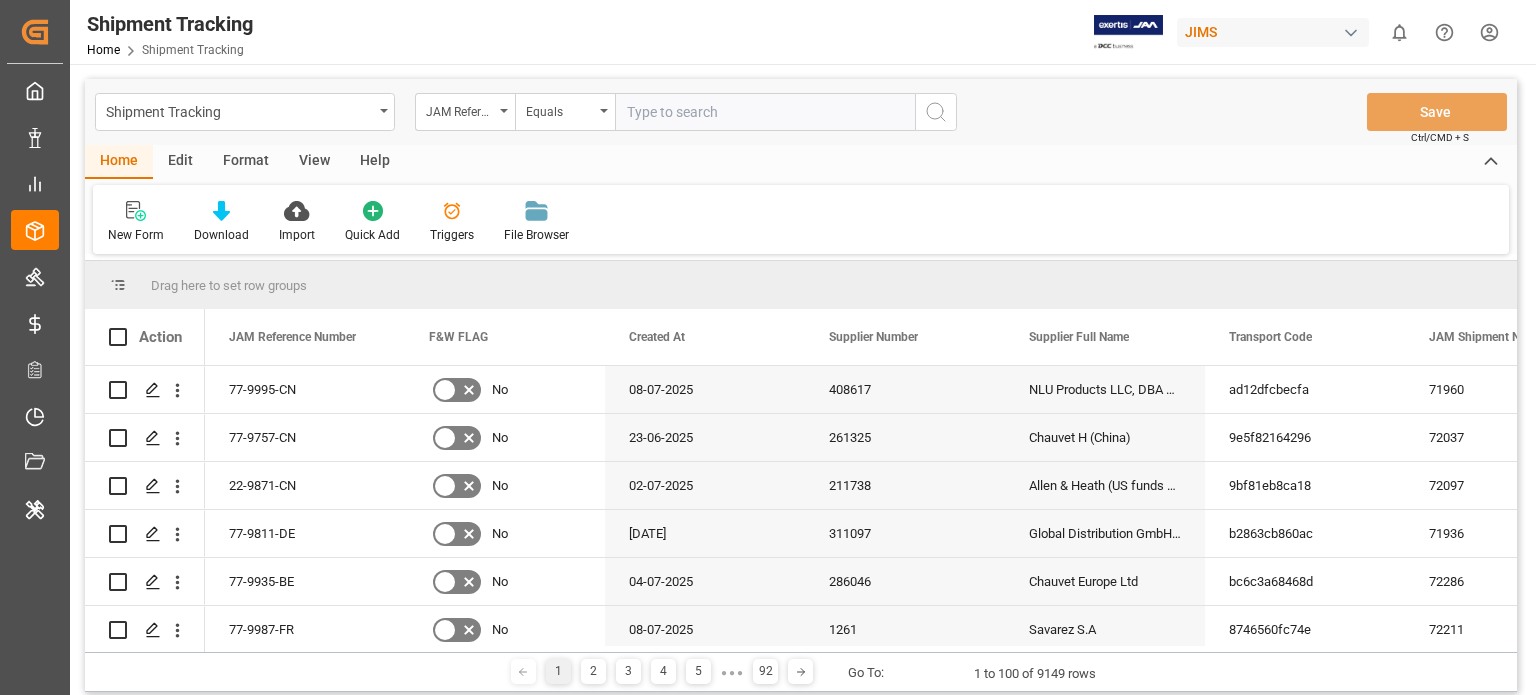 click on "Edit" at bounding box center (180, 162) 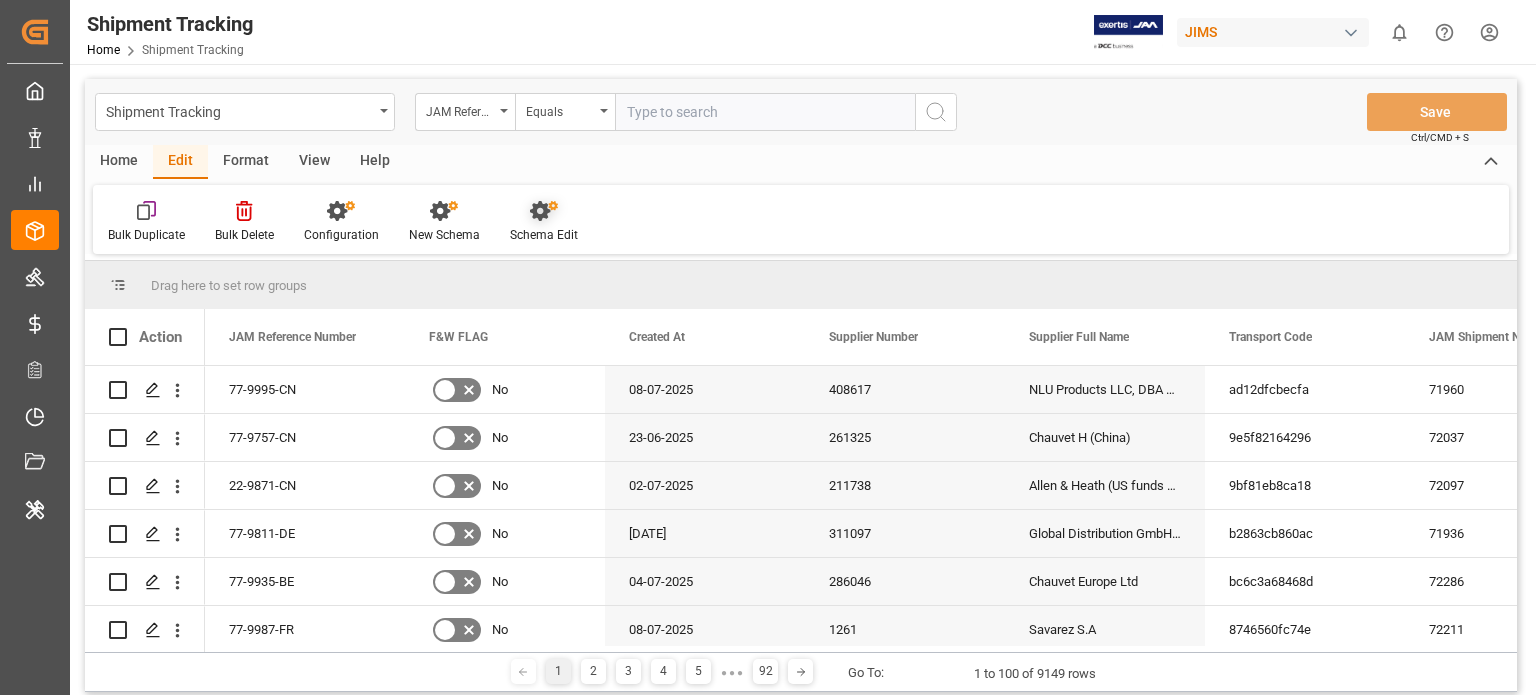 click on "Schema Edit" at bounding box center [544, 235] 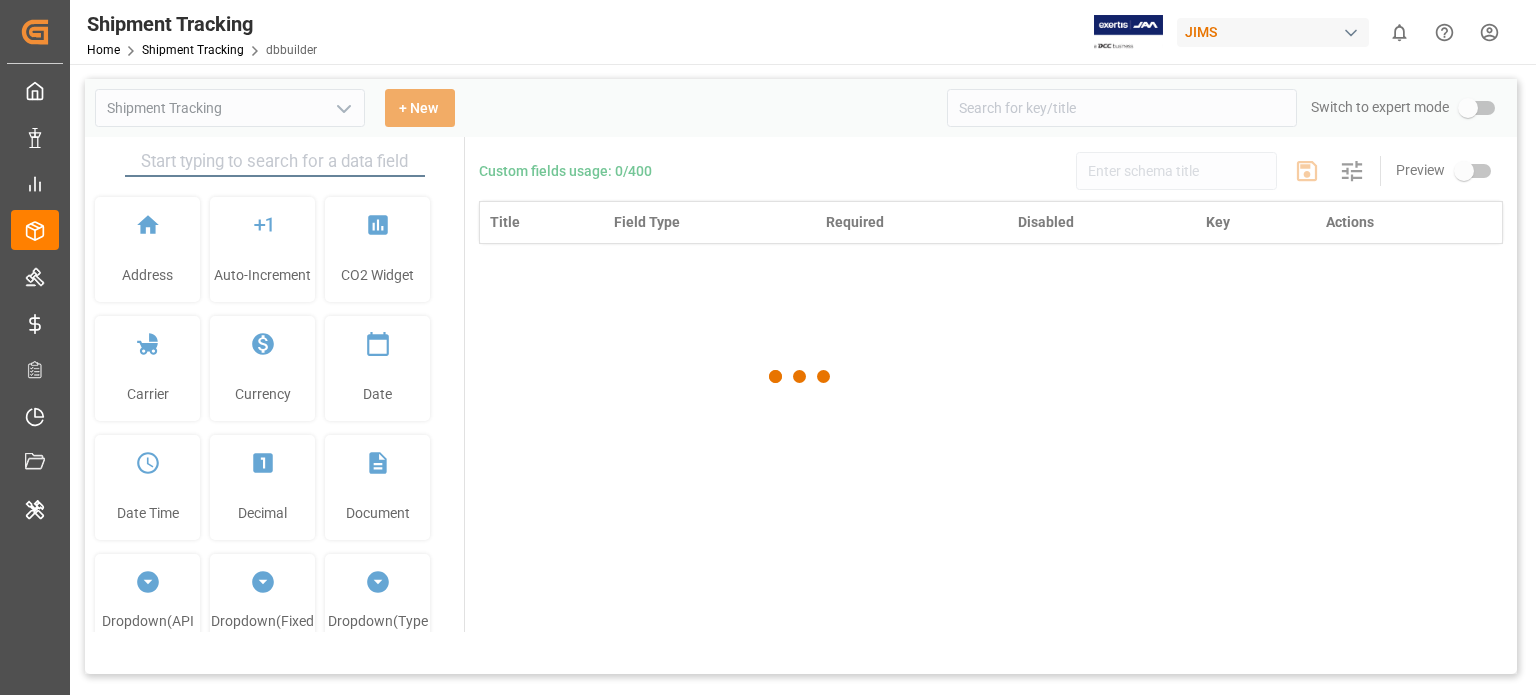 type on "Shipment Tracking" 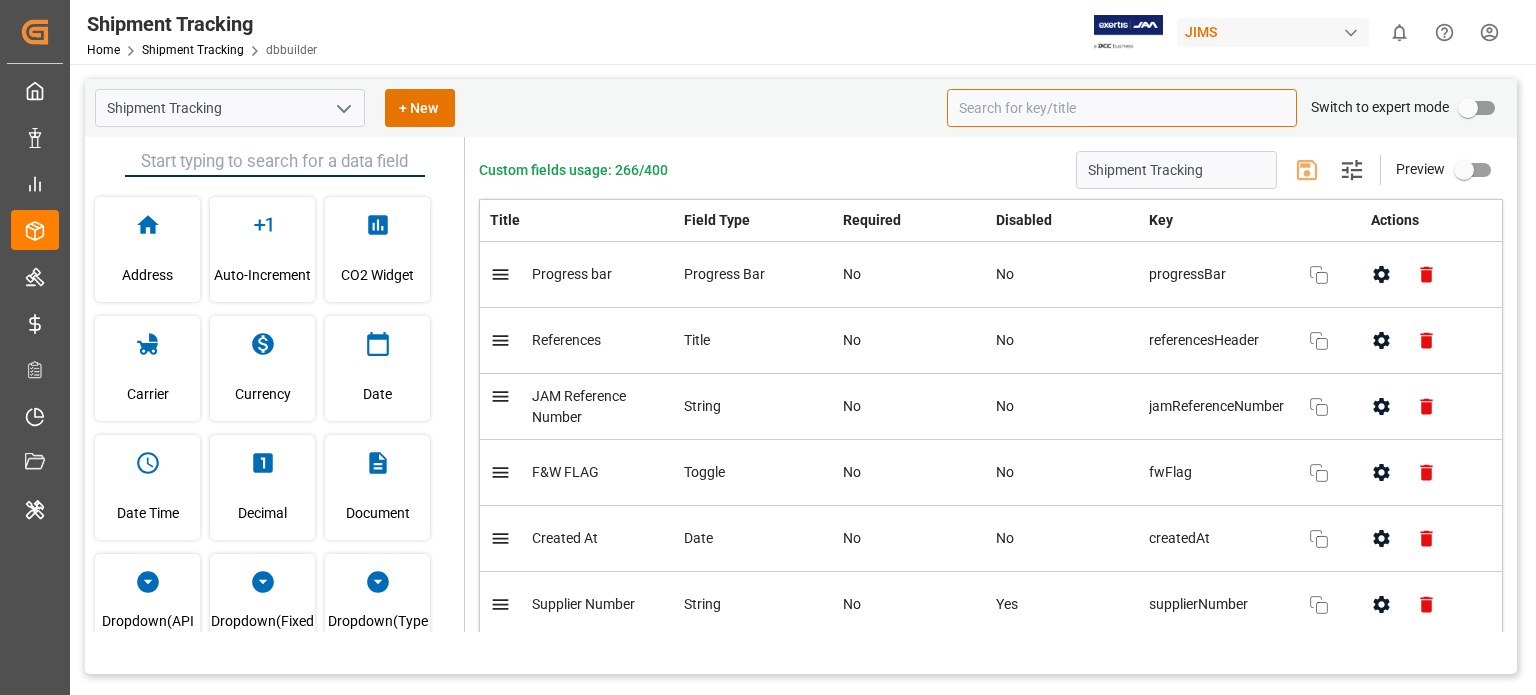 click at bounding box center [1122, 108] 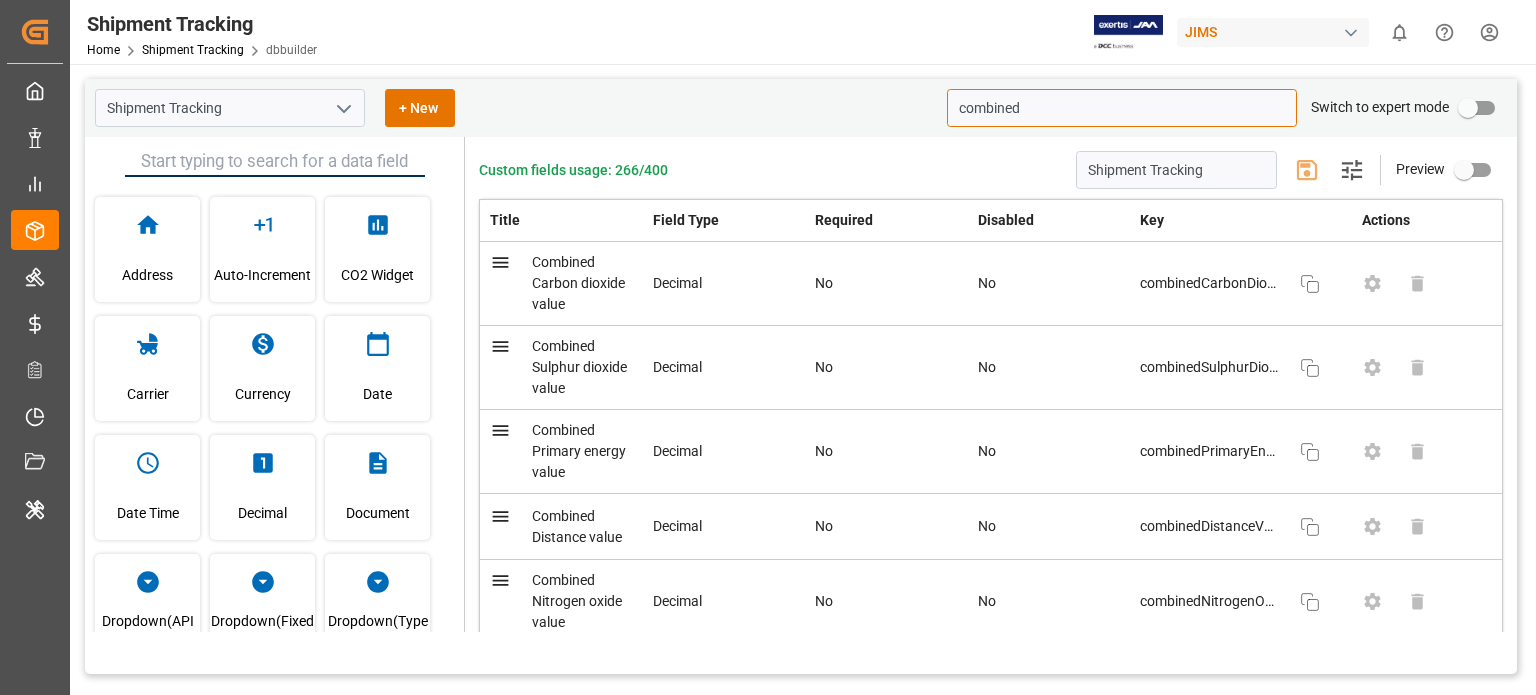type on "combined" 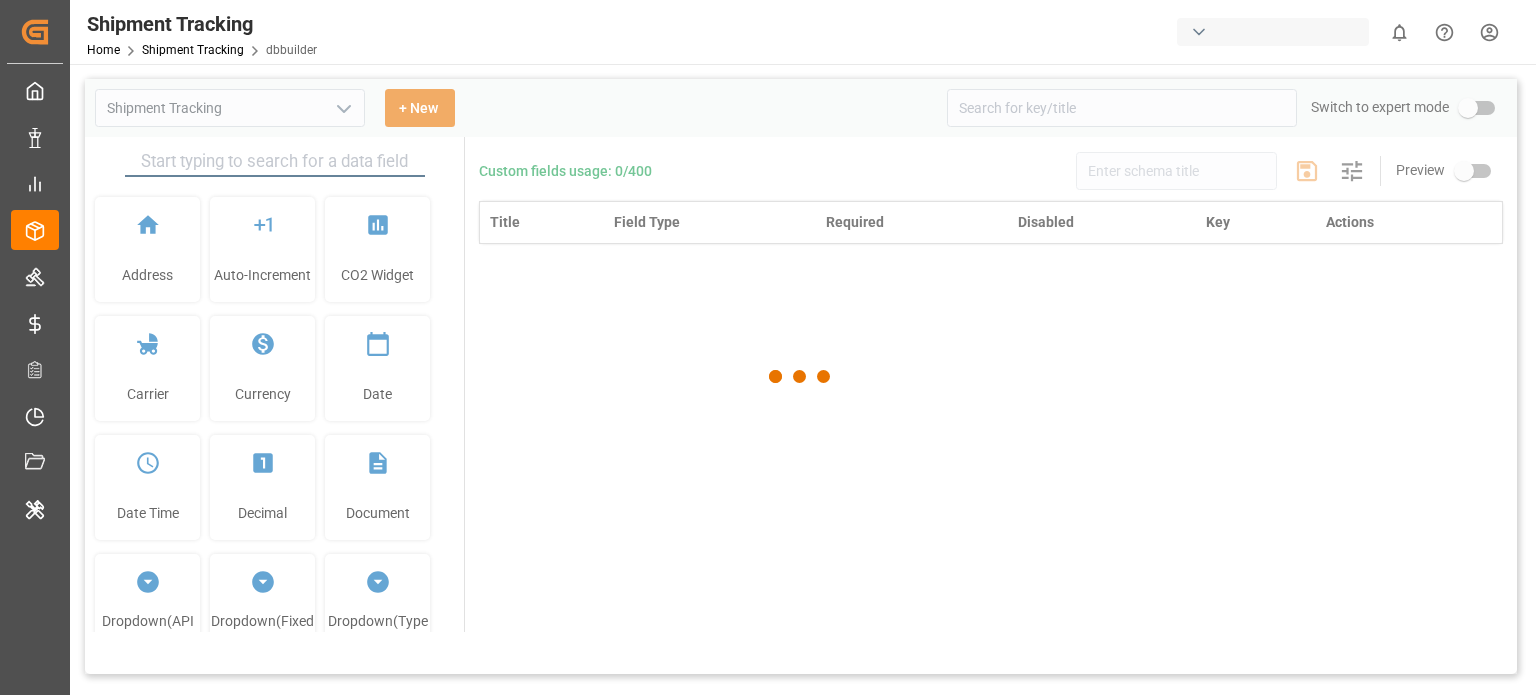 scroll, scrollTop: 0, scrollLeft: 0, axis: both 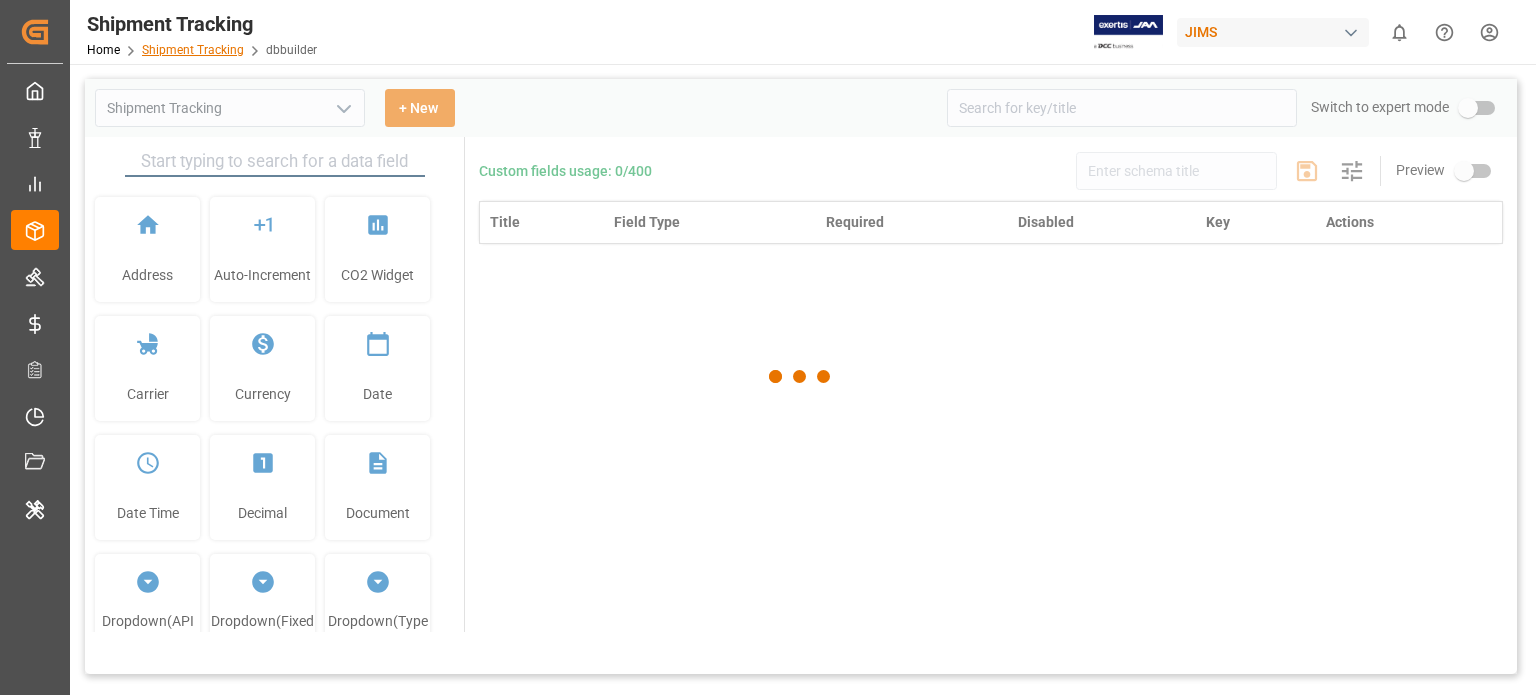 type on "Shipment Tracking" 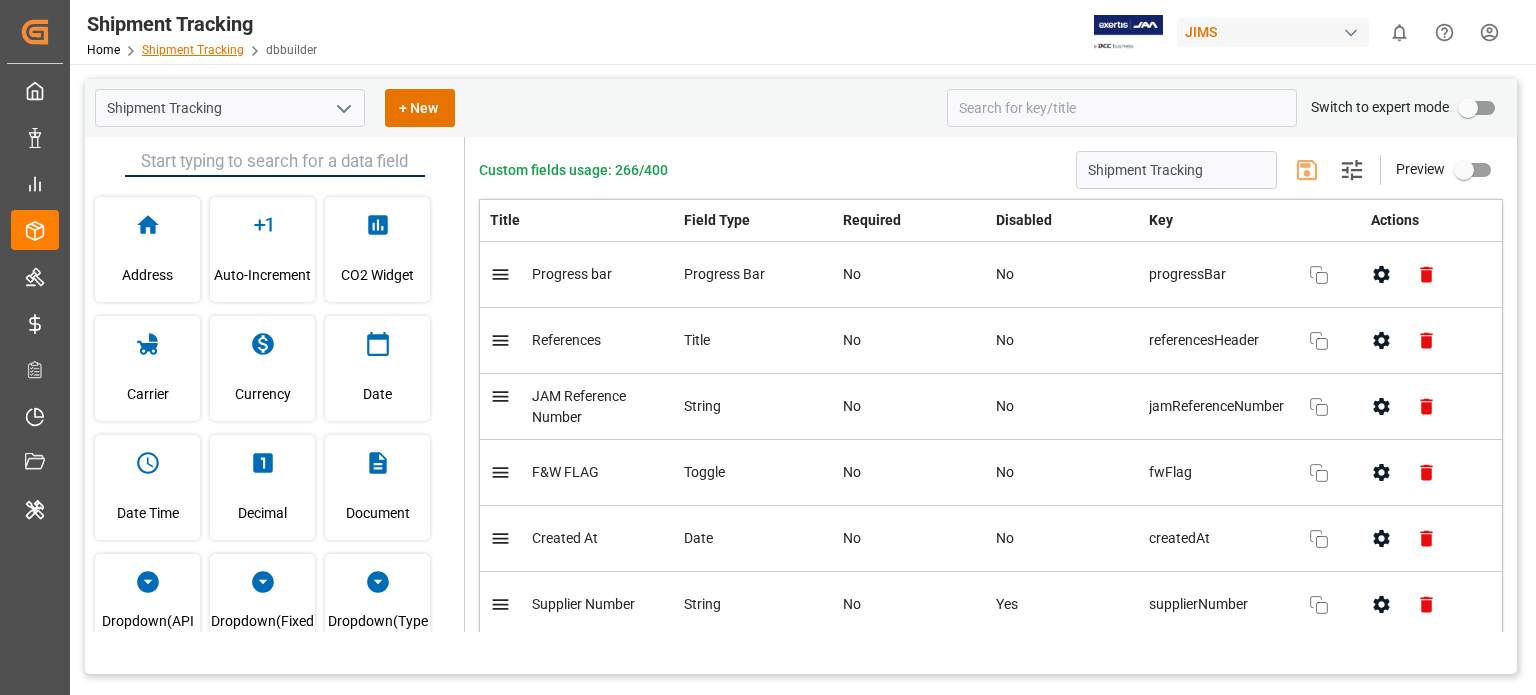 click on "Shipment Tracking" at bounding box center [193, 50] 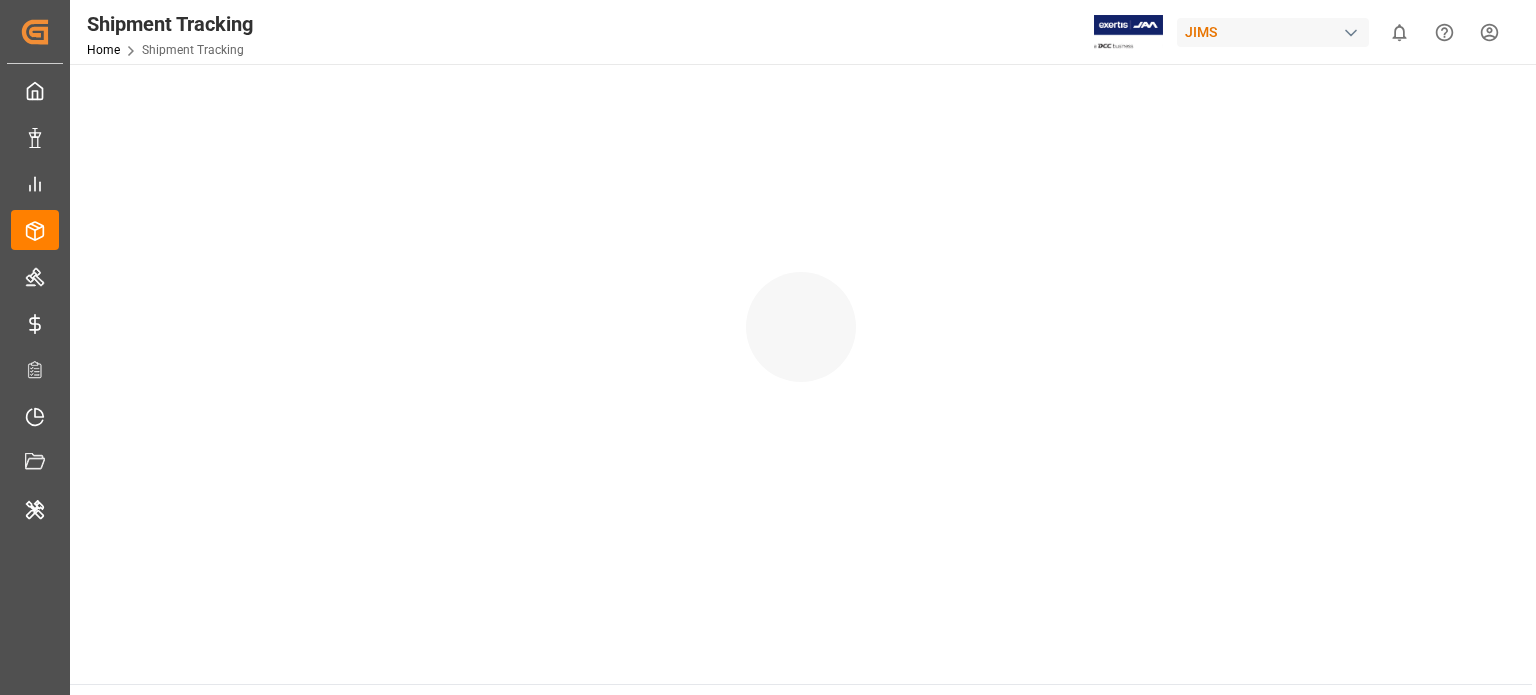 click on "Shipment Tracking" at bounding box center (193, 50) 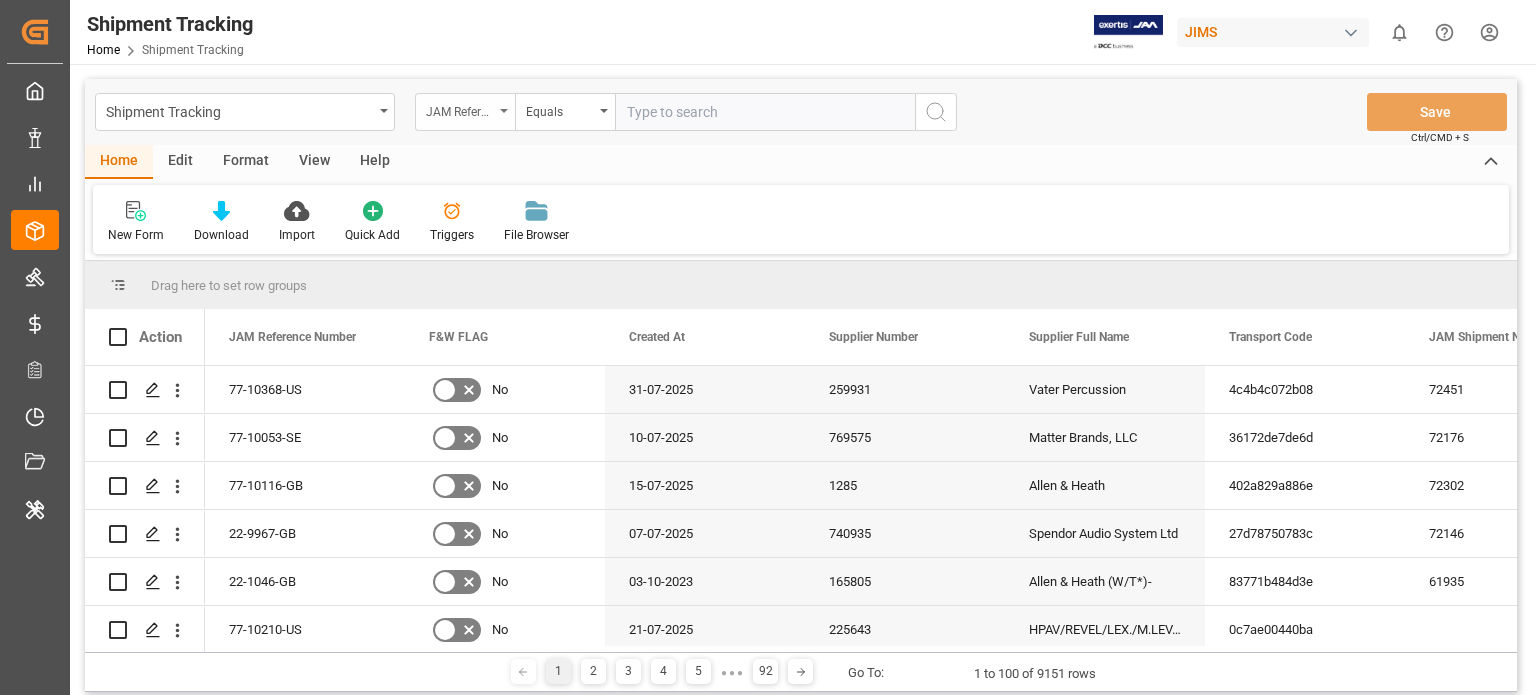 click on "JAM Reference Number" at bounding box center [460, 109] 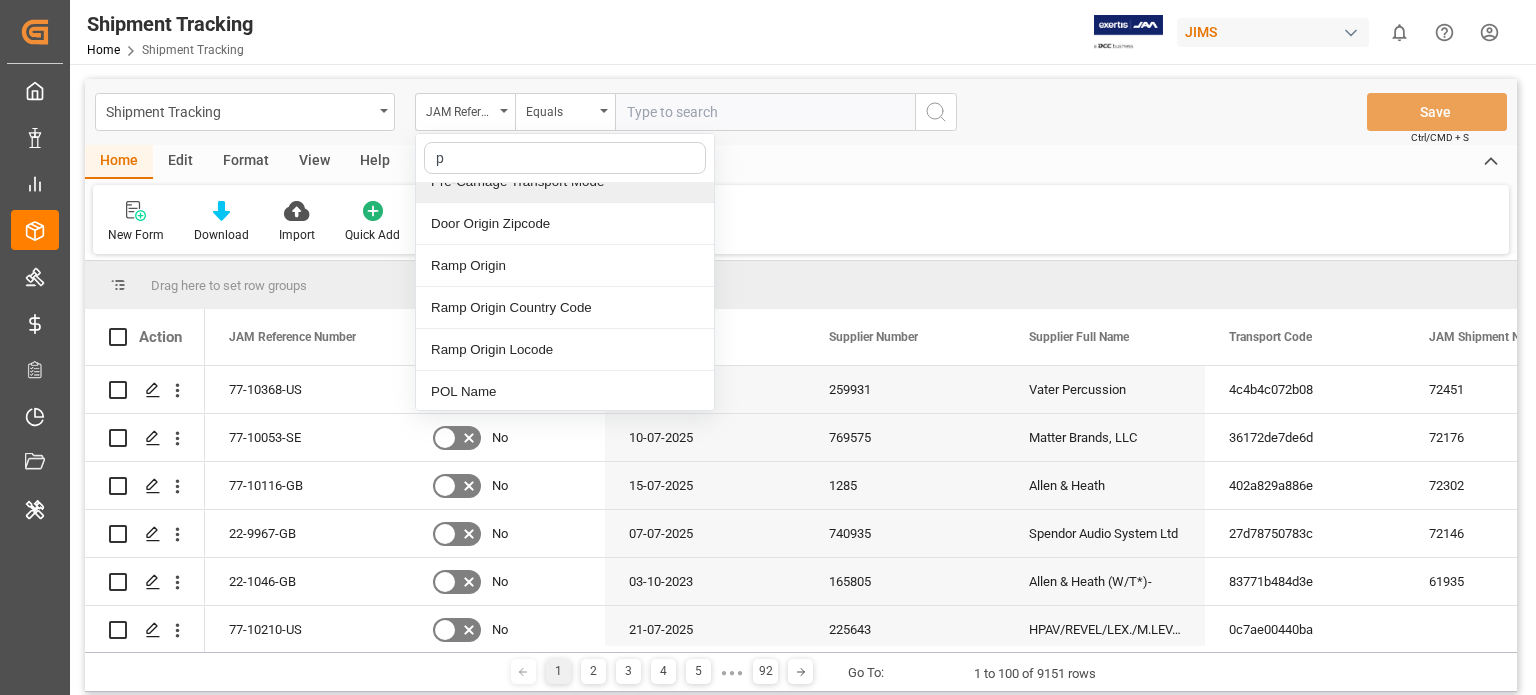scroll, scrollTop: 0, scrollLeft: 0, axis: both 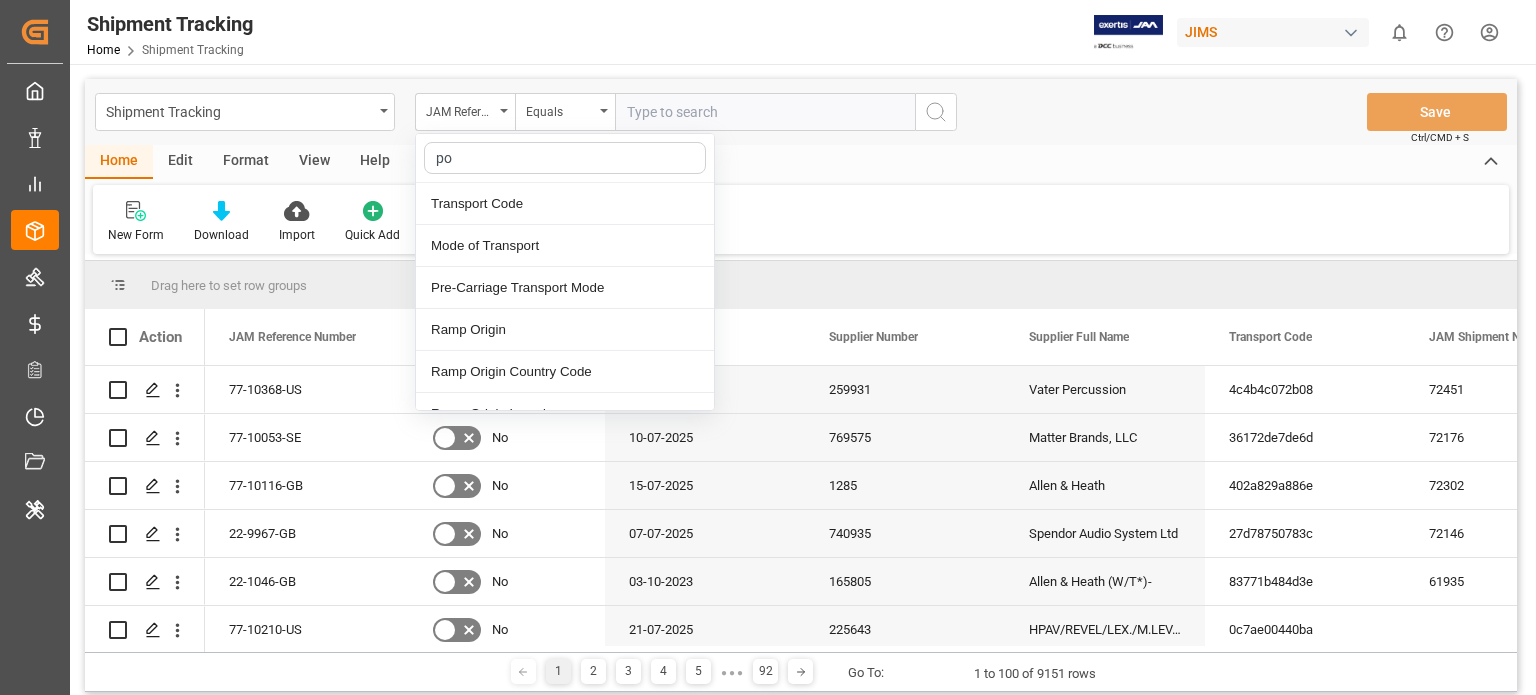 type on "pod" 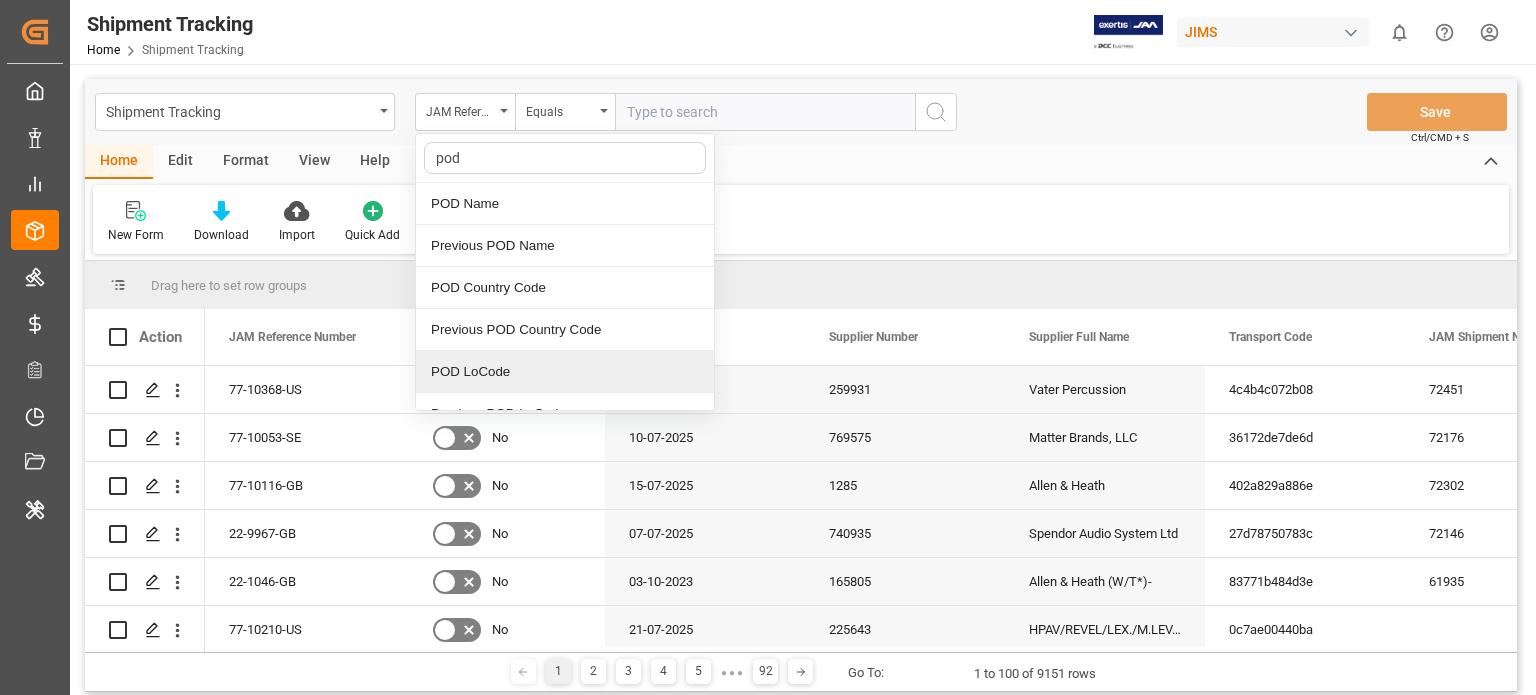 click on "POD LoCode" at bounding box center [565, 372] 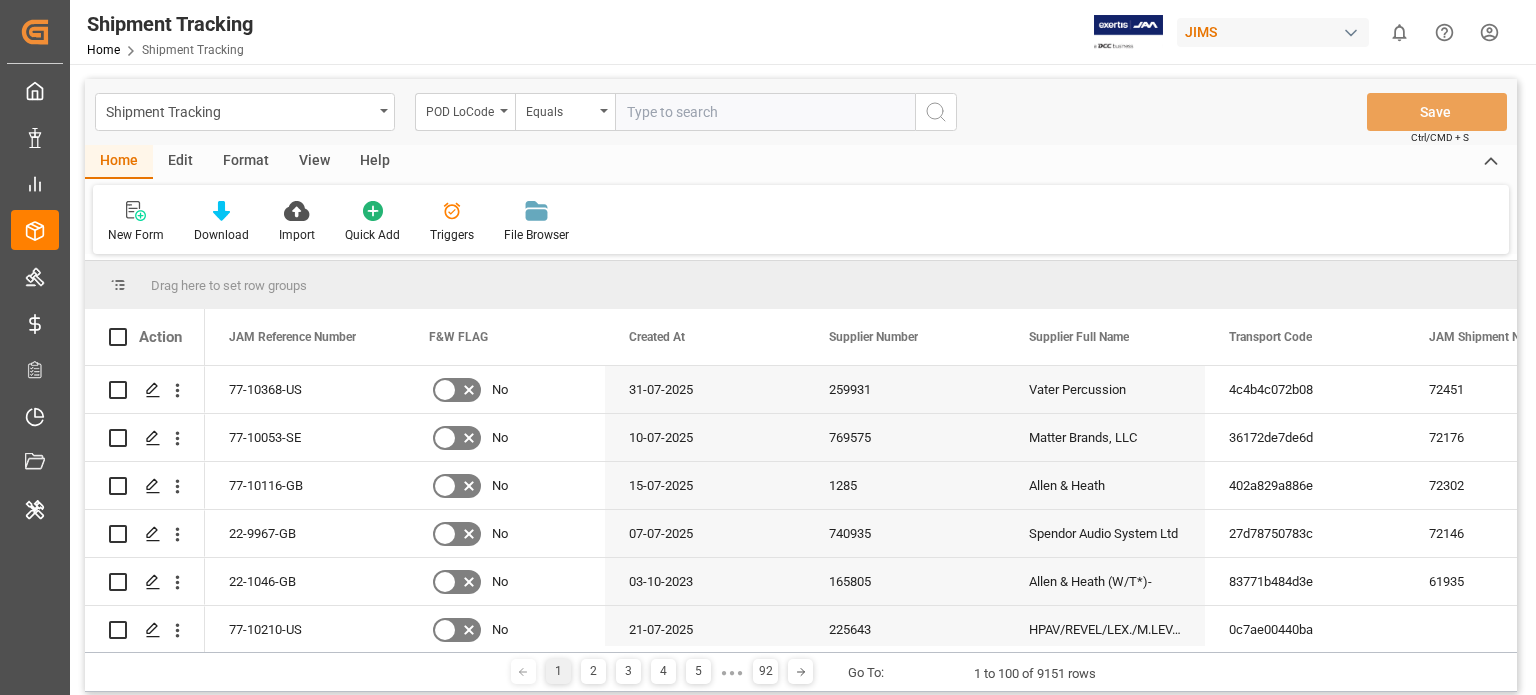 click at bounding box center [765, 112] 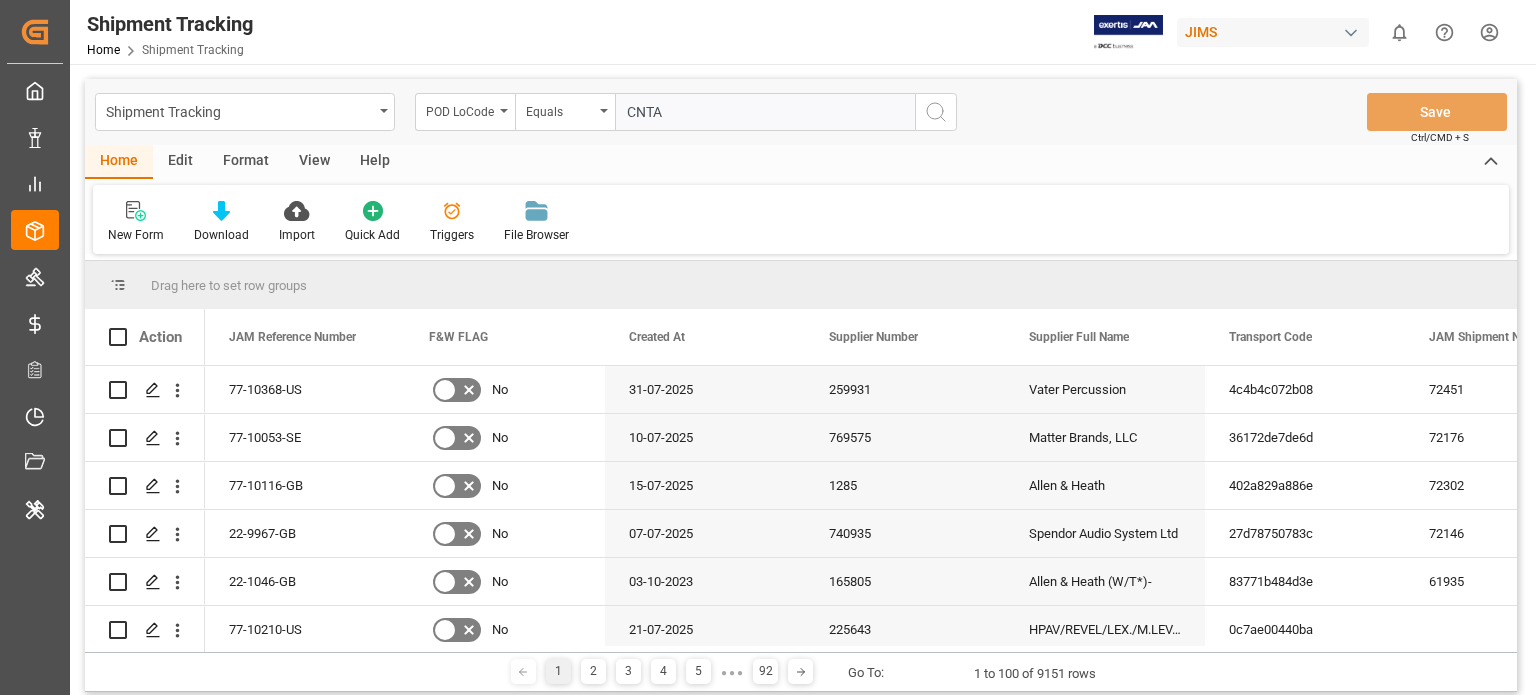 type on "CNTAO" 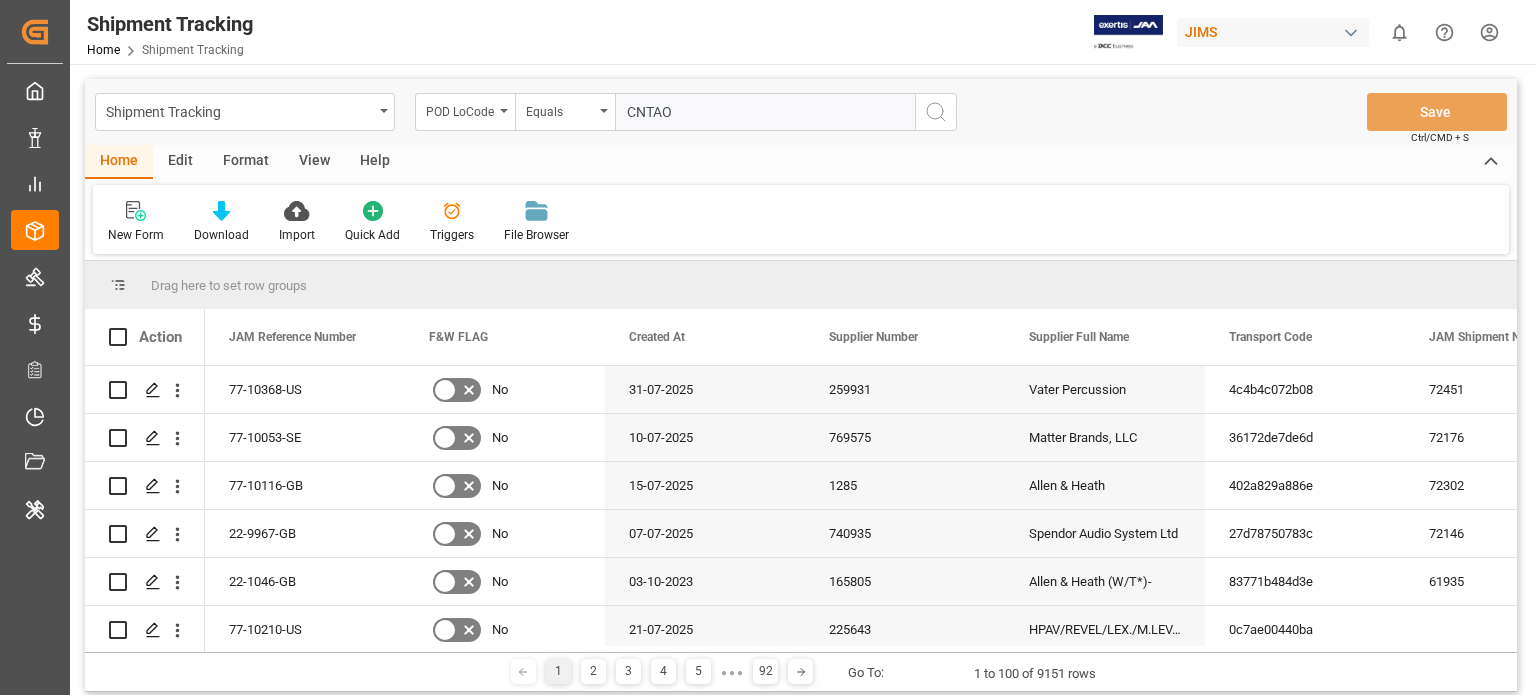 type 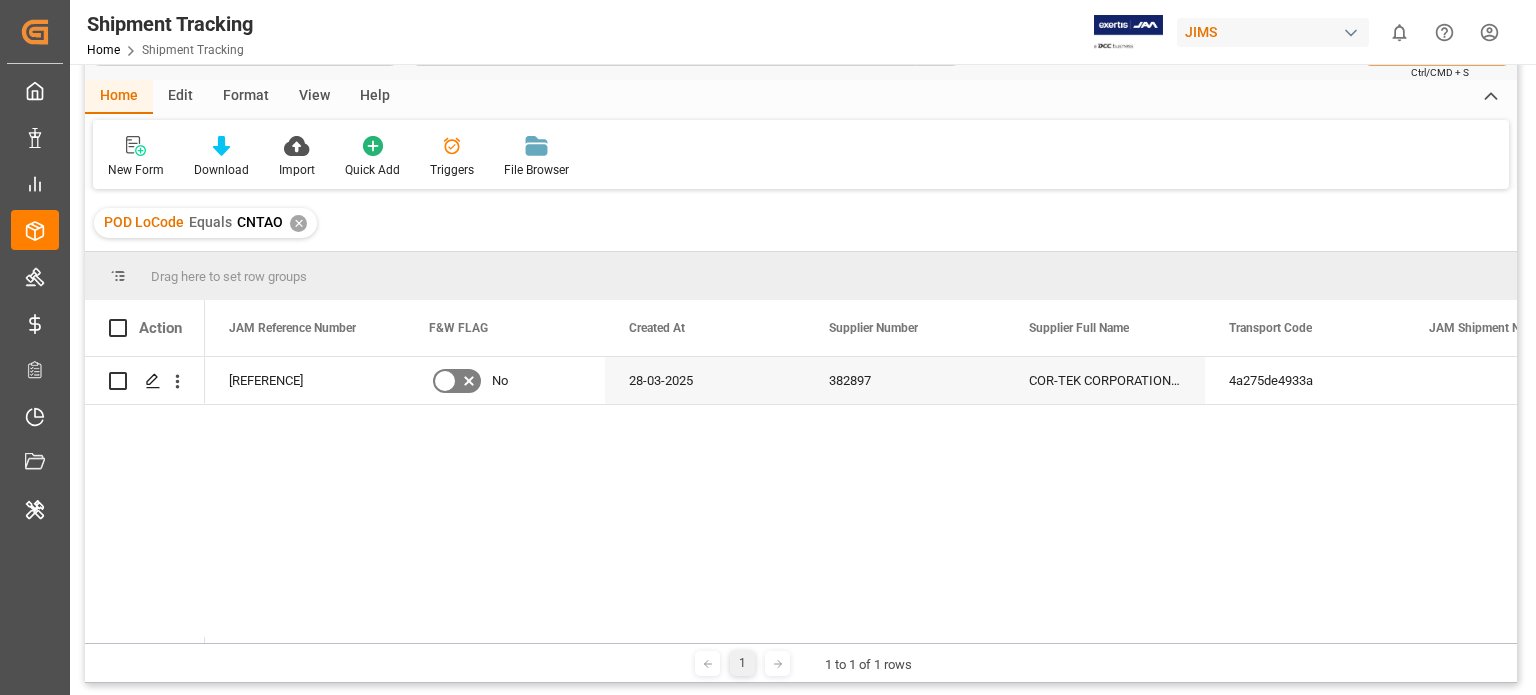 scroll, scrollTop: 100, scrollLeft: 0, axis: vertical 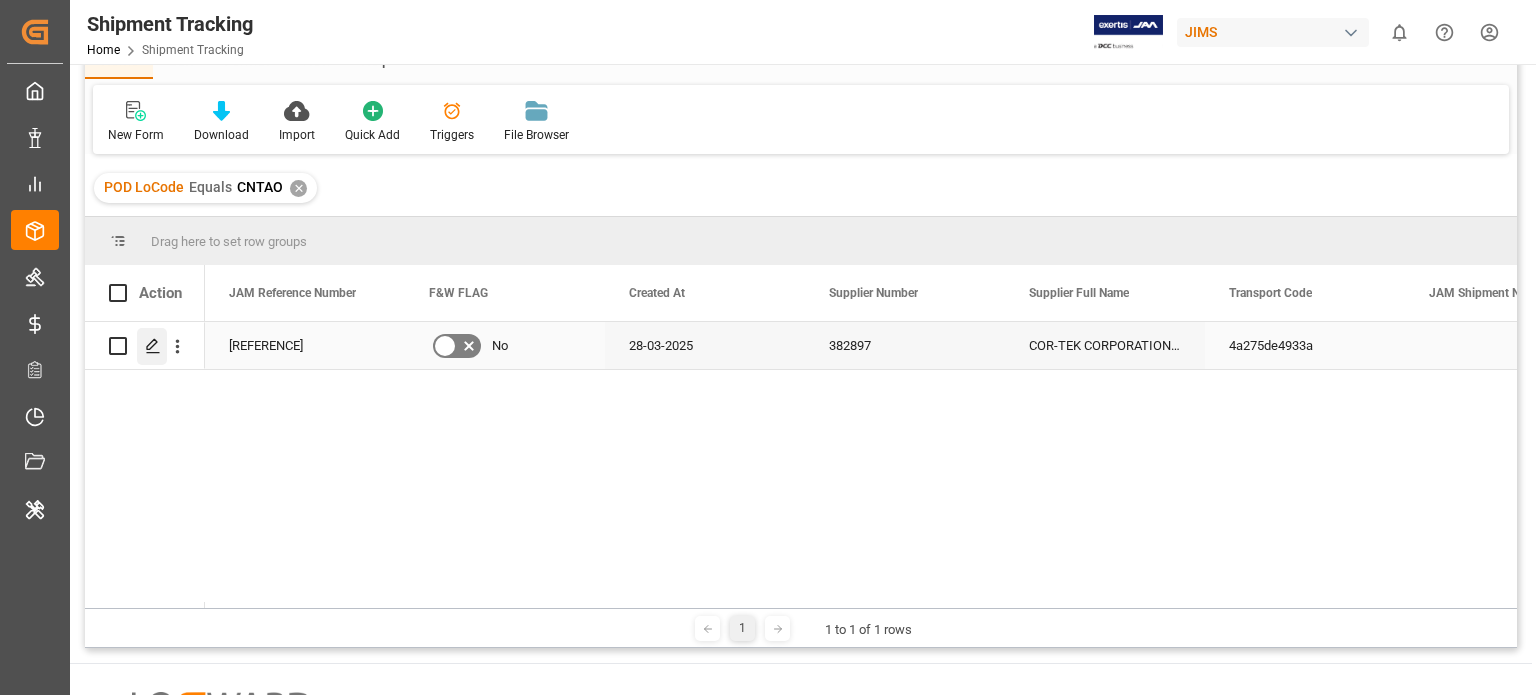 click 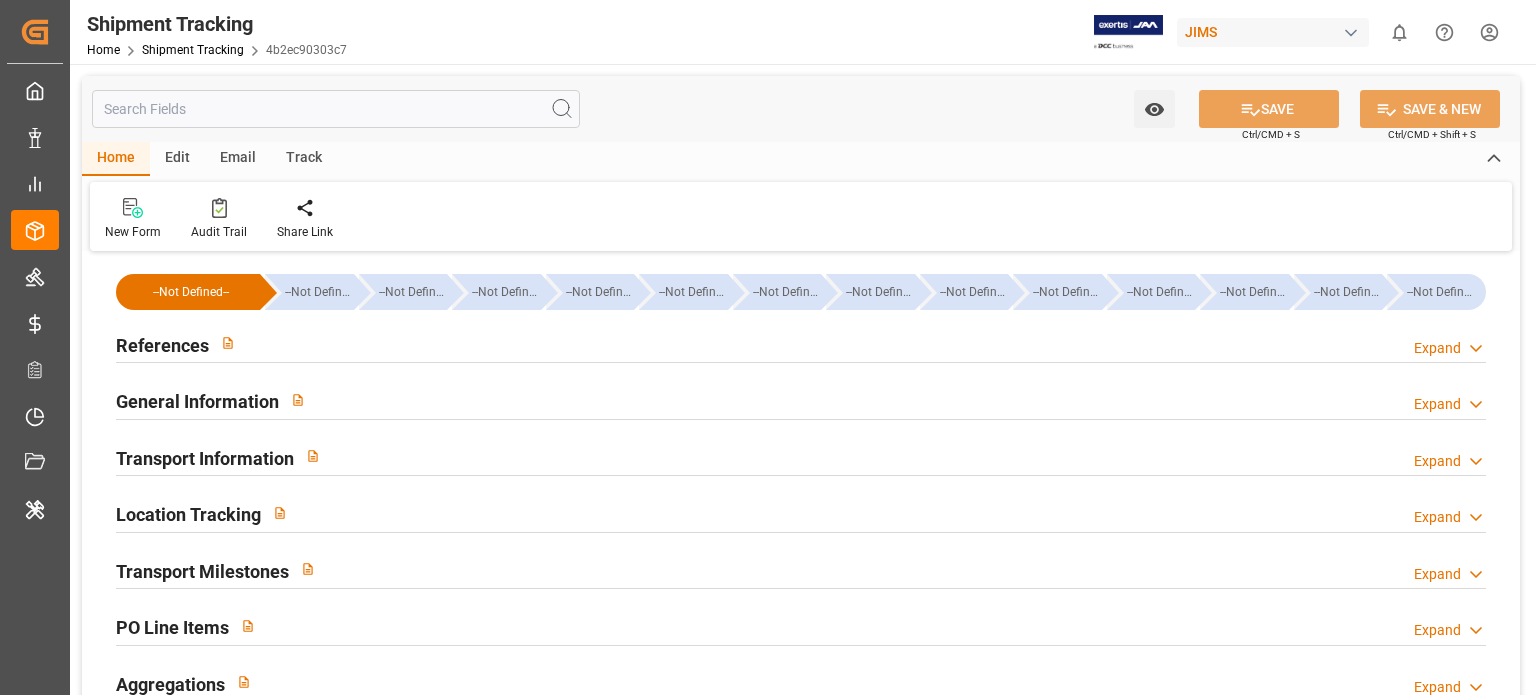 type on "Evergreen" 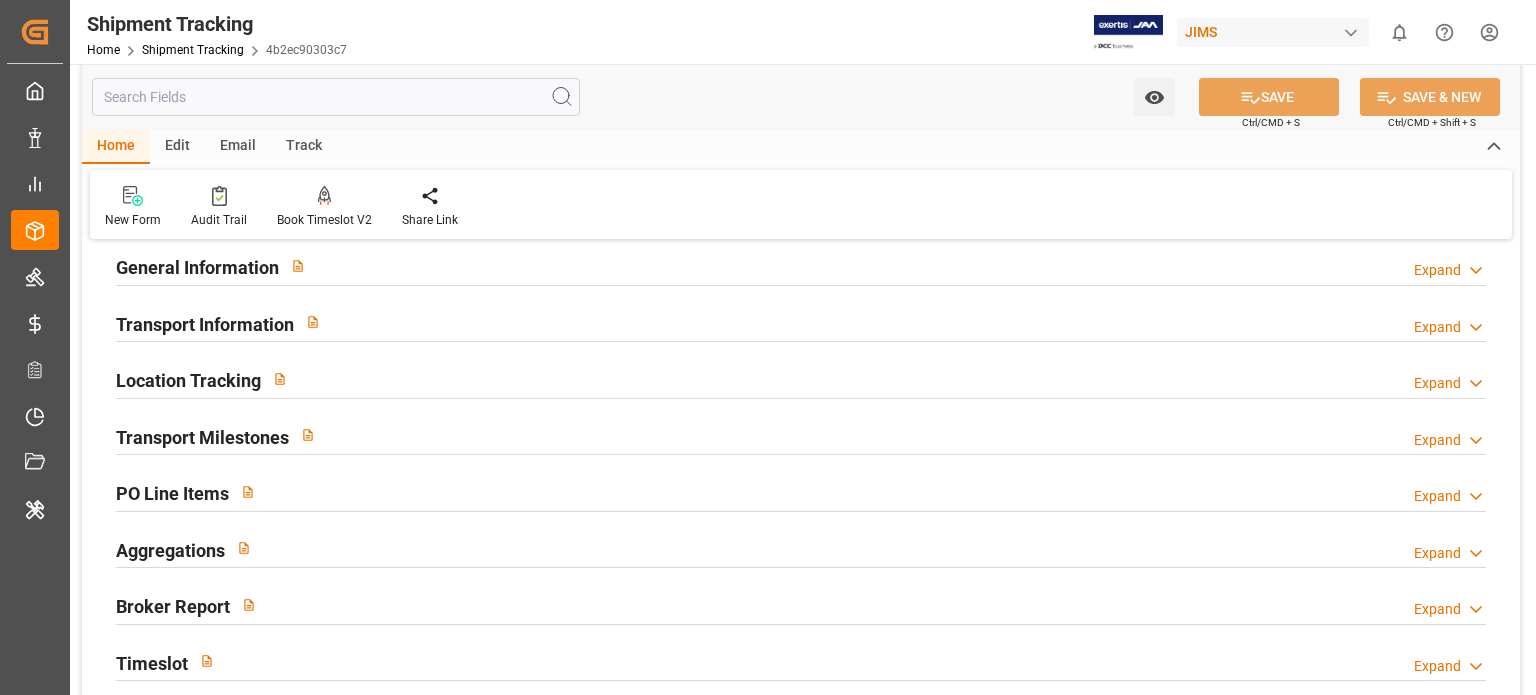 scroll, scrollTop: 100, scrollLeft: 0, axis: vertical 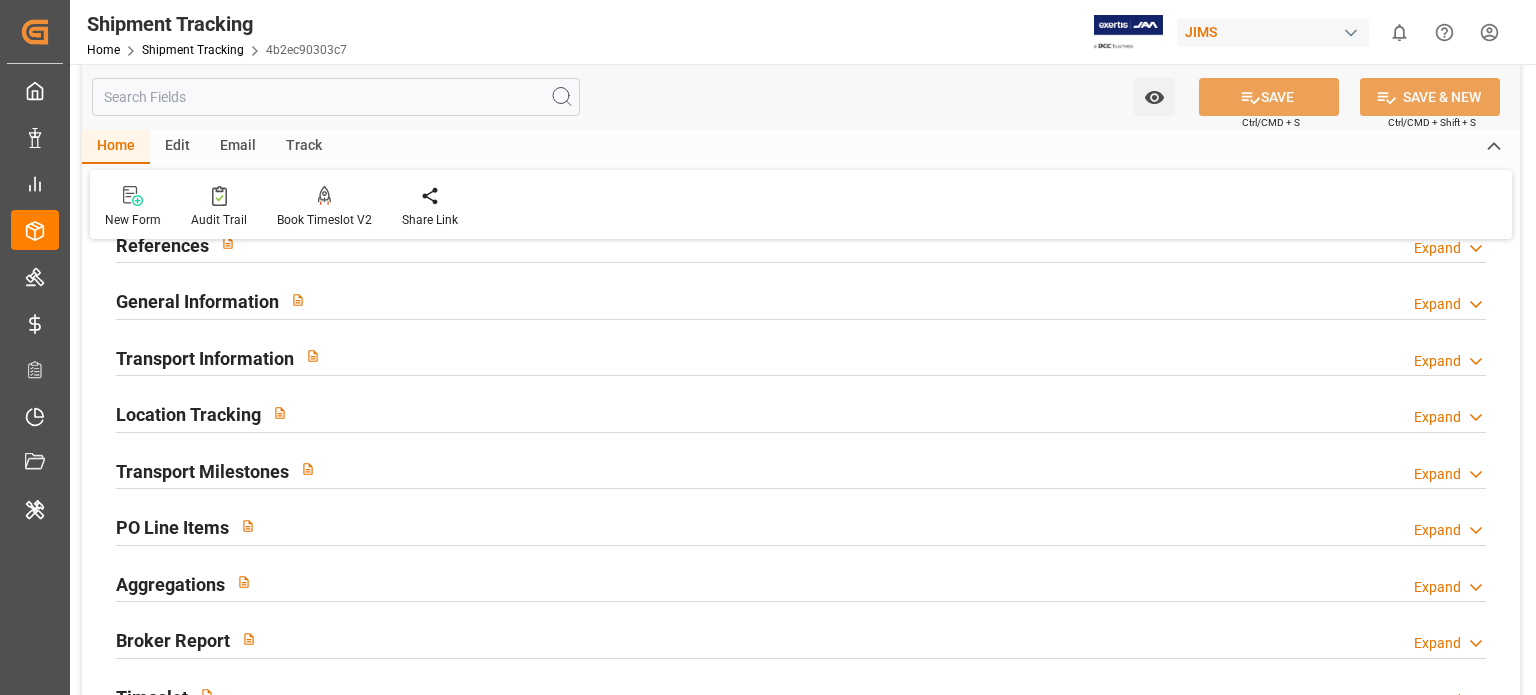 drag, startPoint x: 571, startPoint y: 339, endPoint x: 692, endPoint y: 335, distance: 121.0661 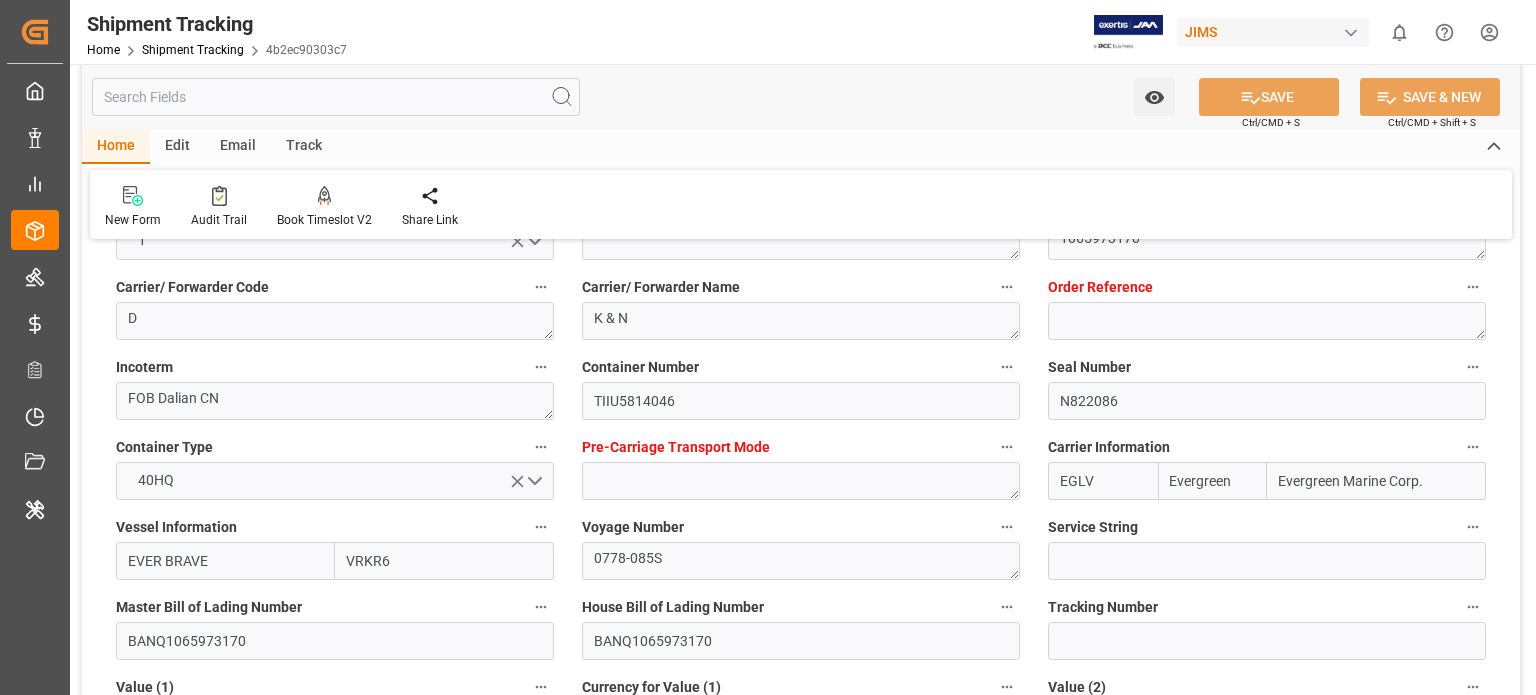 scroll, scrollTop: 100, scrollLeft: 0, axis: vertical 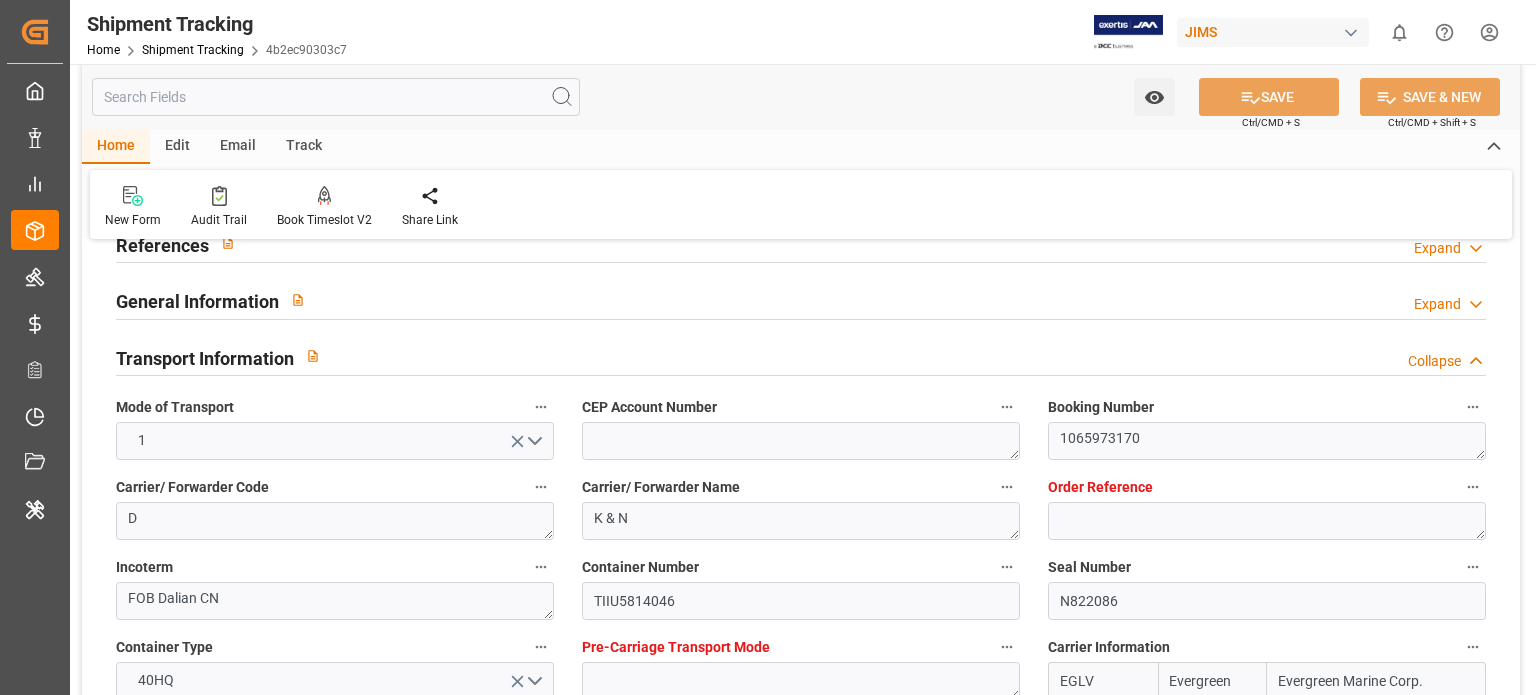 drag, startPoint x: 1459, startPoint y: 358, endPoint x: 1395, endPoint y: 366, distance: 64.49806 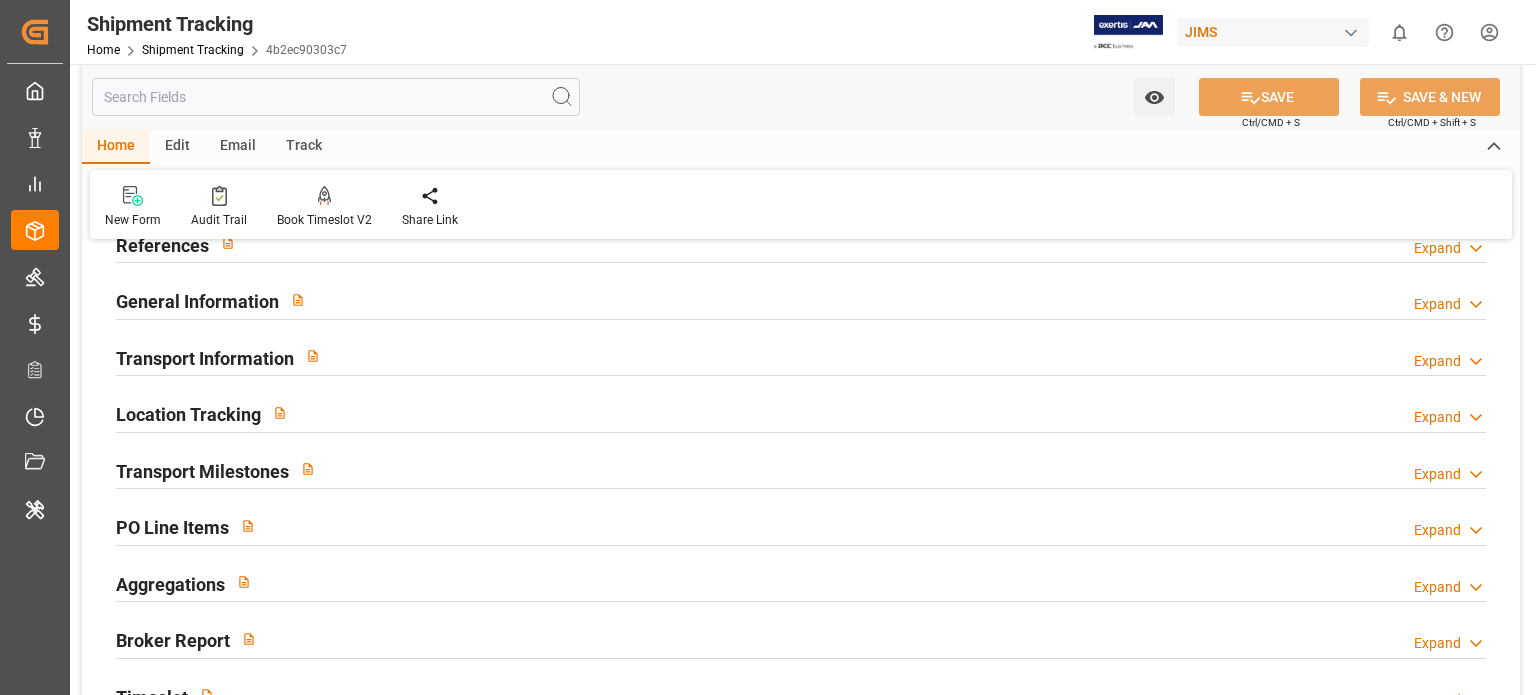 click on "Expand" at bounding box center (1437, 248) 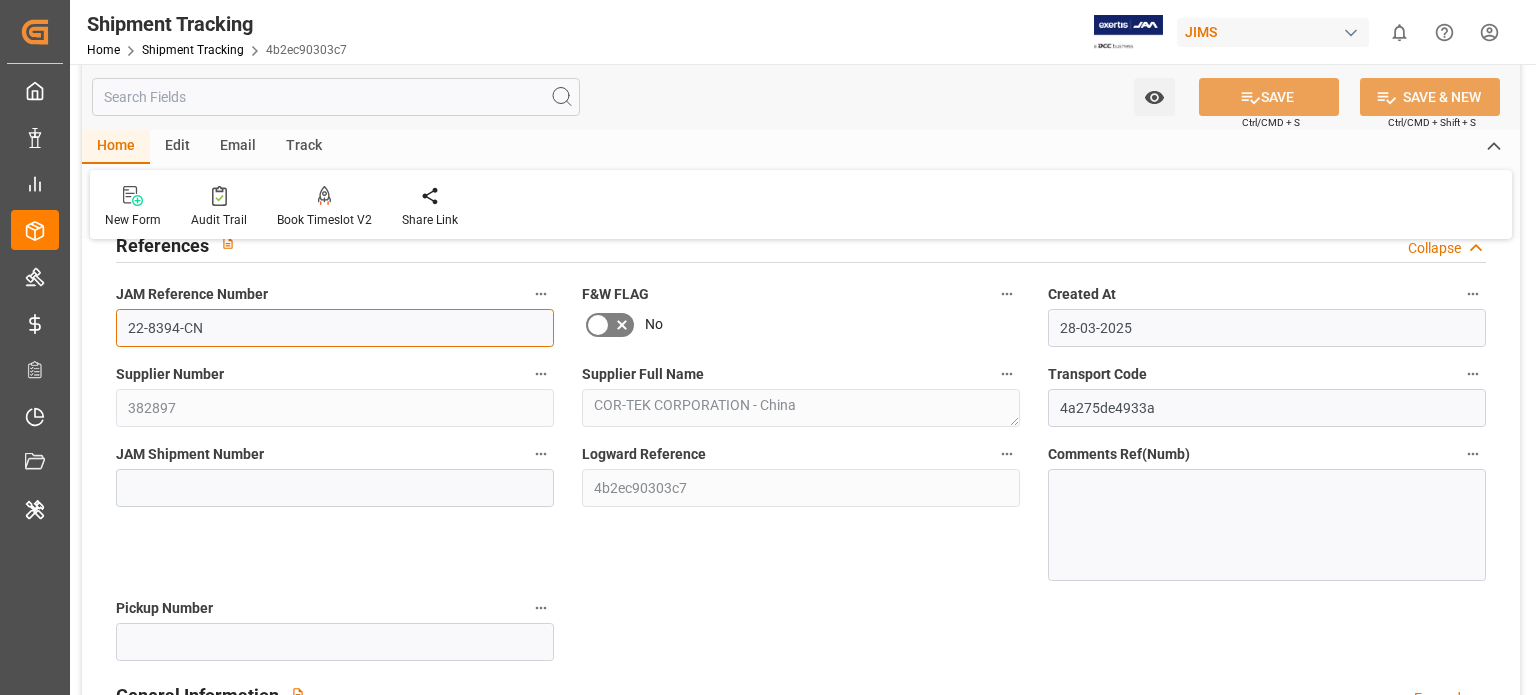 drag, startPoint x: 235, startPoint y: 331, endPoint x: 75, endPoint y: 329, distance: 160.0125 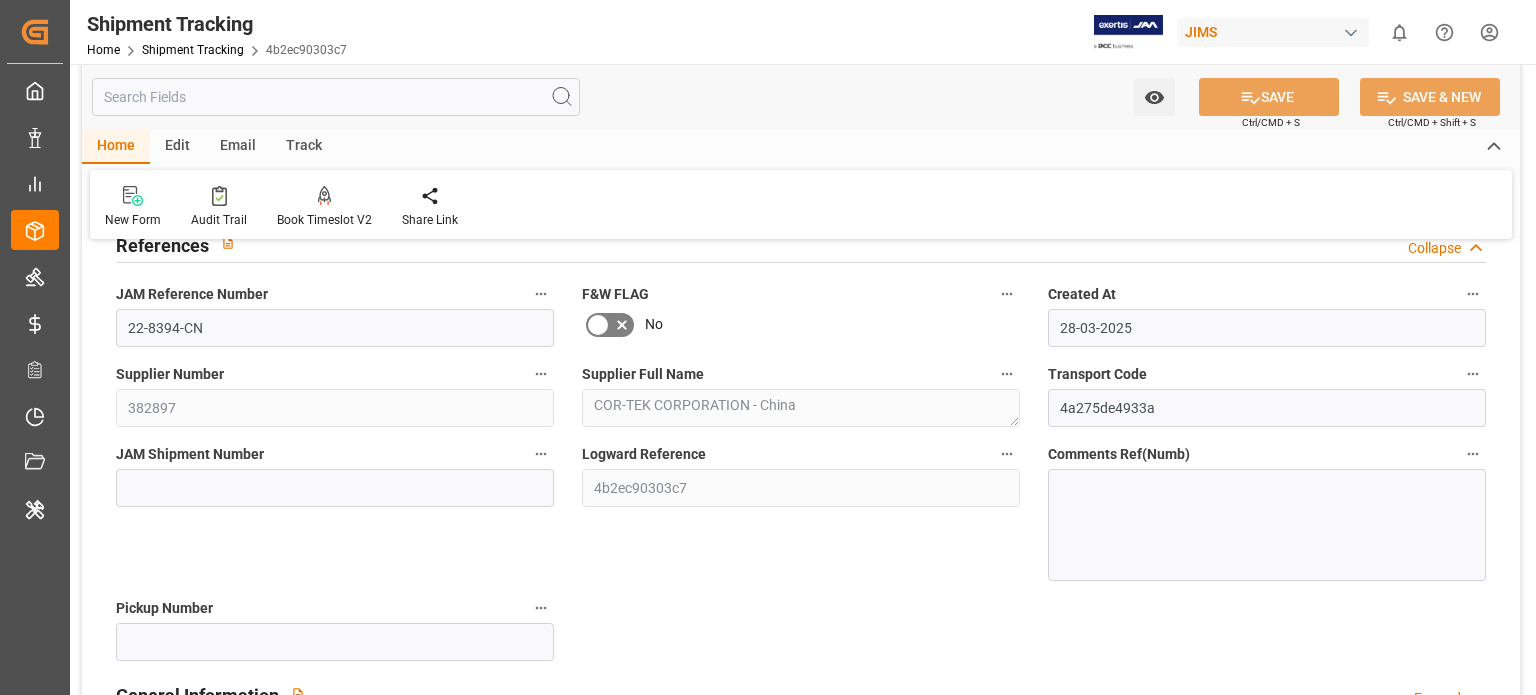click on "Watch Option   SAVE Ctrl/CMD + S    SAVE & NEW Ctrl/CMD + Shift + S" at bounding box center (801, 97) 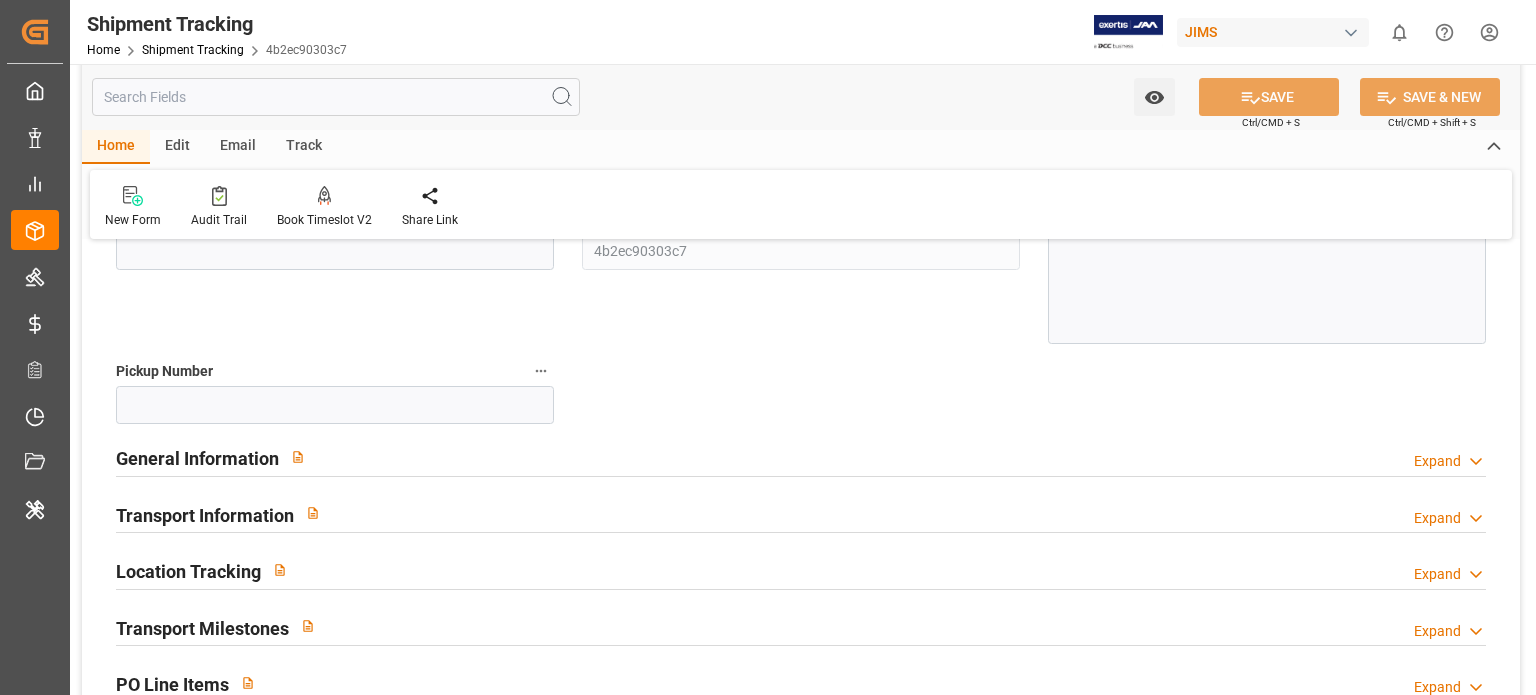 scroll, scrollTop: 200, scrollLeft: 0, axis: vertical 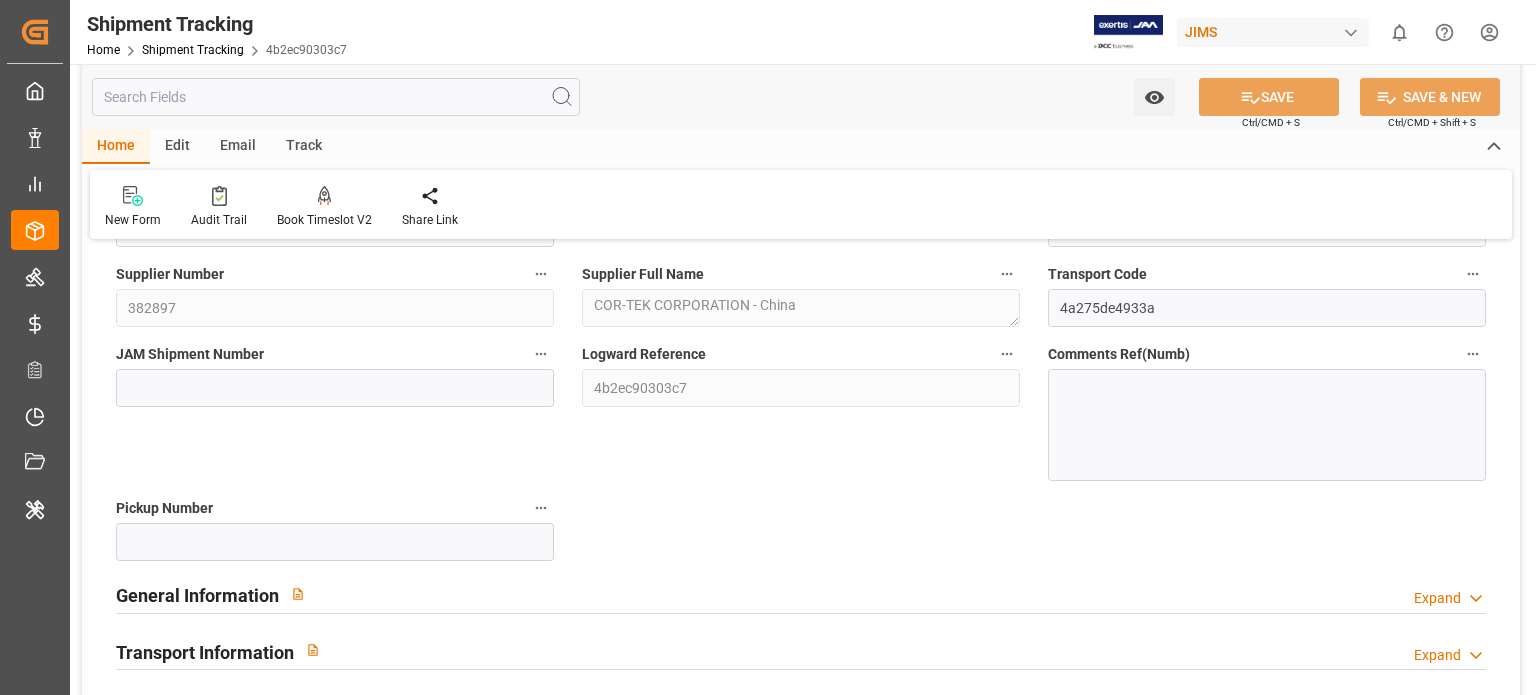 click at bounding box center [336, 97] 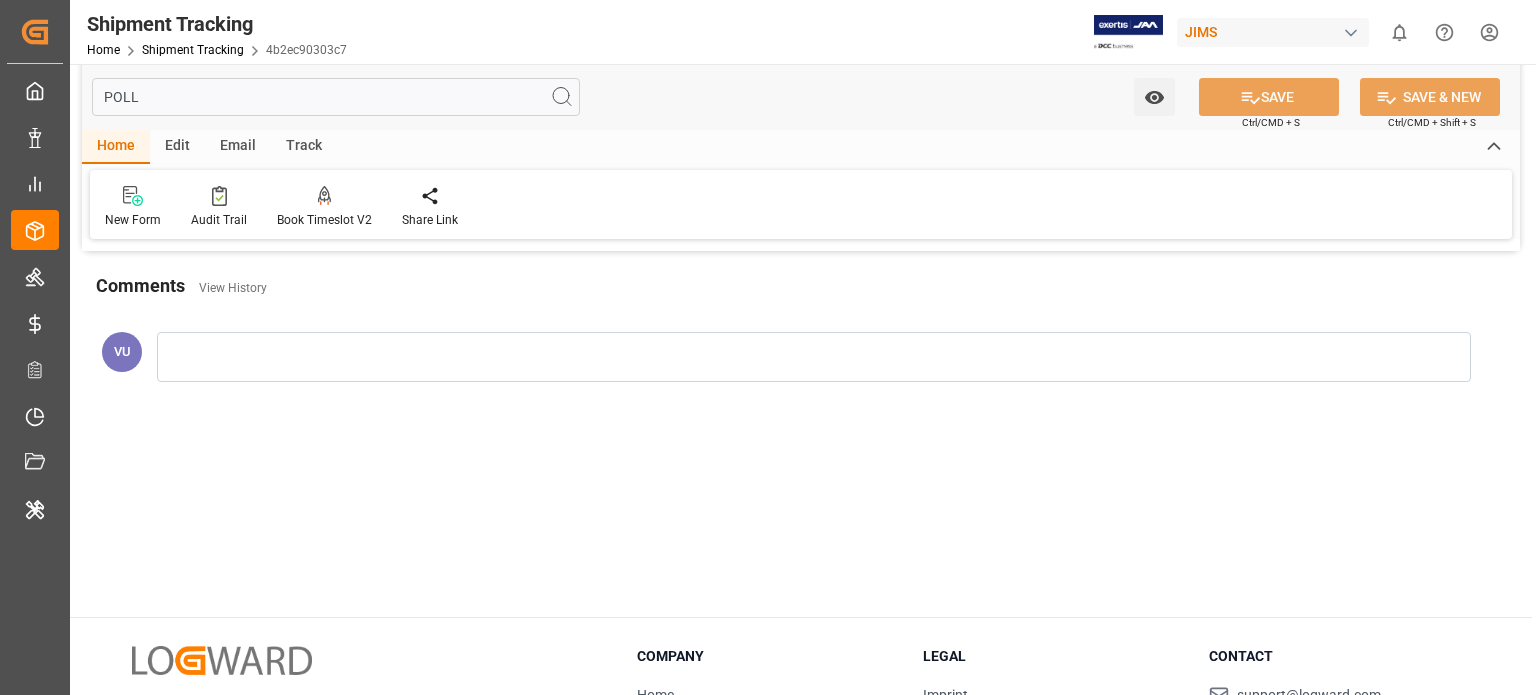 scroll, scrollTop: 0, scrollLeft: 0, axis: both 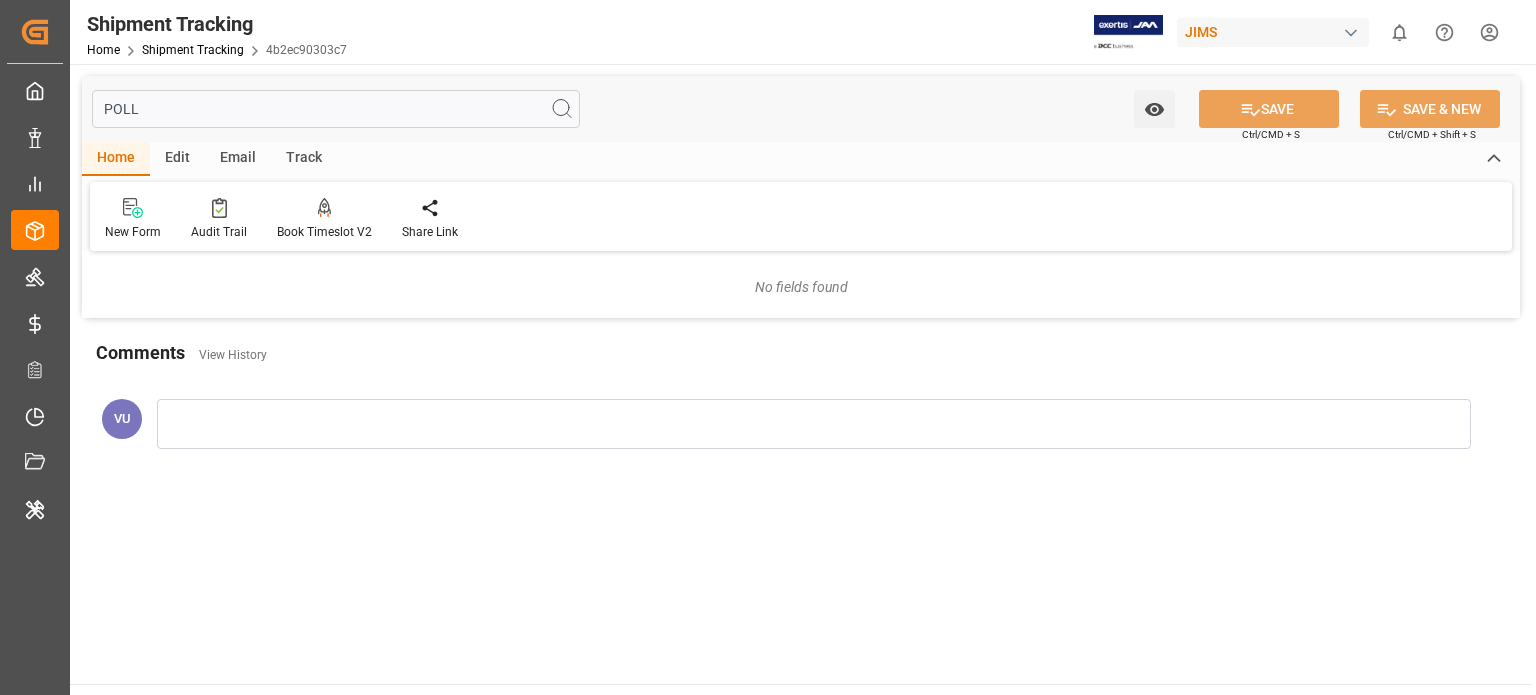 click on "POLL" at bounding box center [336, 109] 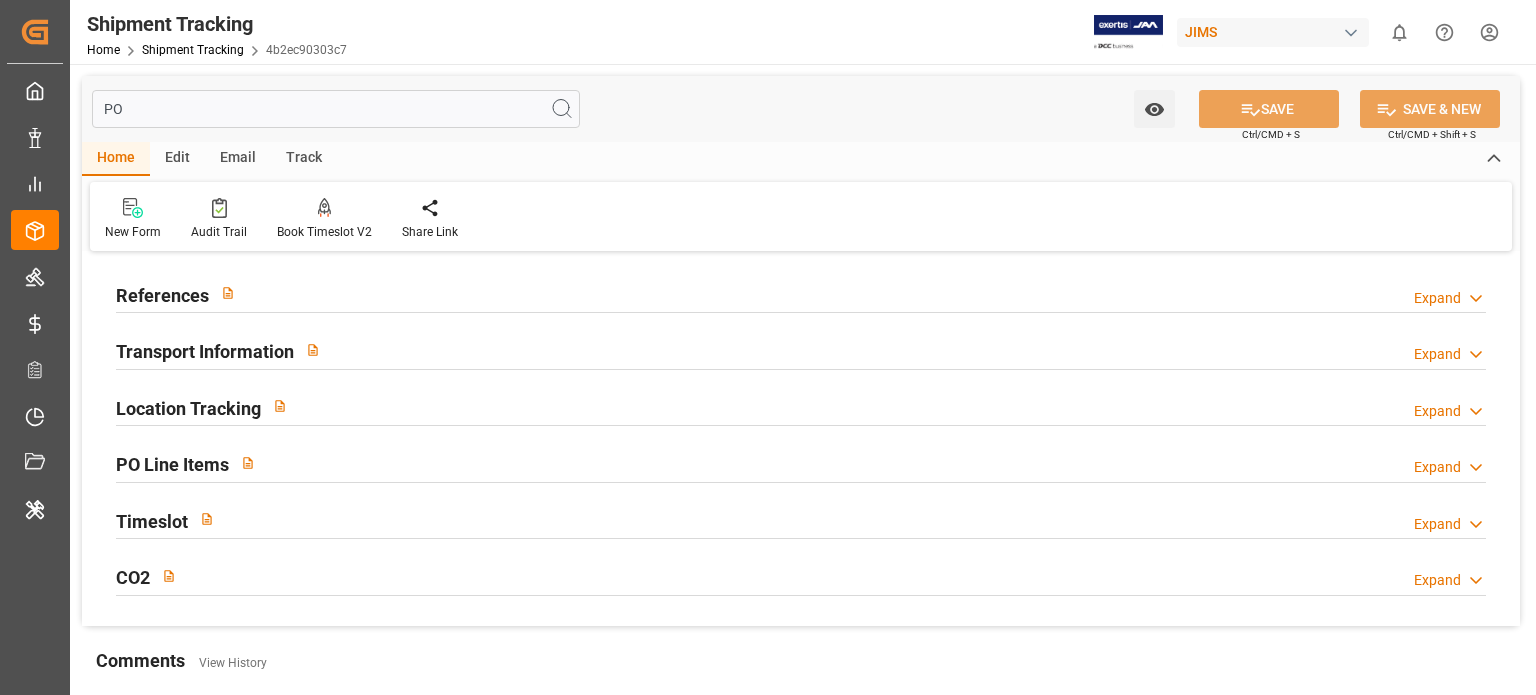 type on "P" 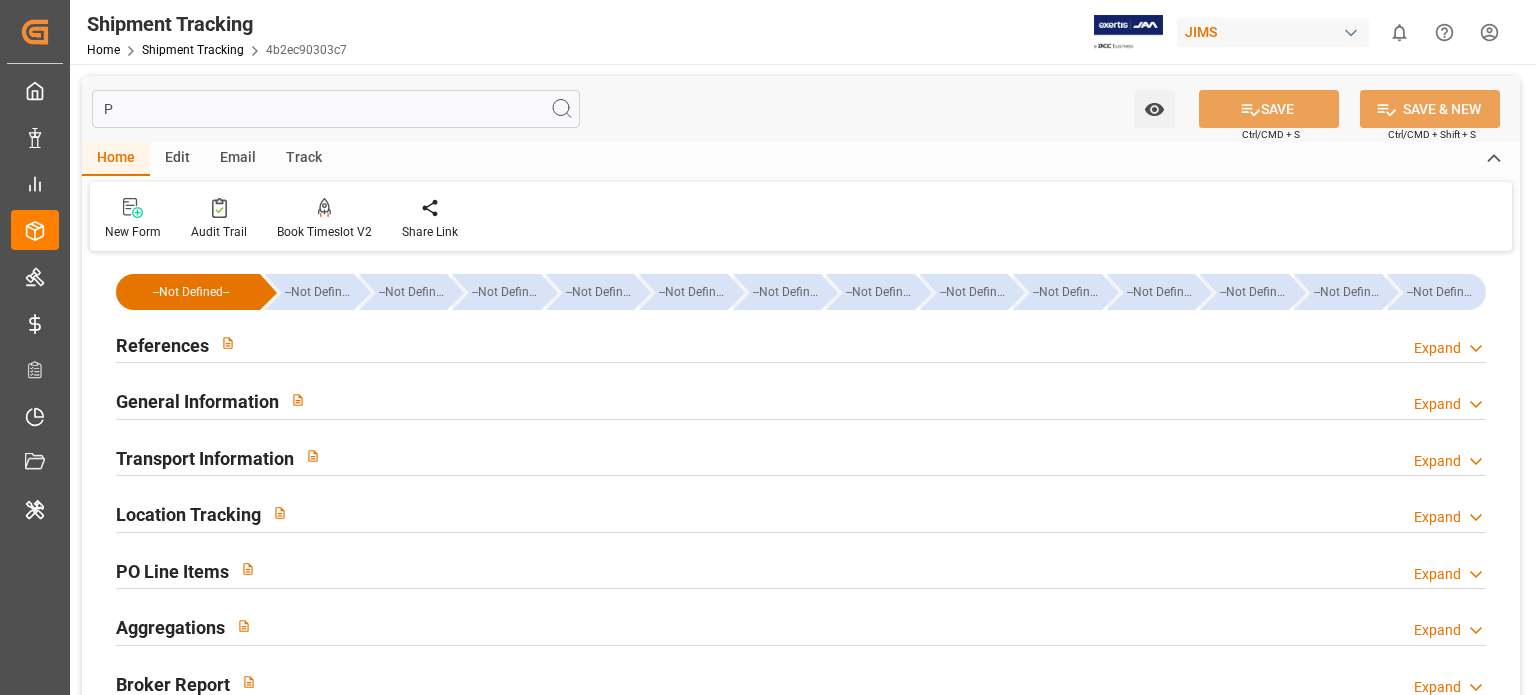type 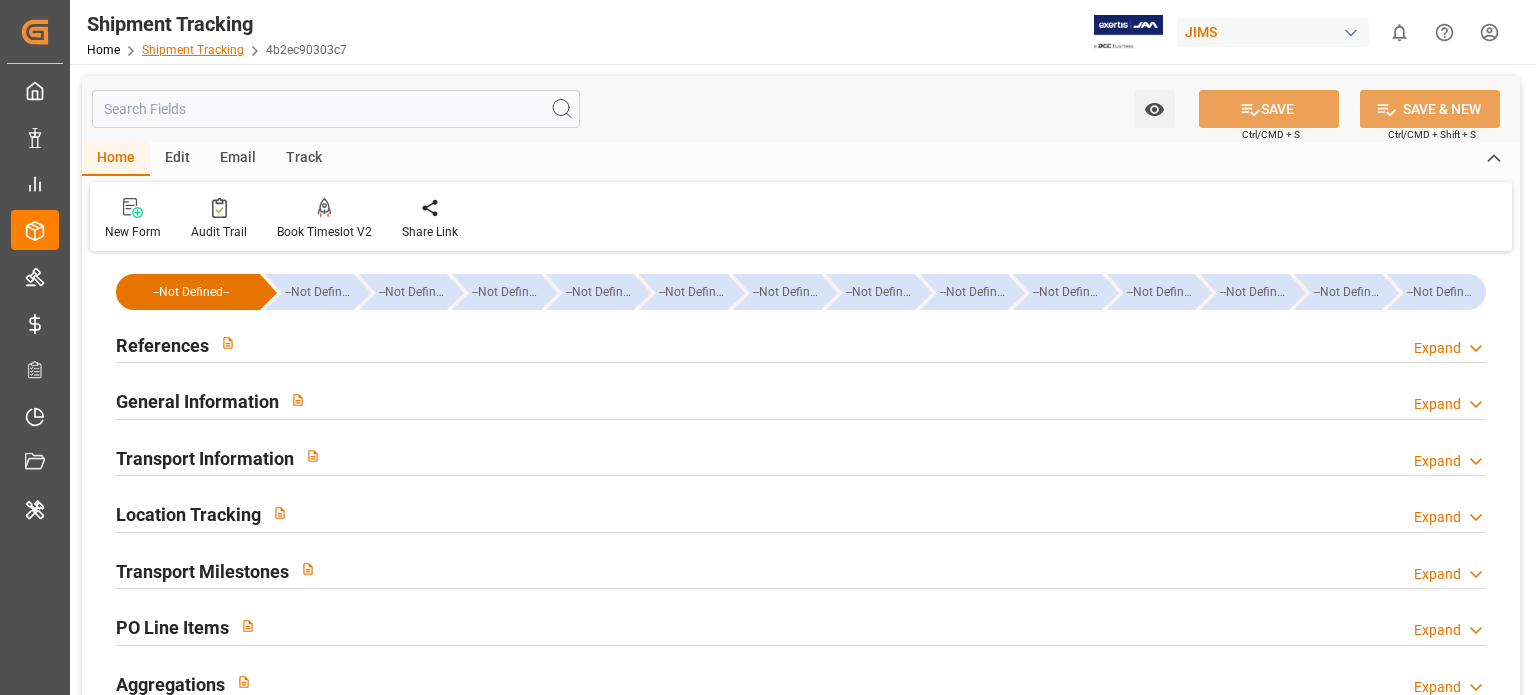 click on "Shipment Tracking" at bounding box center (193, 50) 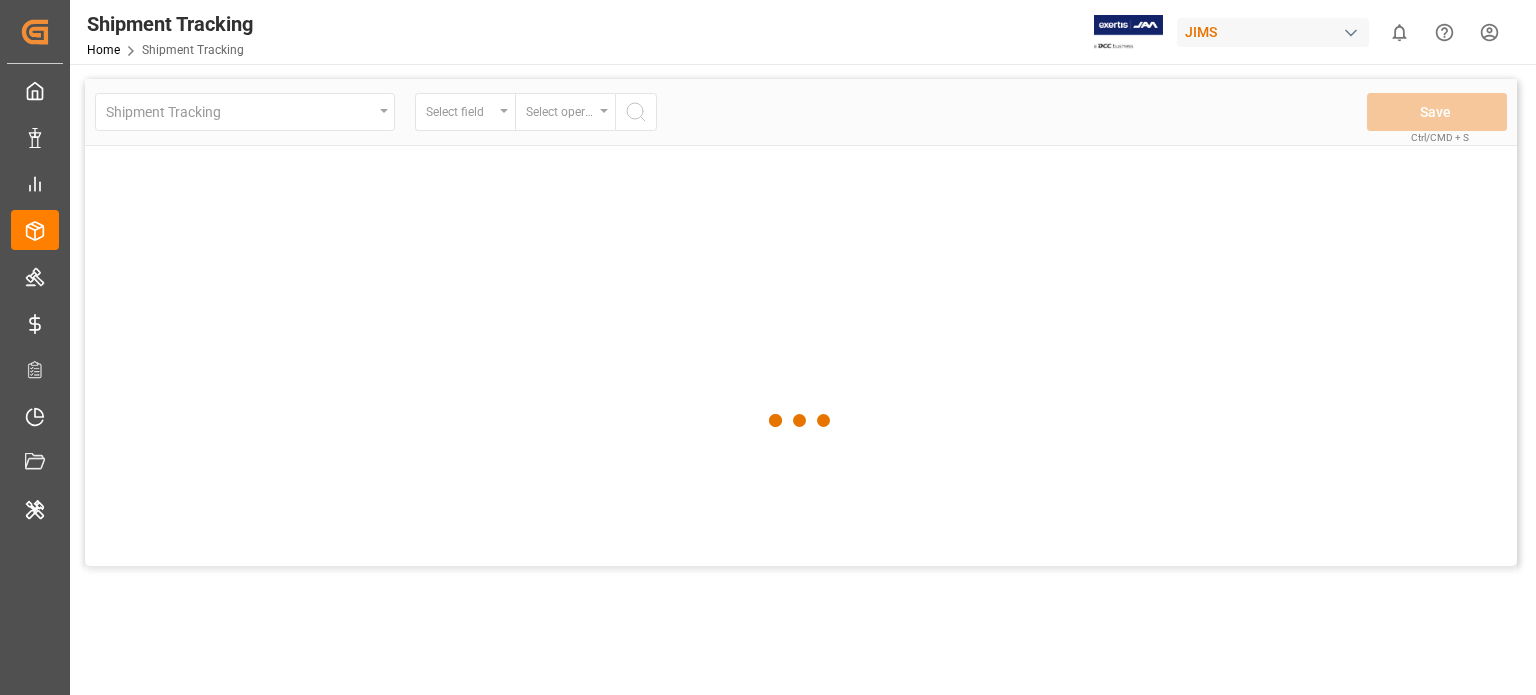 drag, startPoint x: 472, startPoint y: 115, endPoint x: 484, endPoint y: 106, distance: 15 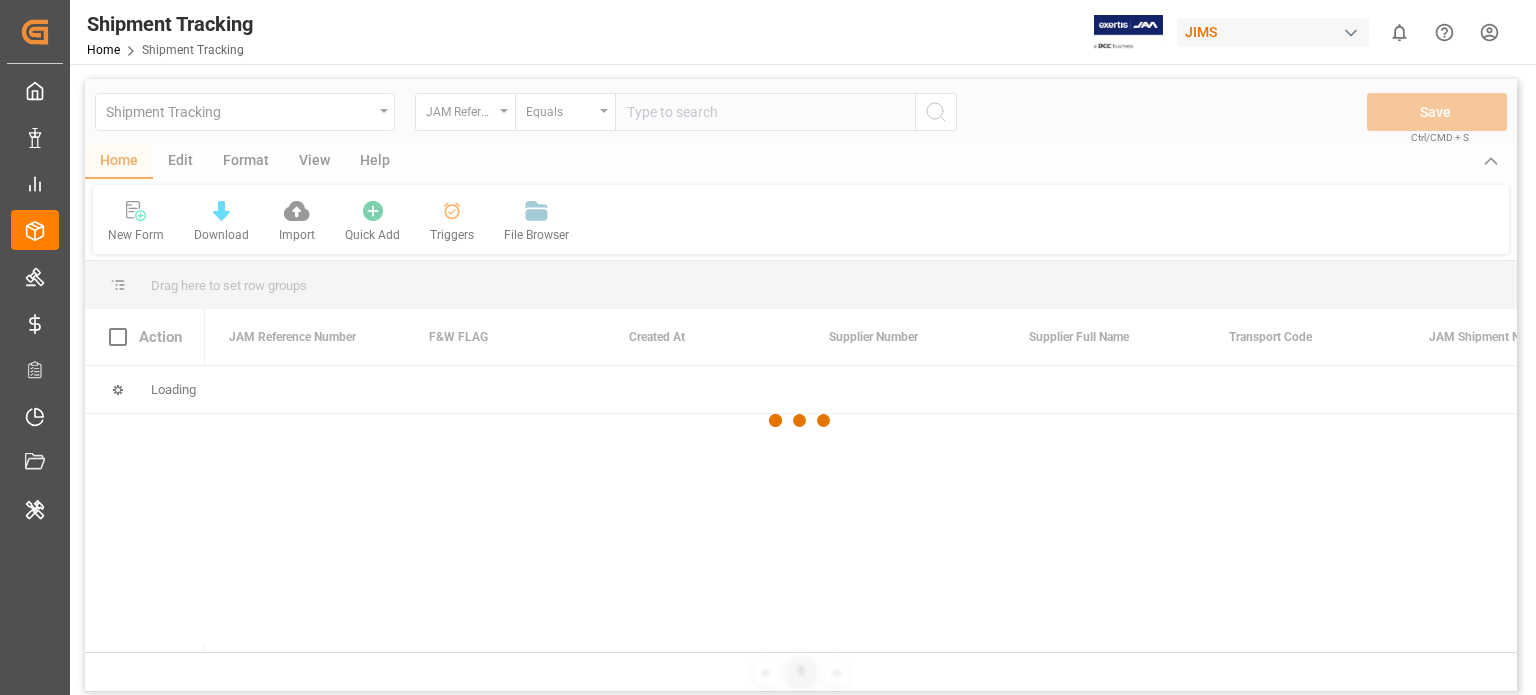 click at bounding box center [801, 420] 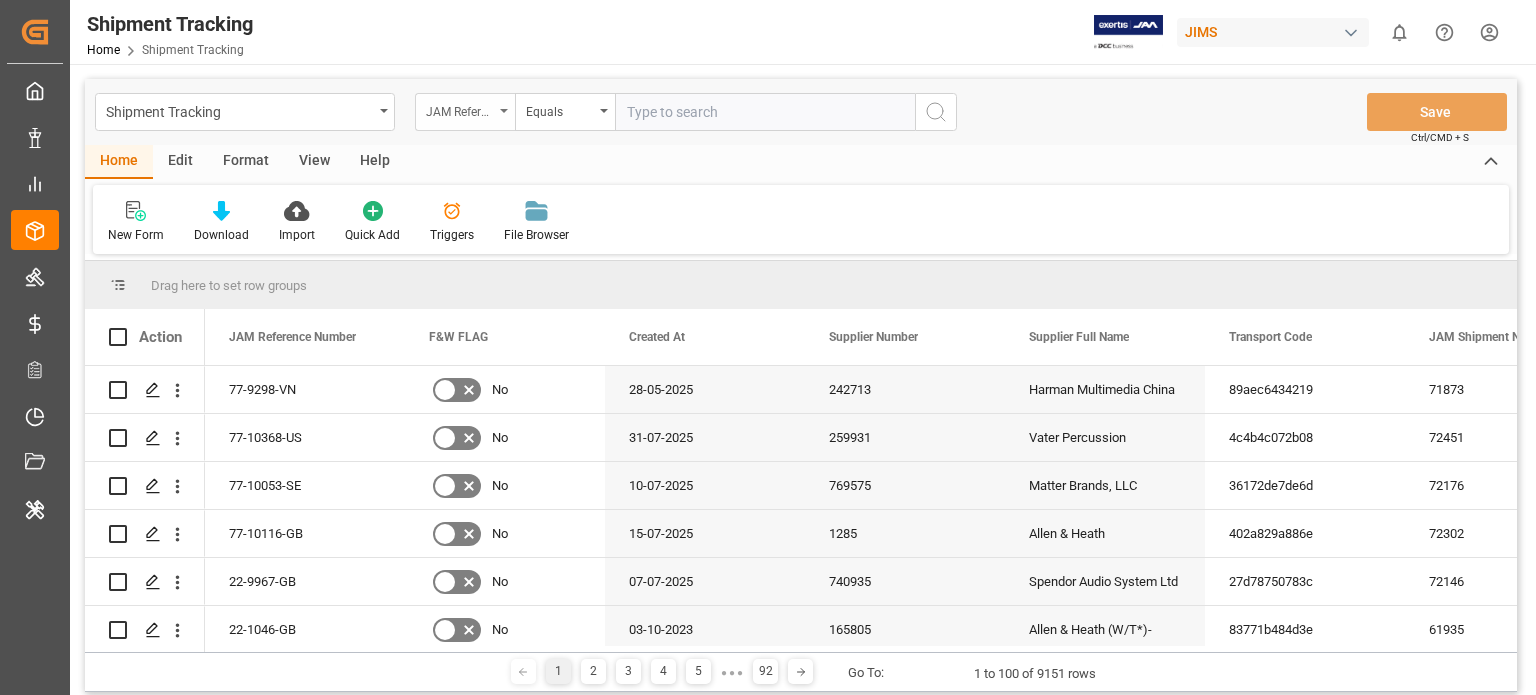 click on "JAM Reference Number" at bounding box center (460, 109) 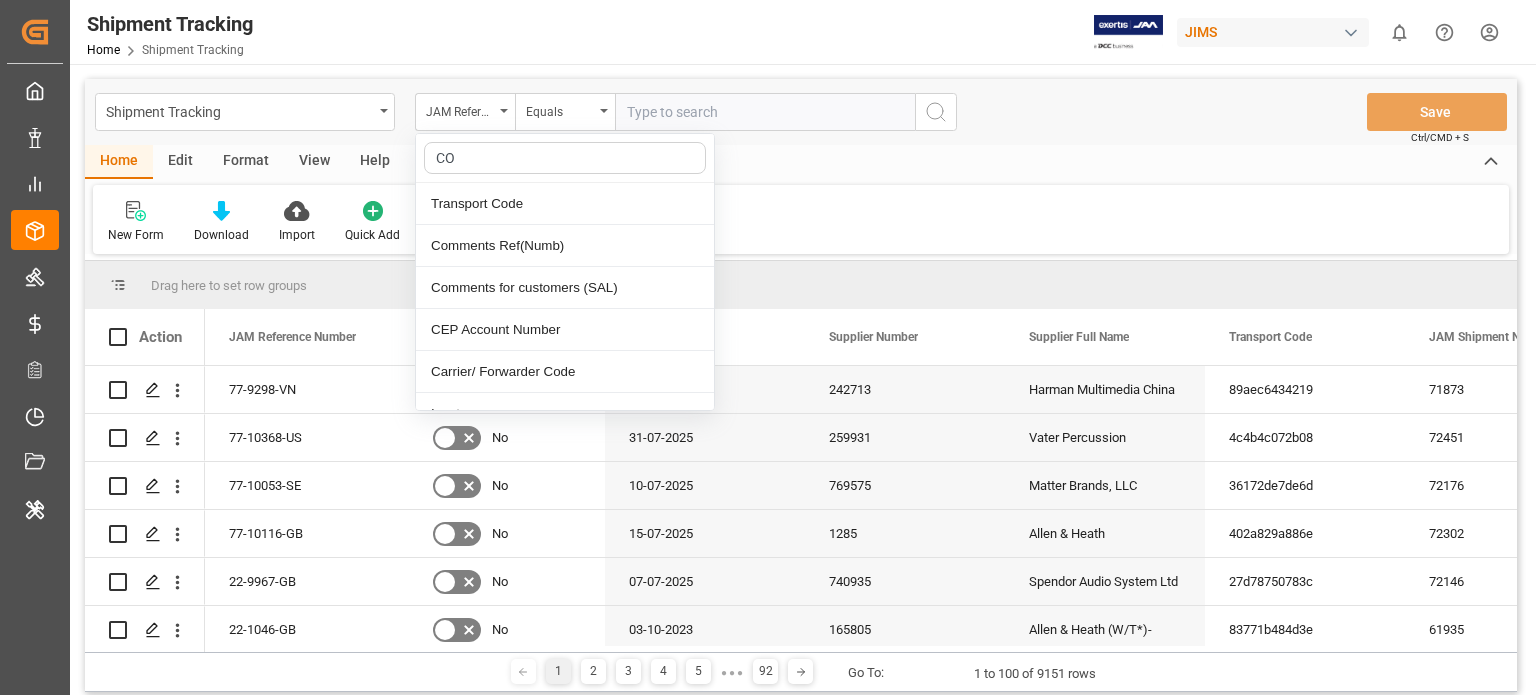 type on "CON" 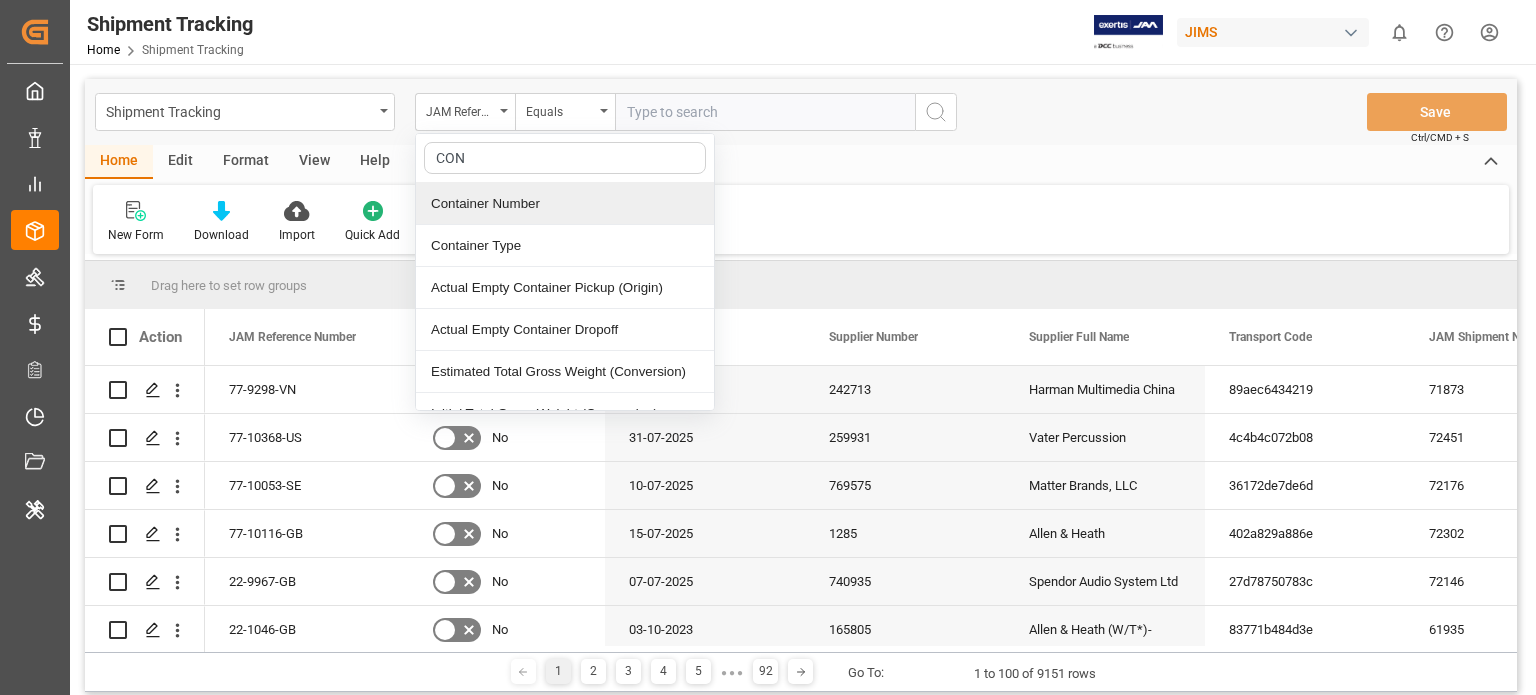 click on "Container Number" at bounding box center (565, 204) 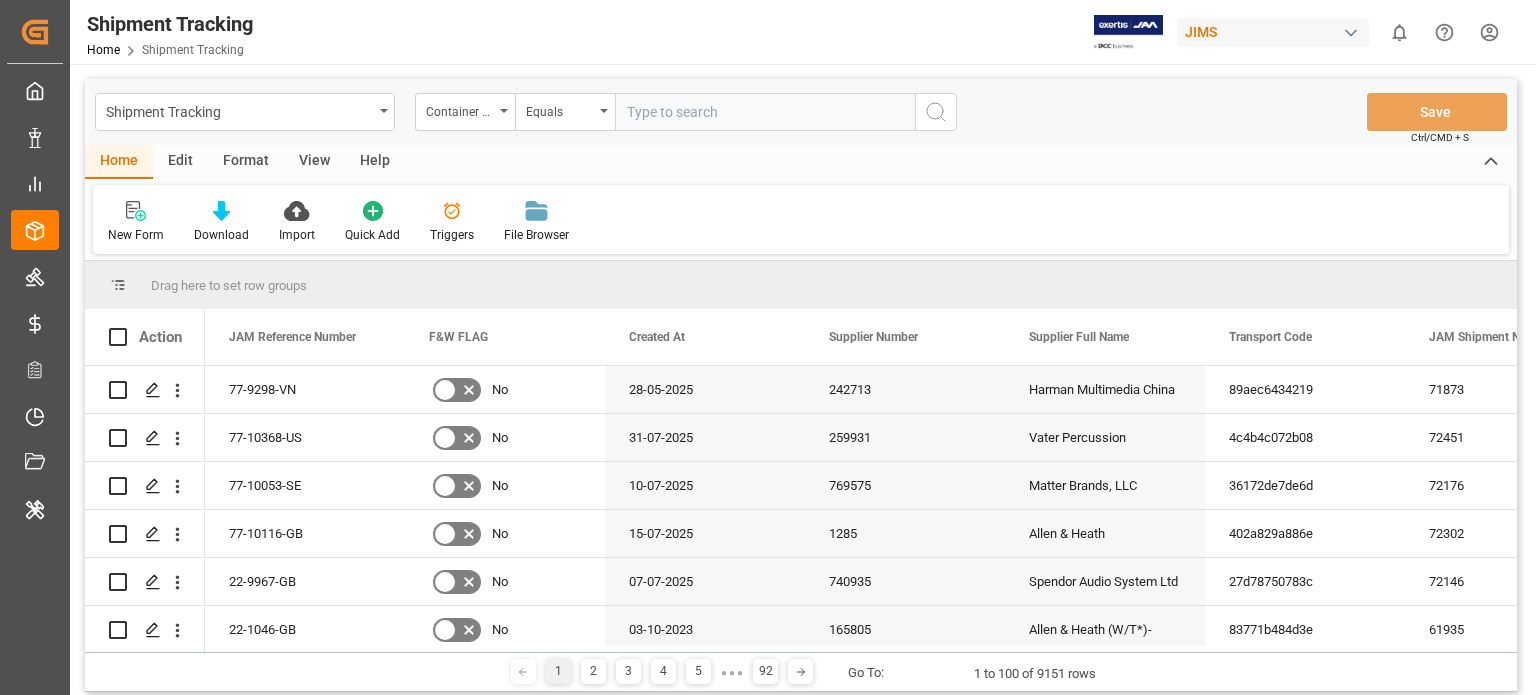 click at bounding box center [765, 112] 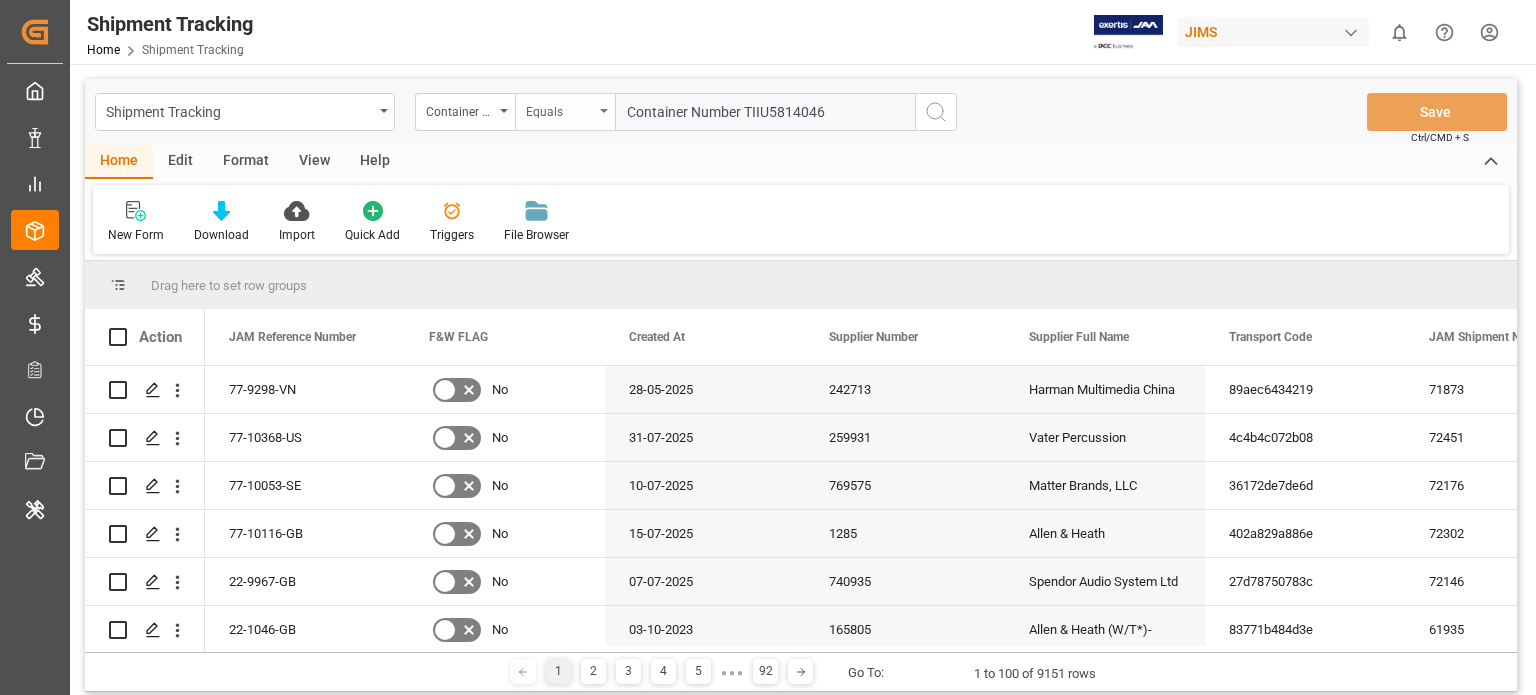drag, startPoint x: 745, startPoint y: 107, endPoint x: 603, endPoint y: 111, distance: 142.05632 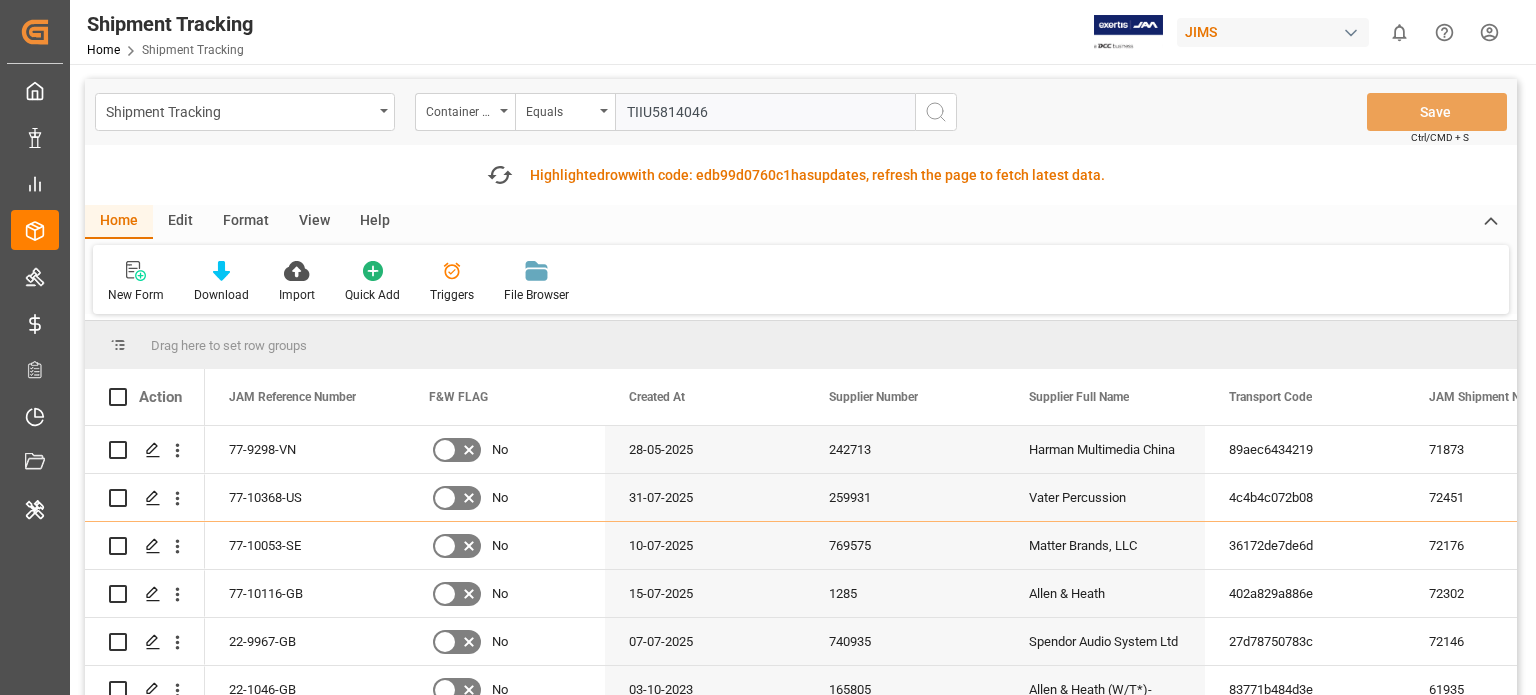 click on "TIIU5814046" at bounding box center (765, 112) 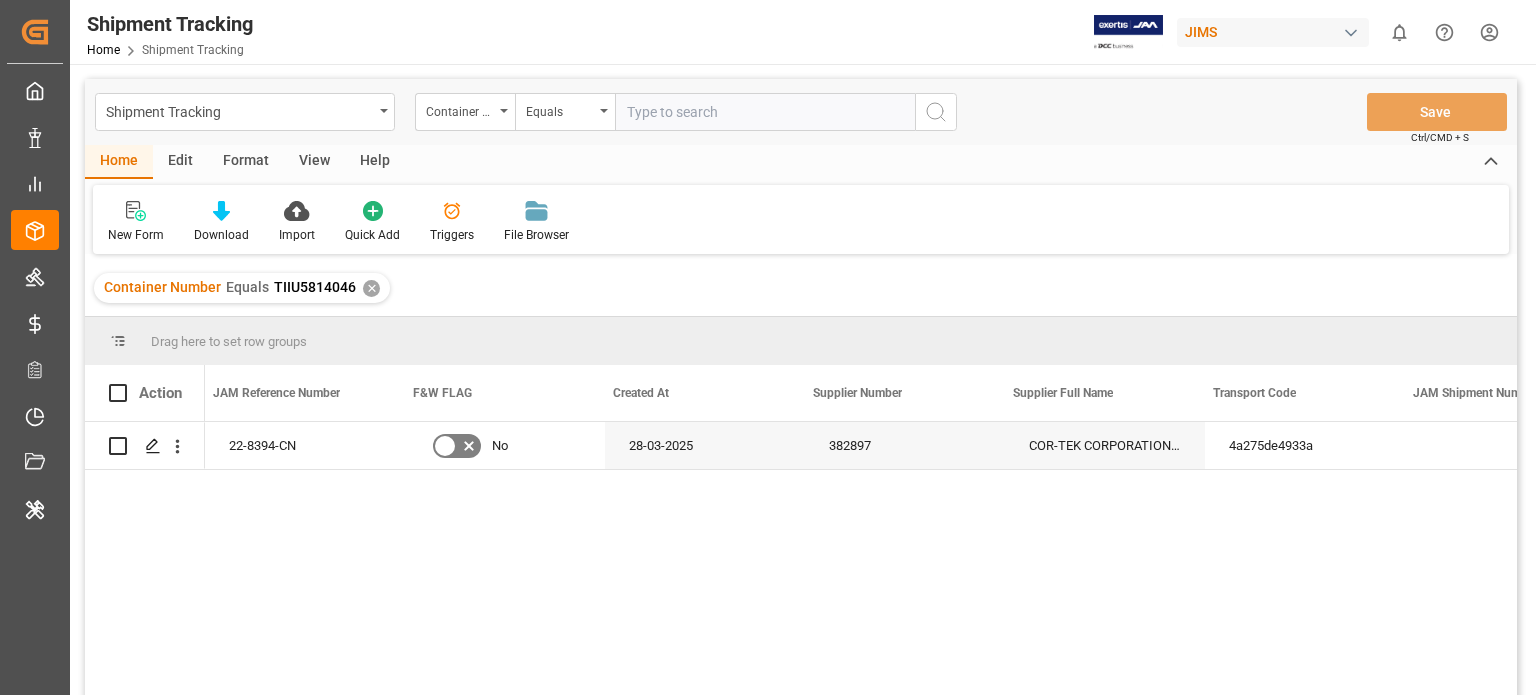 scroll, scrollTop: 0, scrollLeft: 376, axis: horizontal 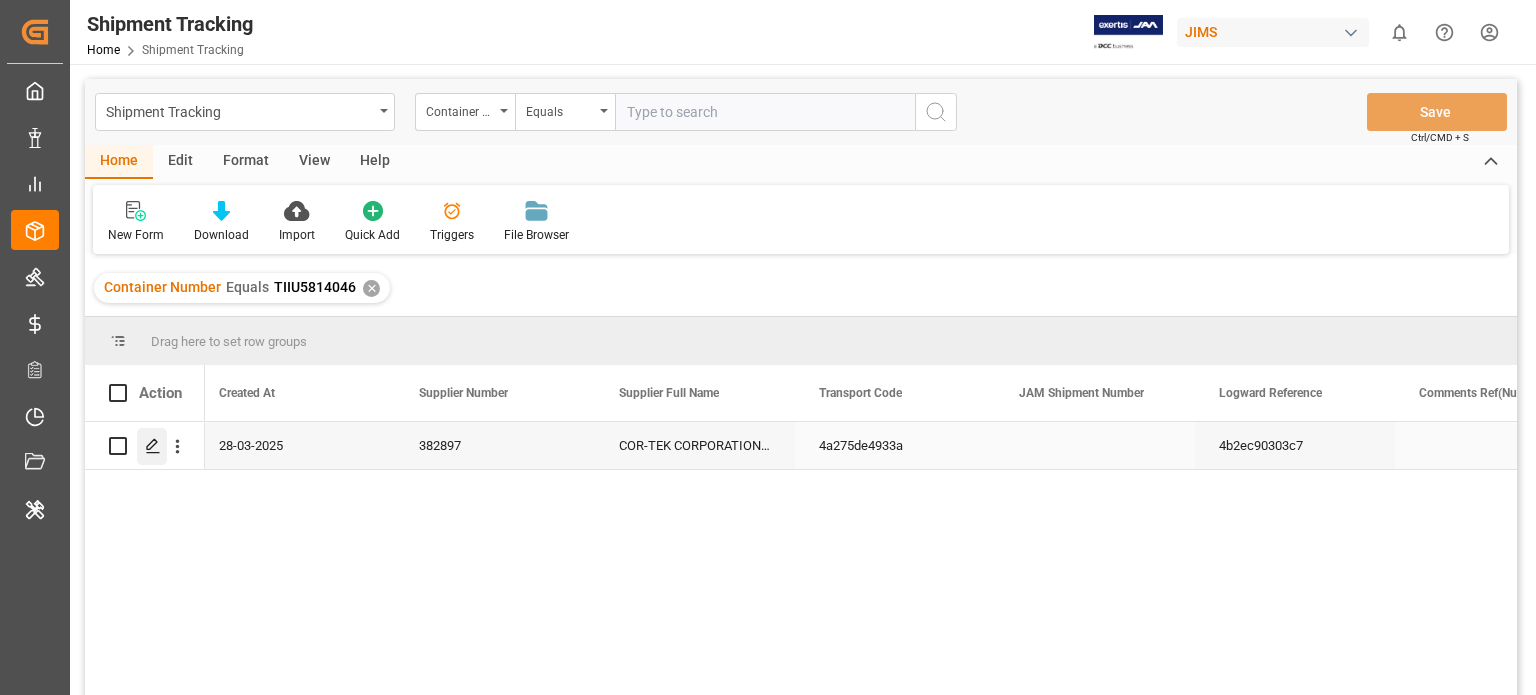 click 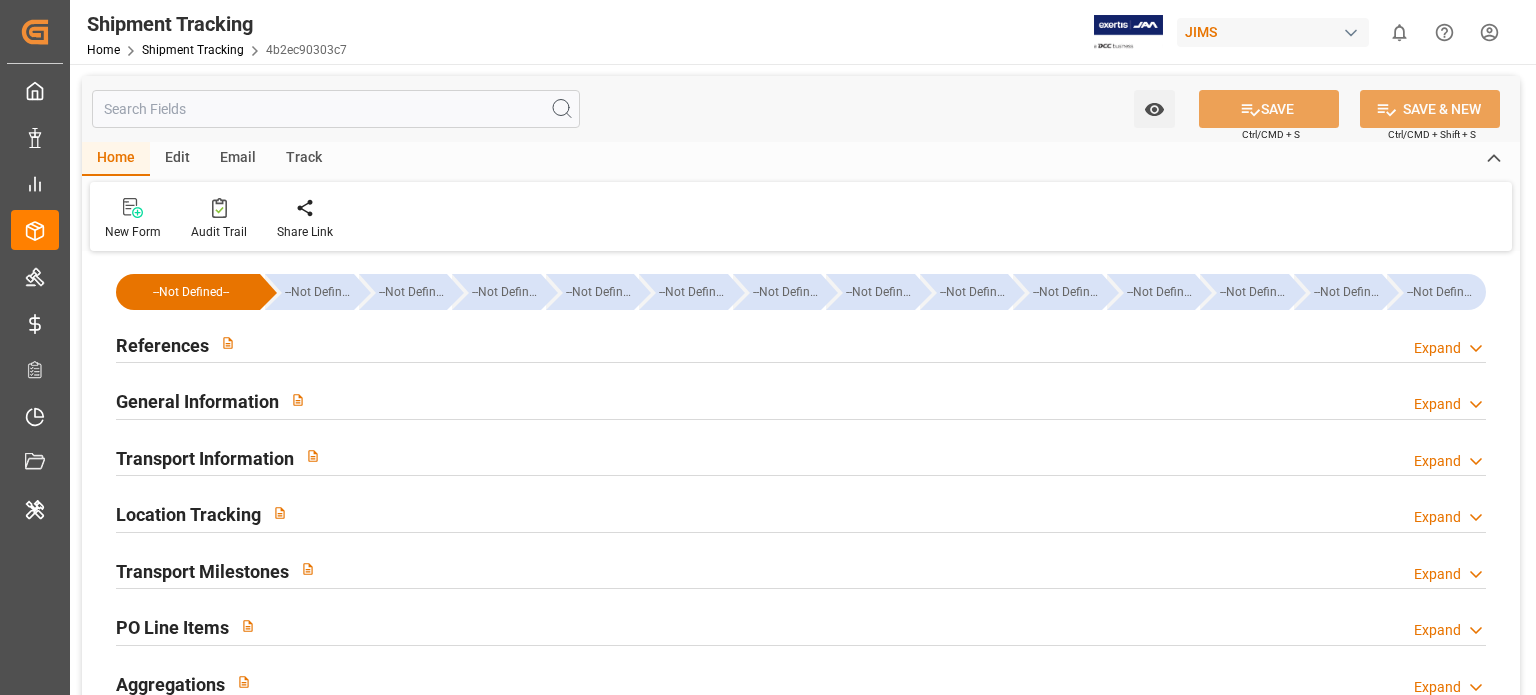 type on "Evergreen" 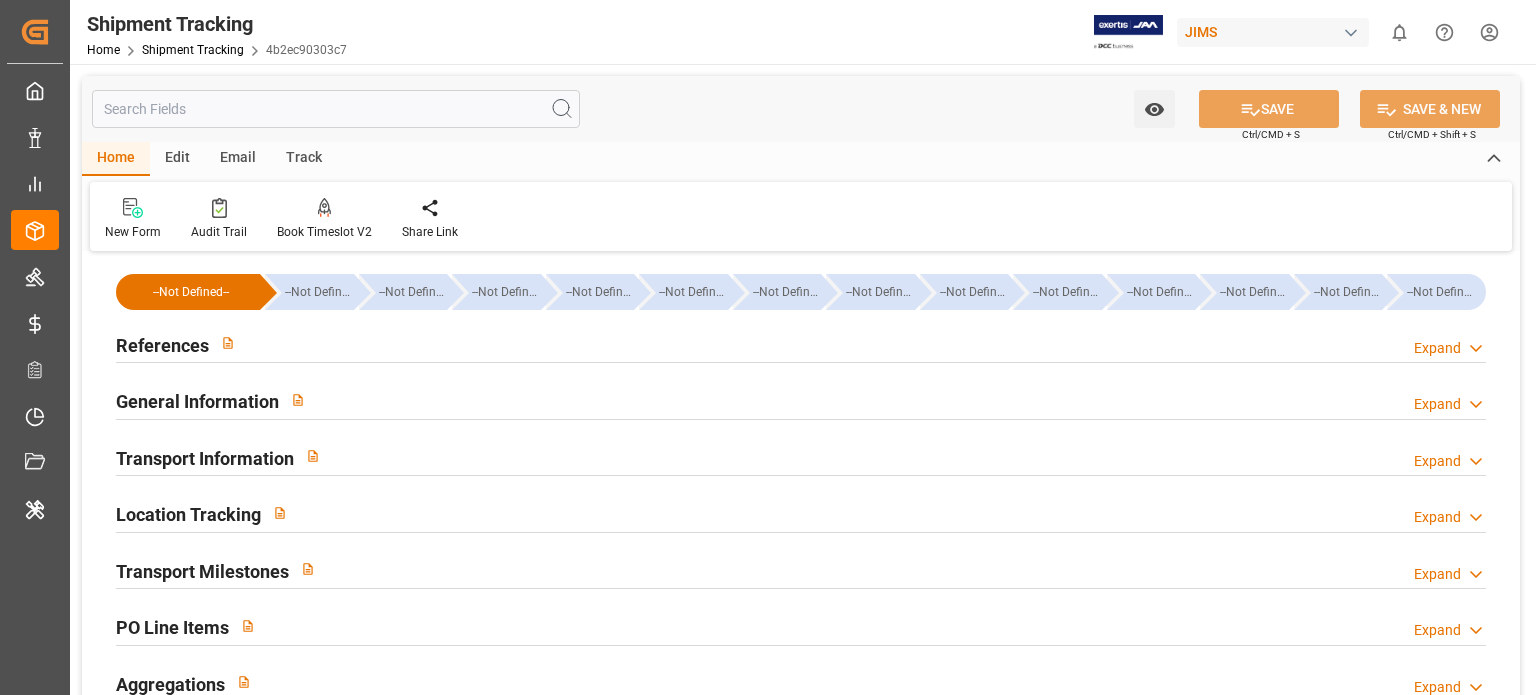 drag, startPoint x: 1336, startPoint y: 448, endPoint x: 1317, endPoint y: 450, distance: 19.104973 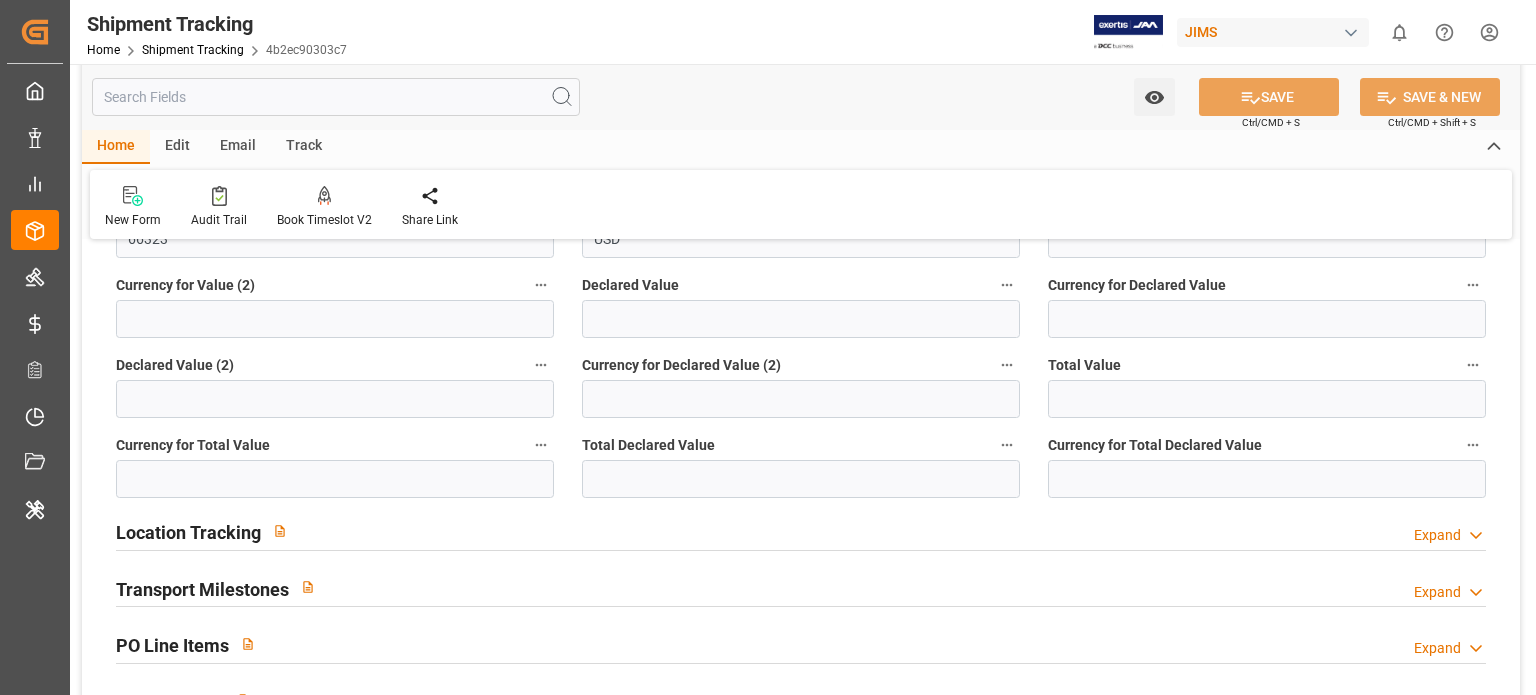 scroll, scrollTop: 900, scrollLeft: 0, axis: vertical 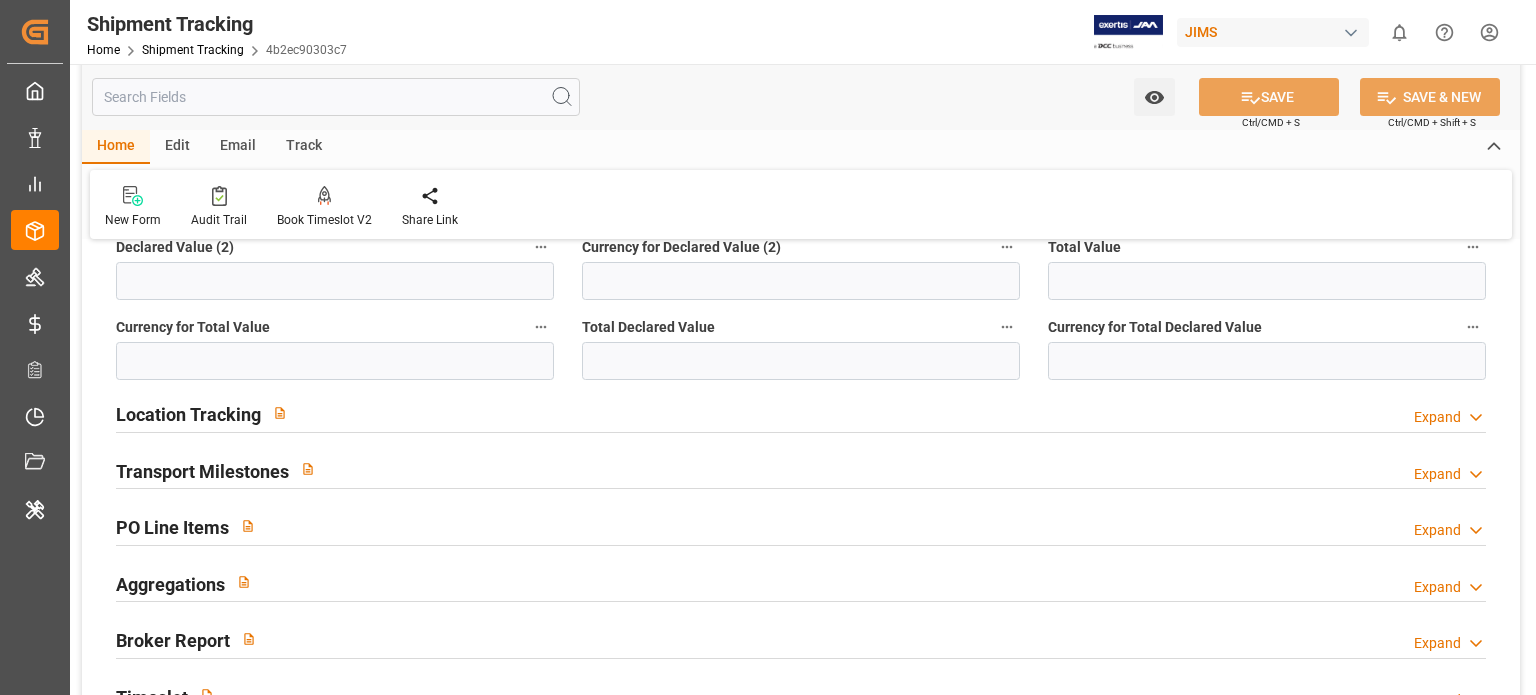 click on "Location Tracking Expand" at bounding box center [801, 413] 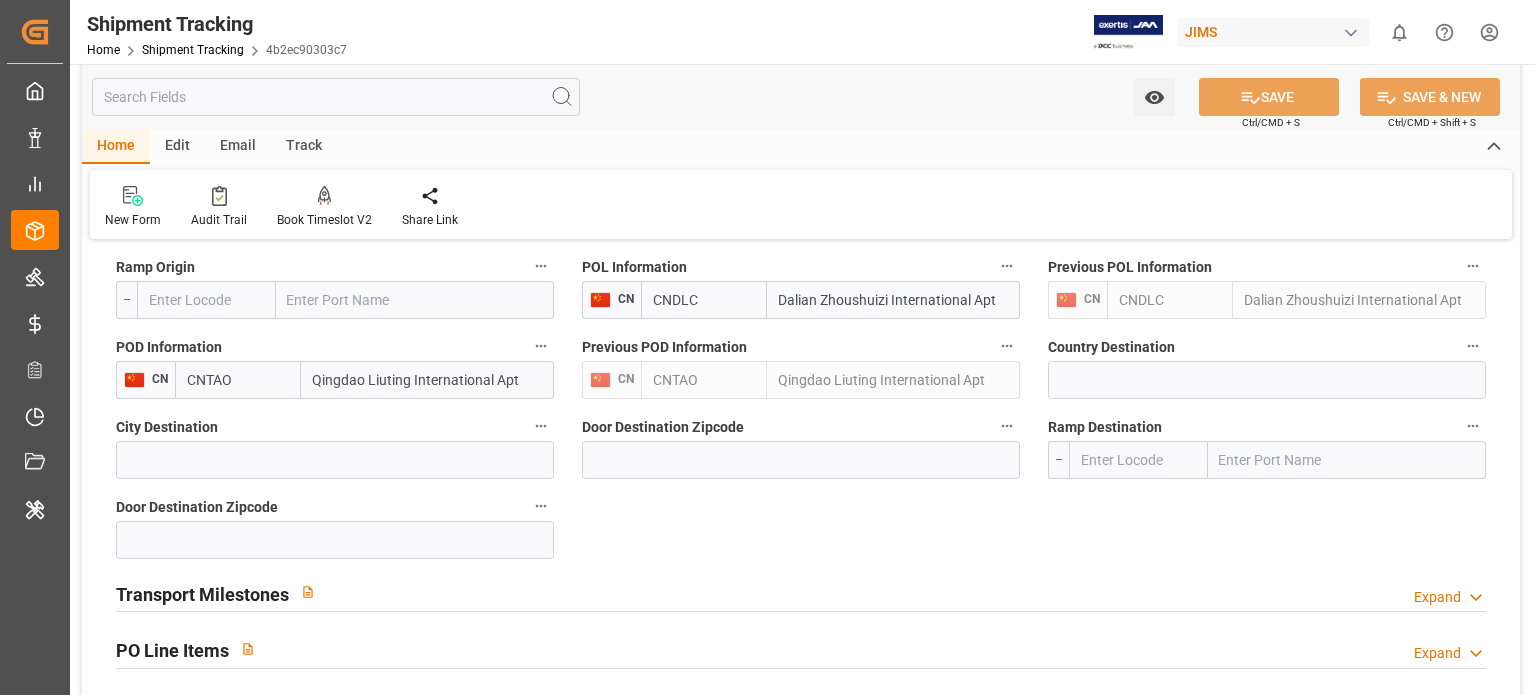 scroll, scrollTop: 1200, scrollLeft: 0, axis: vertical 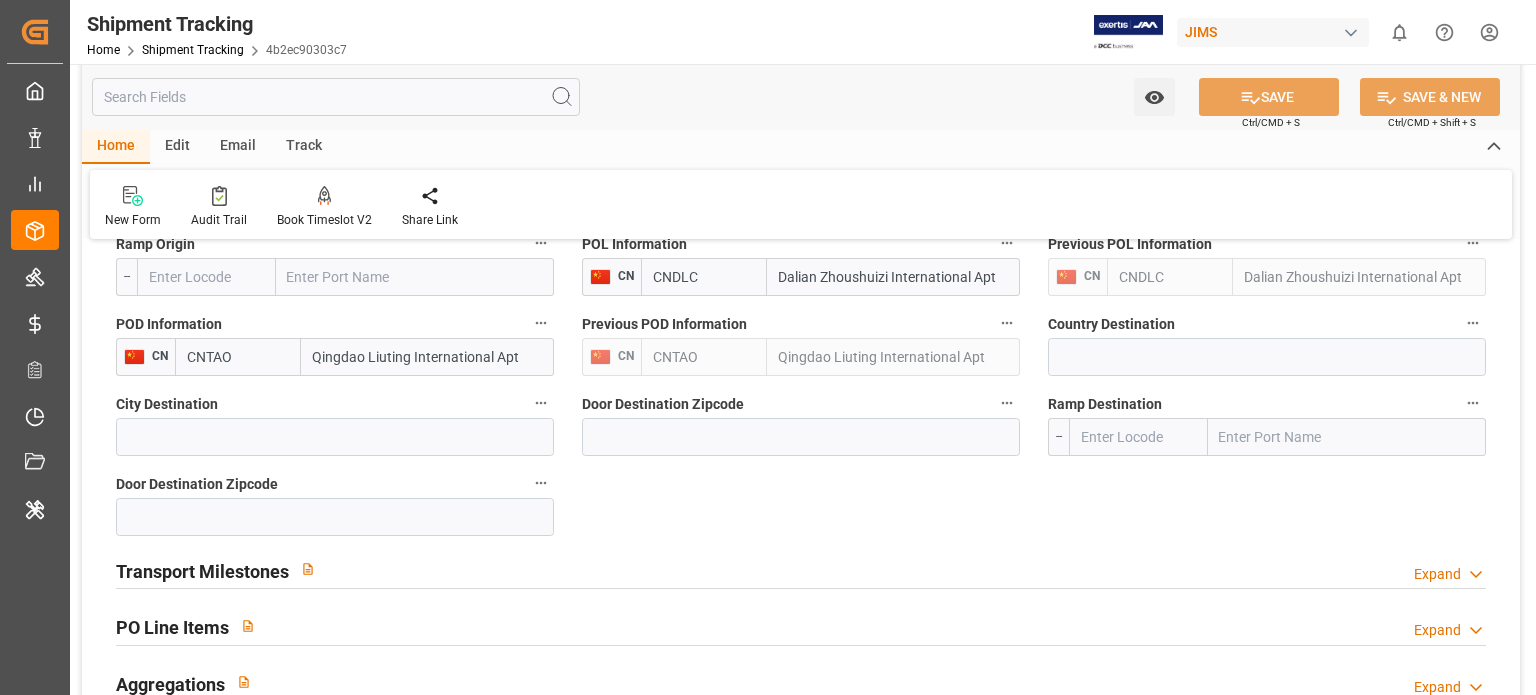 click on "Expand" at bounding box center (1437, 574) 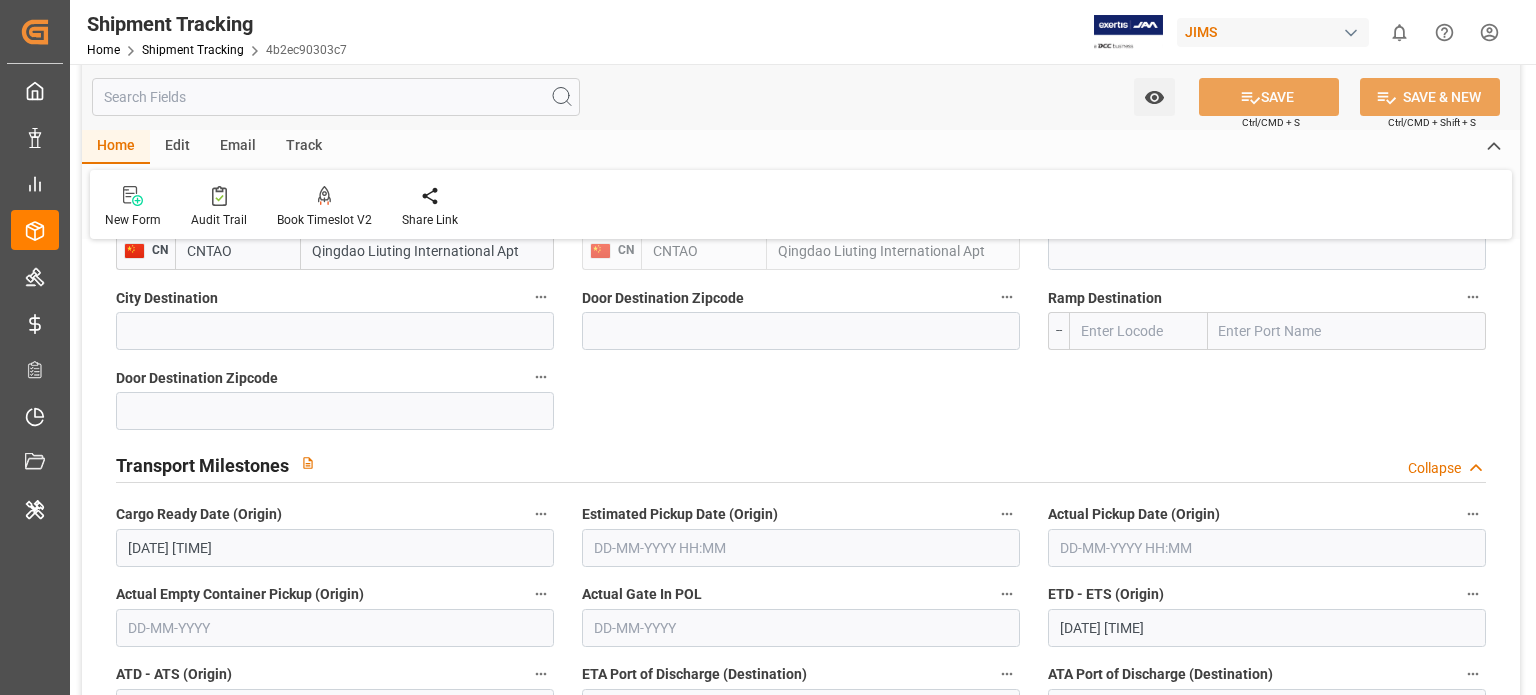 scroll, scrollTop: 1100, scrollLeft: 0, axis: vertical 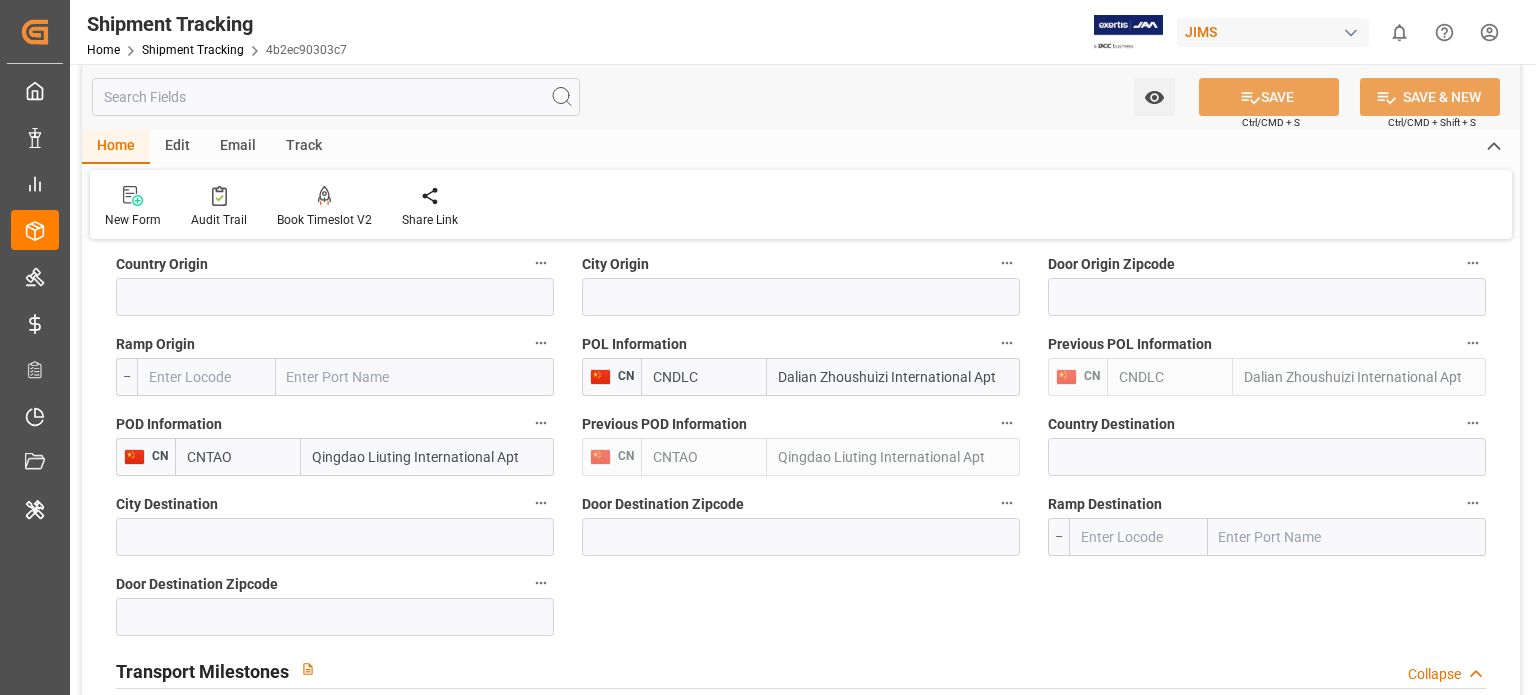 drag, startPoint x: 1460, startPoint y: 666, endPoint x: 1445, endPoint y: 655, distance: 18.601076 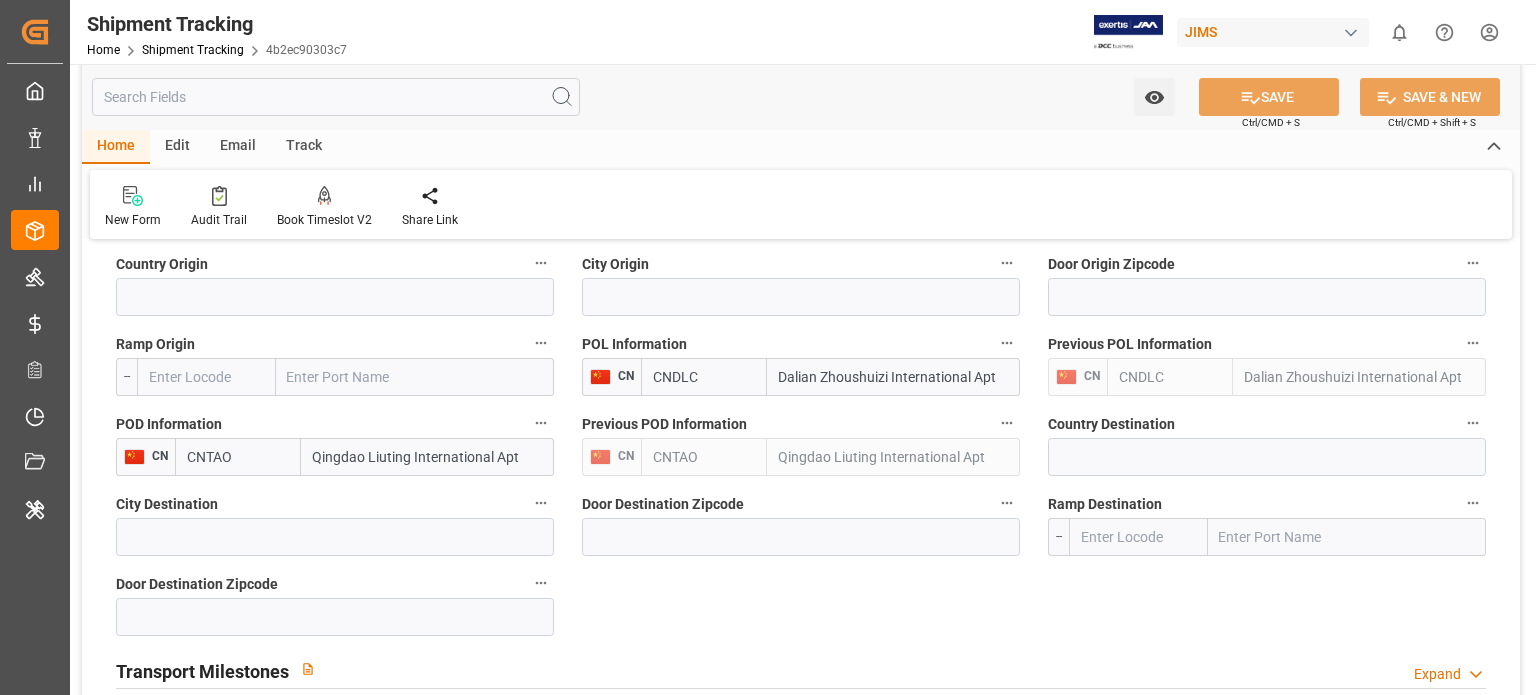 drag, startPoint x: 244, startPoint y: 459, endPoint x: 193, endPoint y: 455, distance: 51.156624 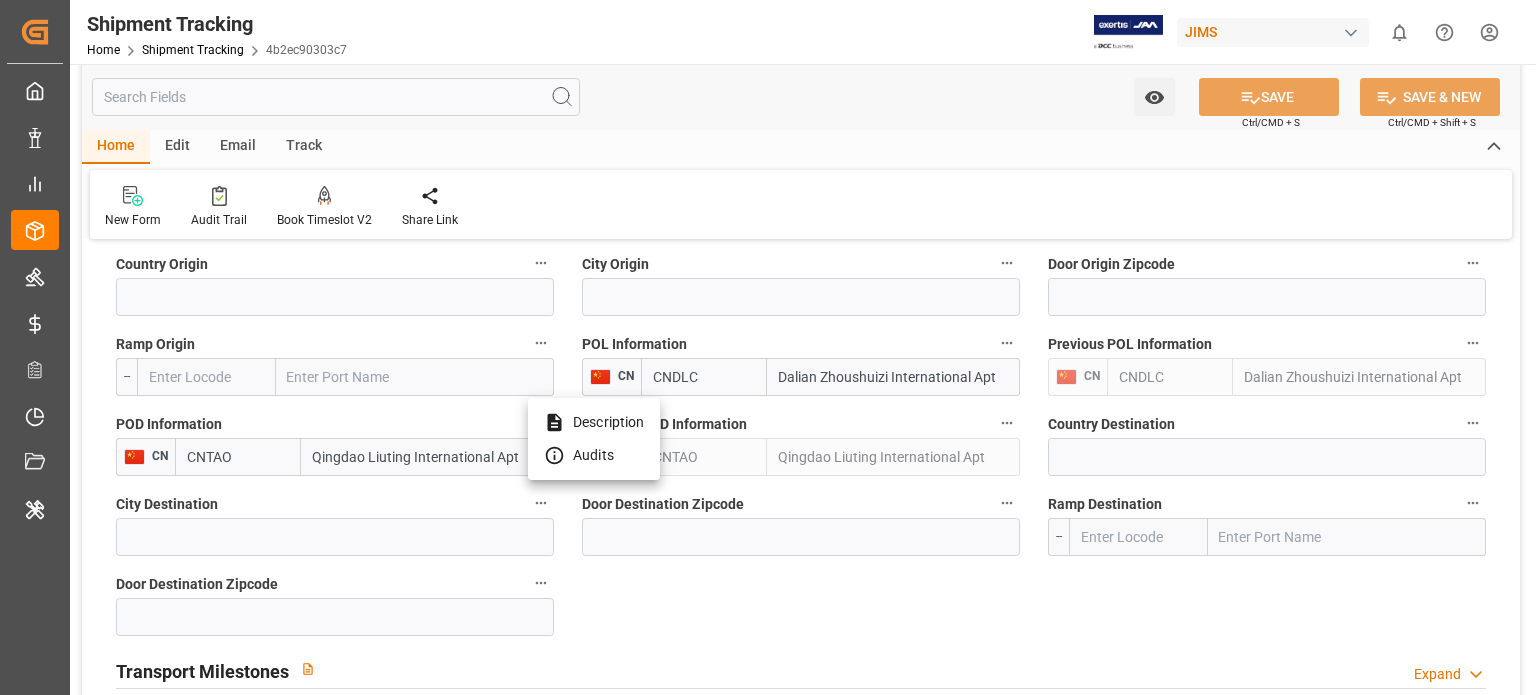 click at bounding box center [768, 347] 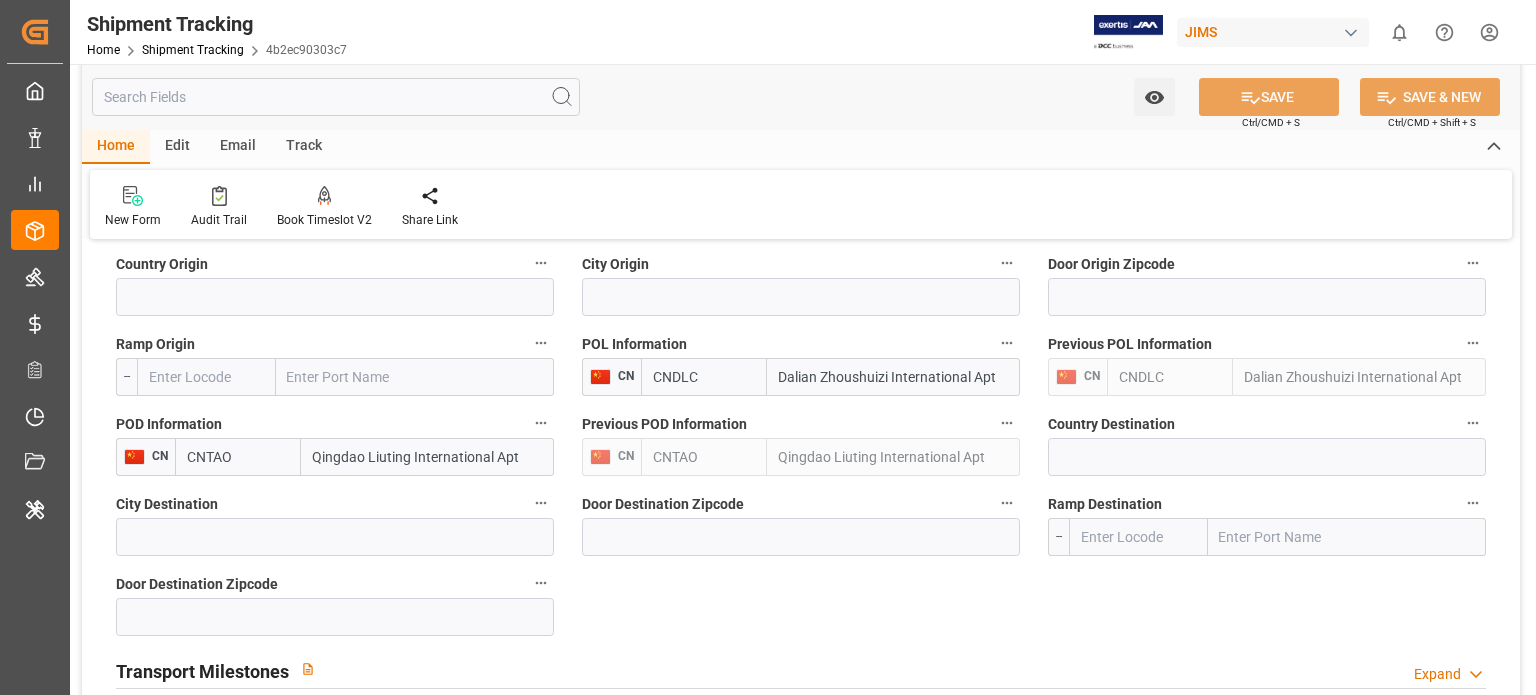 click on "Home Edit Email Track" at bounding box center [801, 147] 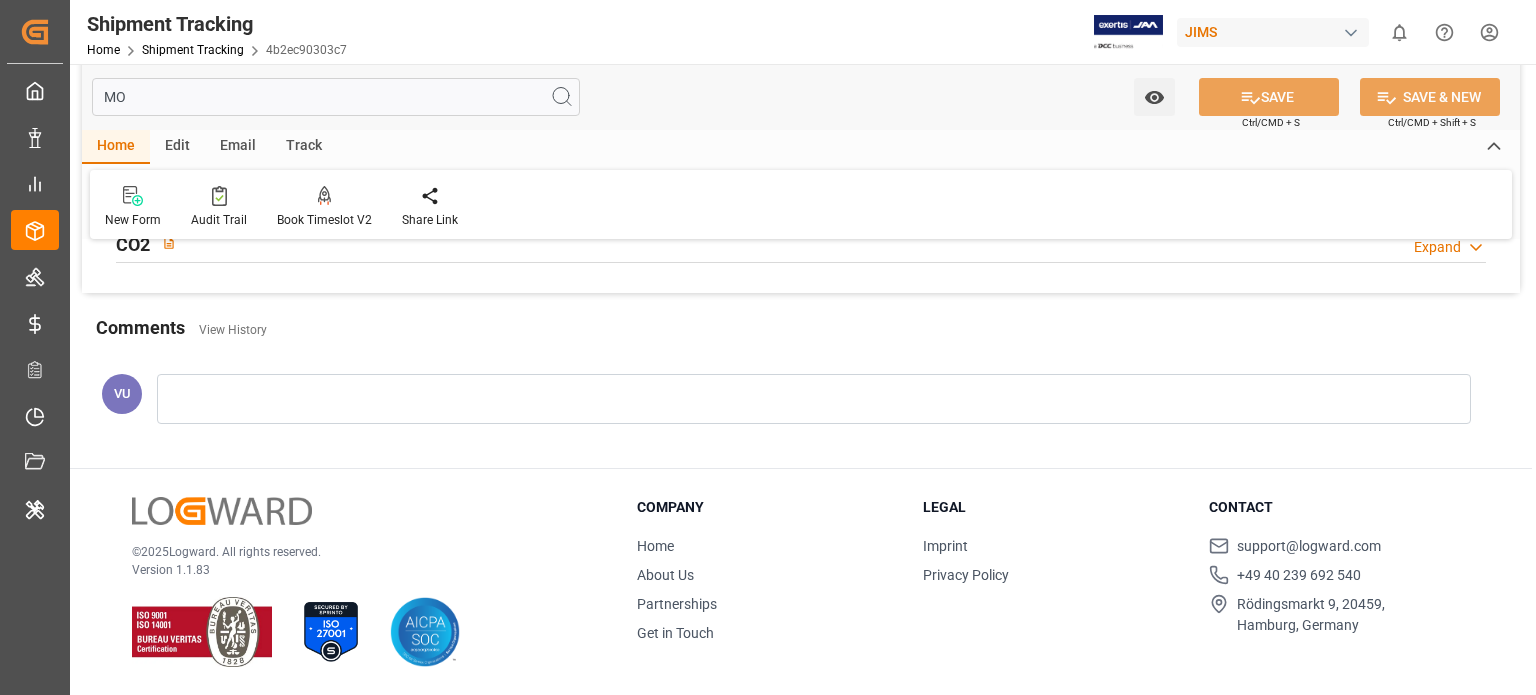 scroll, scrollTop: 0, scrollLeft: 0, axis: both 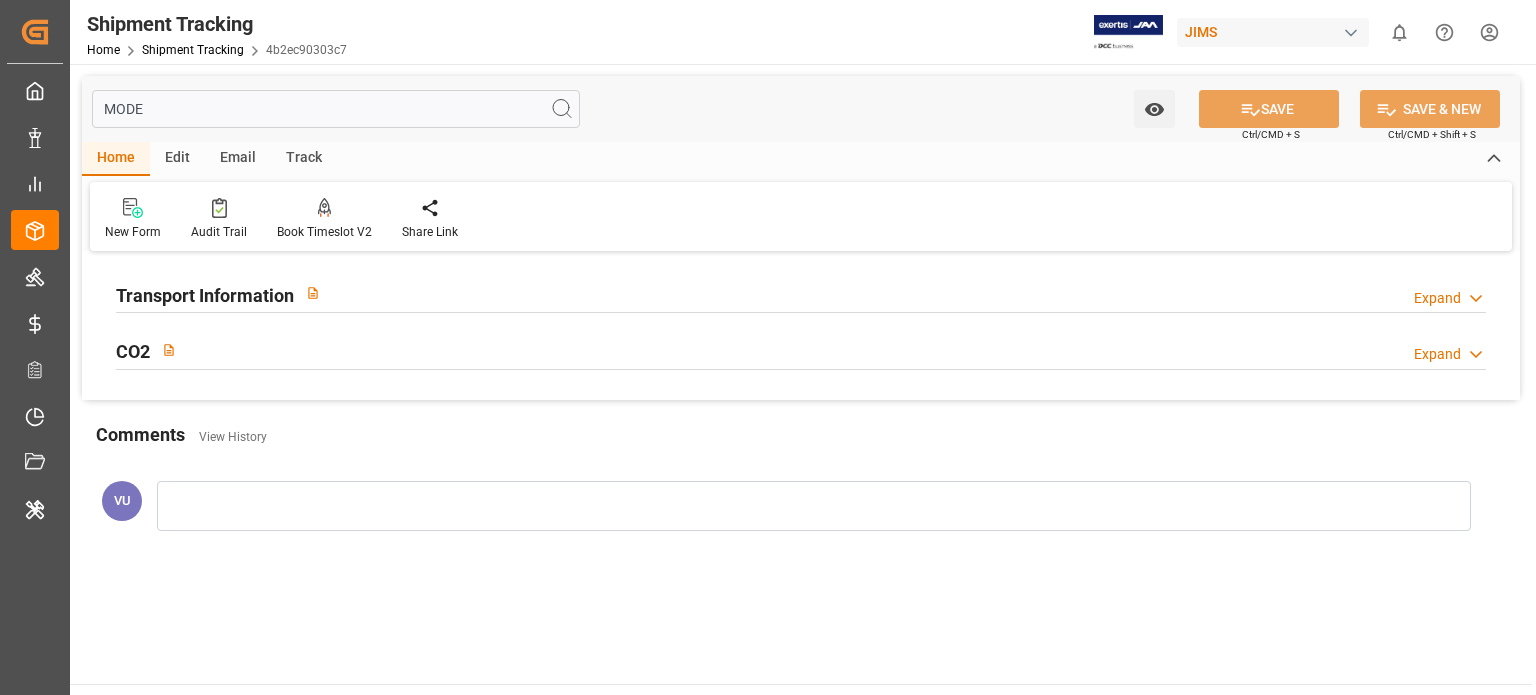 type on "MODE" 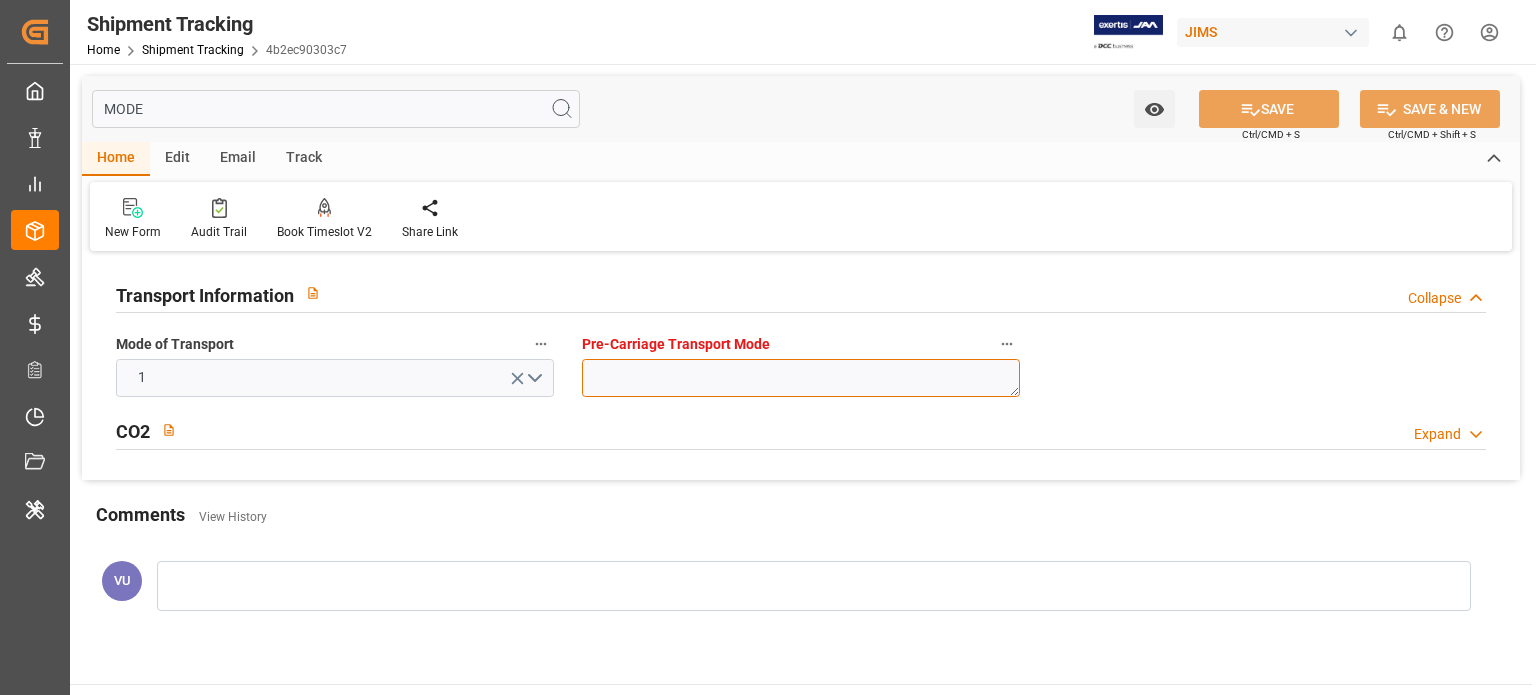 click at bounding box center (801, 378) 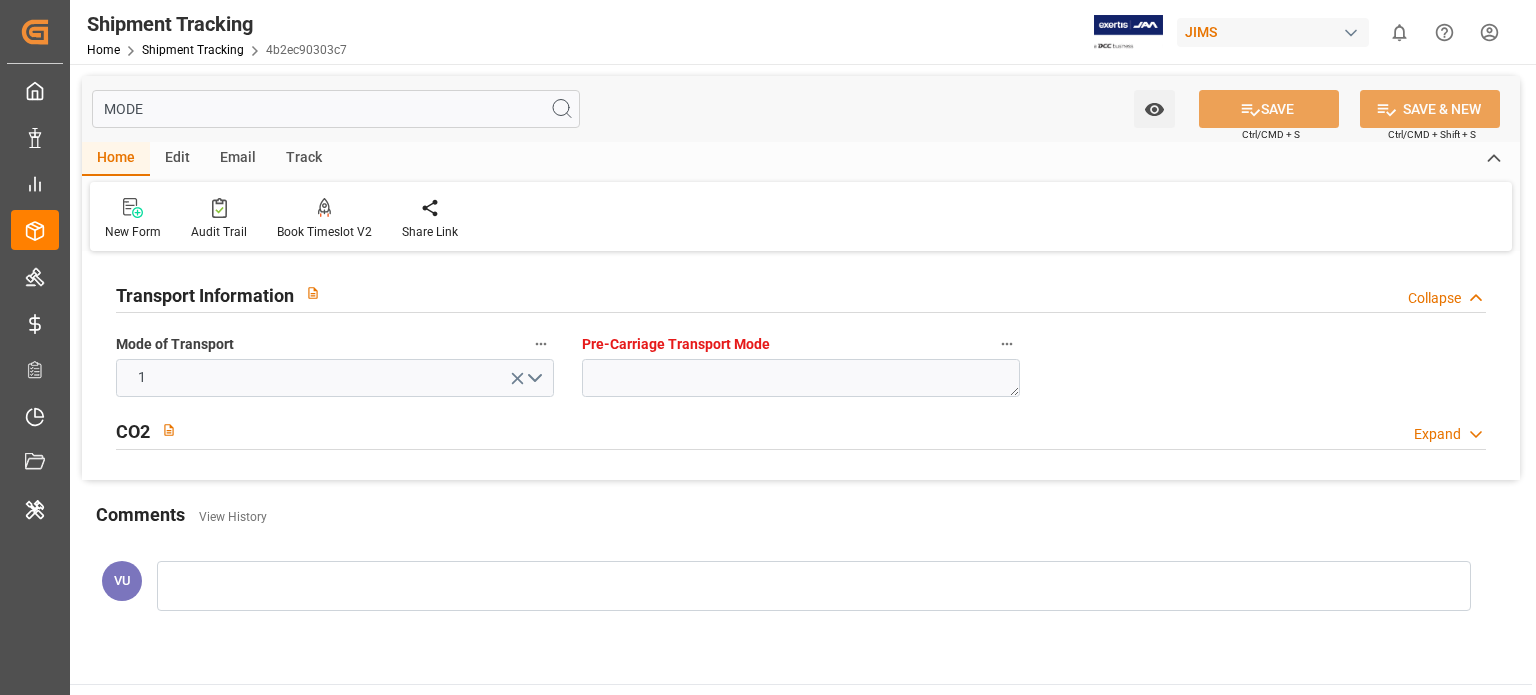 click on "Pre-Carriage Transport Mode" at bounding box center [801, 345] 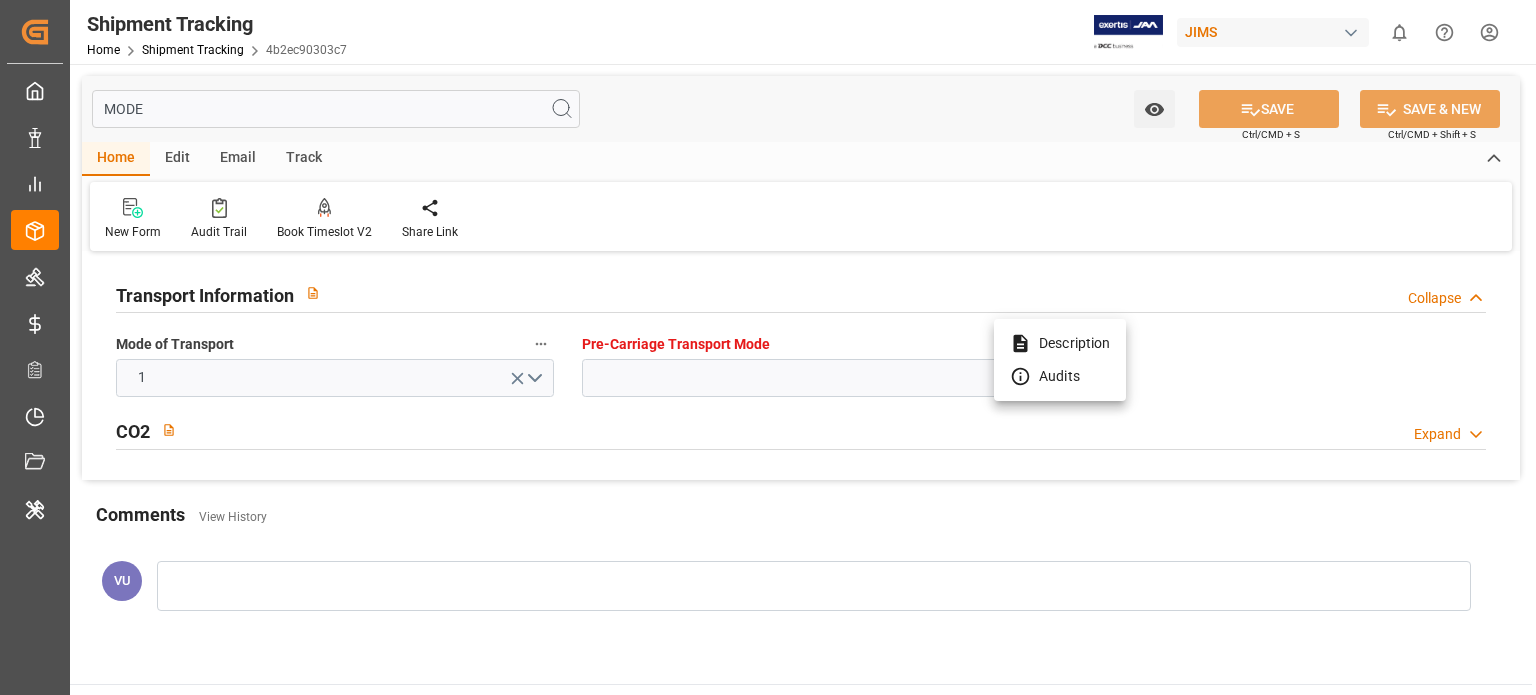 click at bounding box center (768, 347) 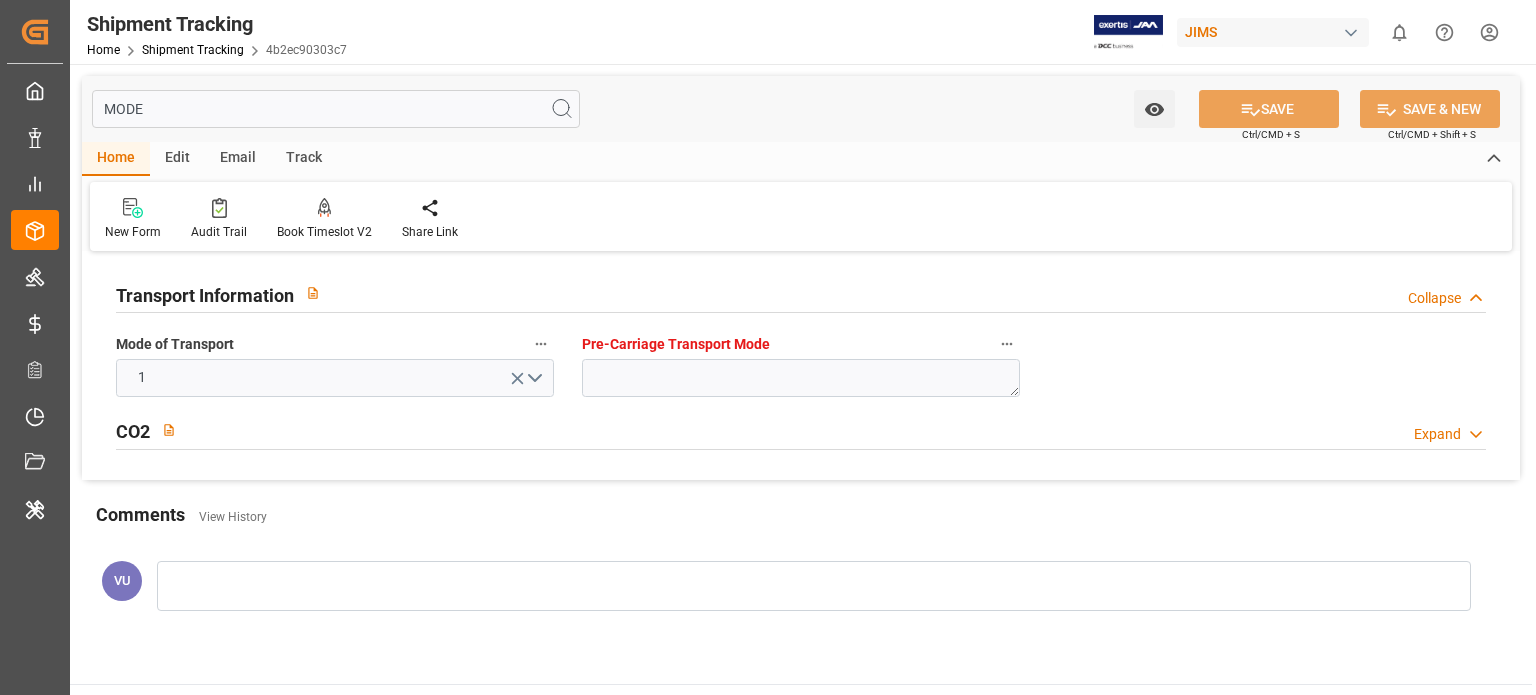 click on "MODE" at bounding box center [336, 109] 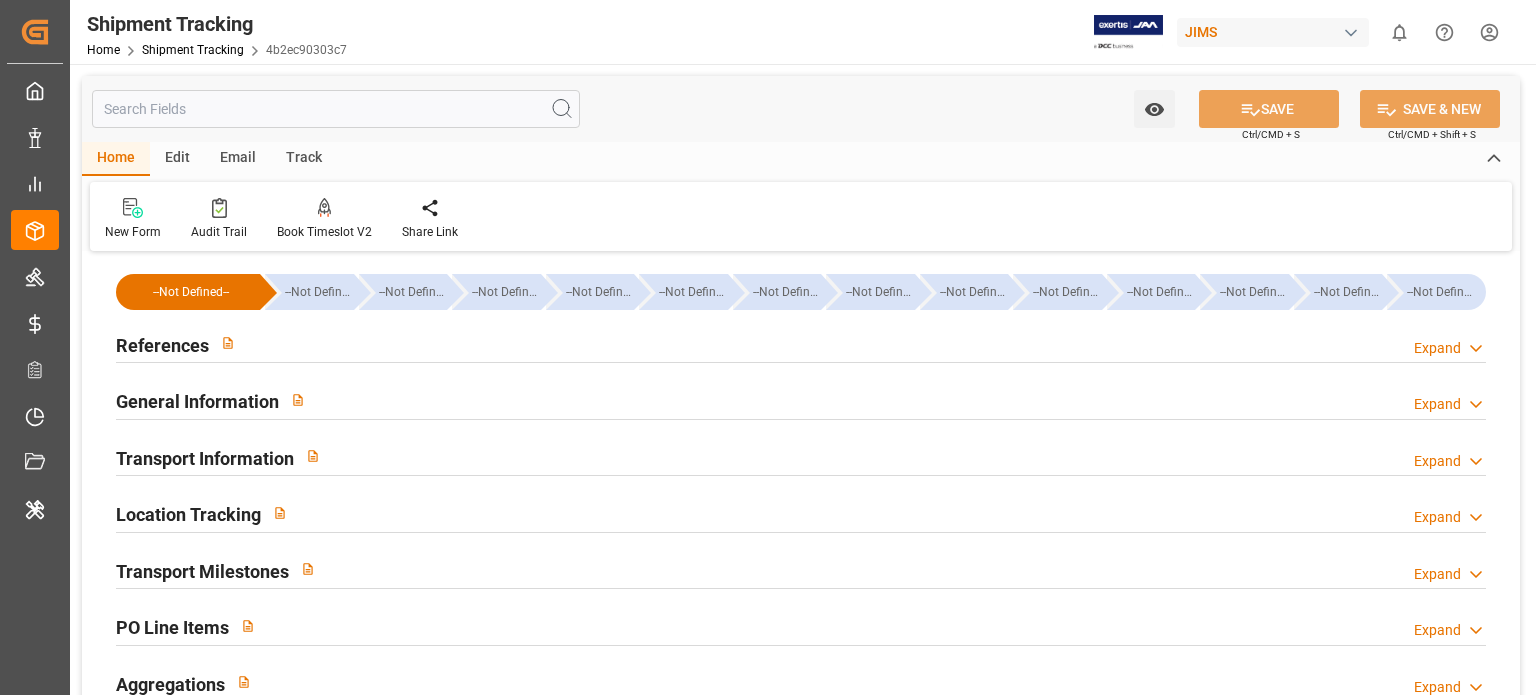 type on "1065973170" 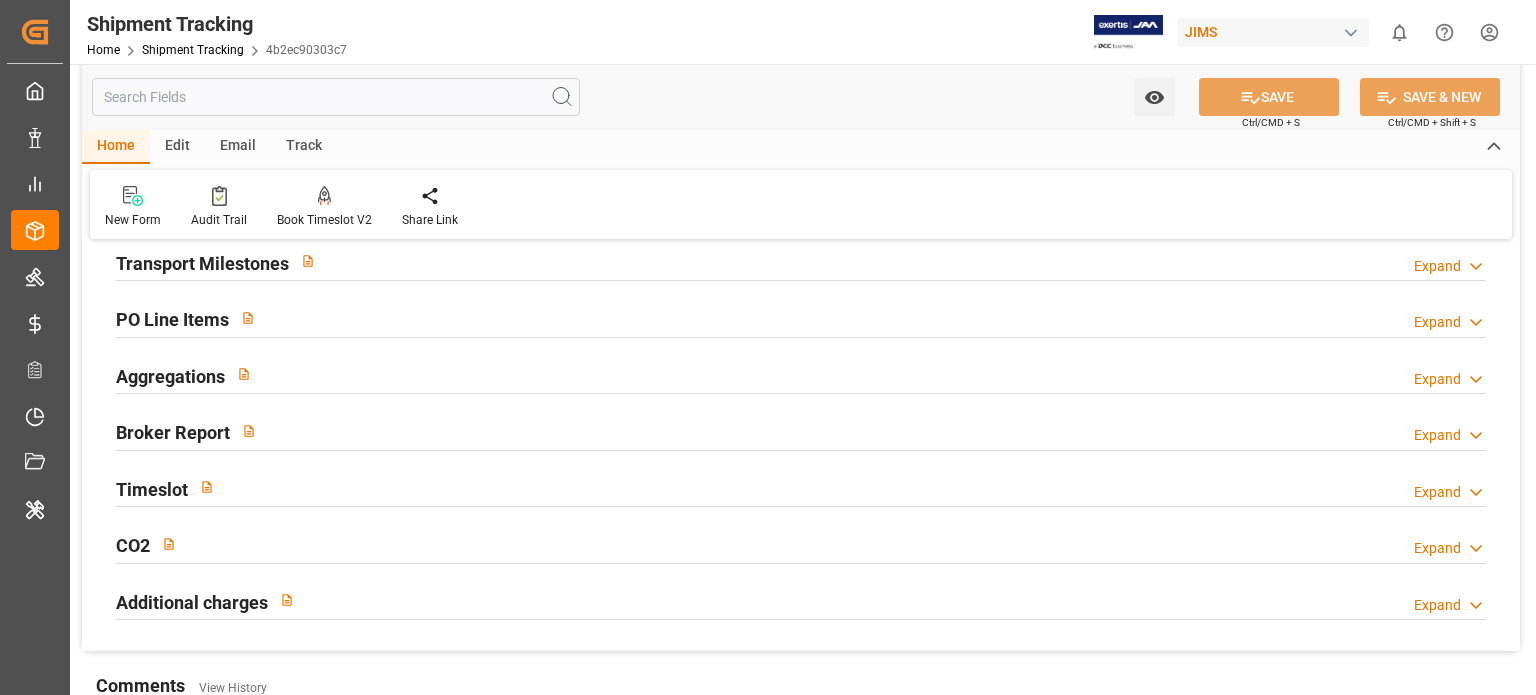 scroll, scrollTop: 200, scrollLeft: 0, axis: vertical 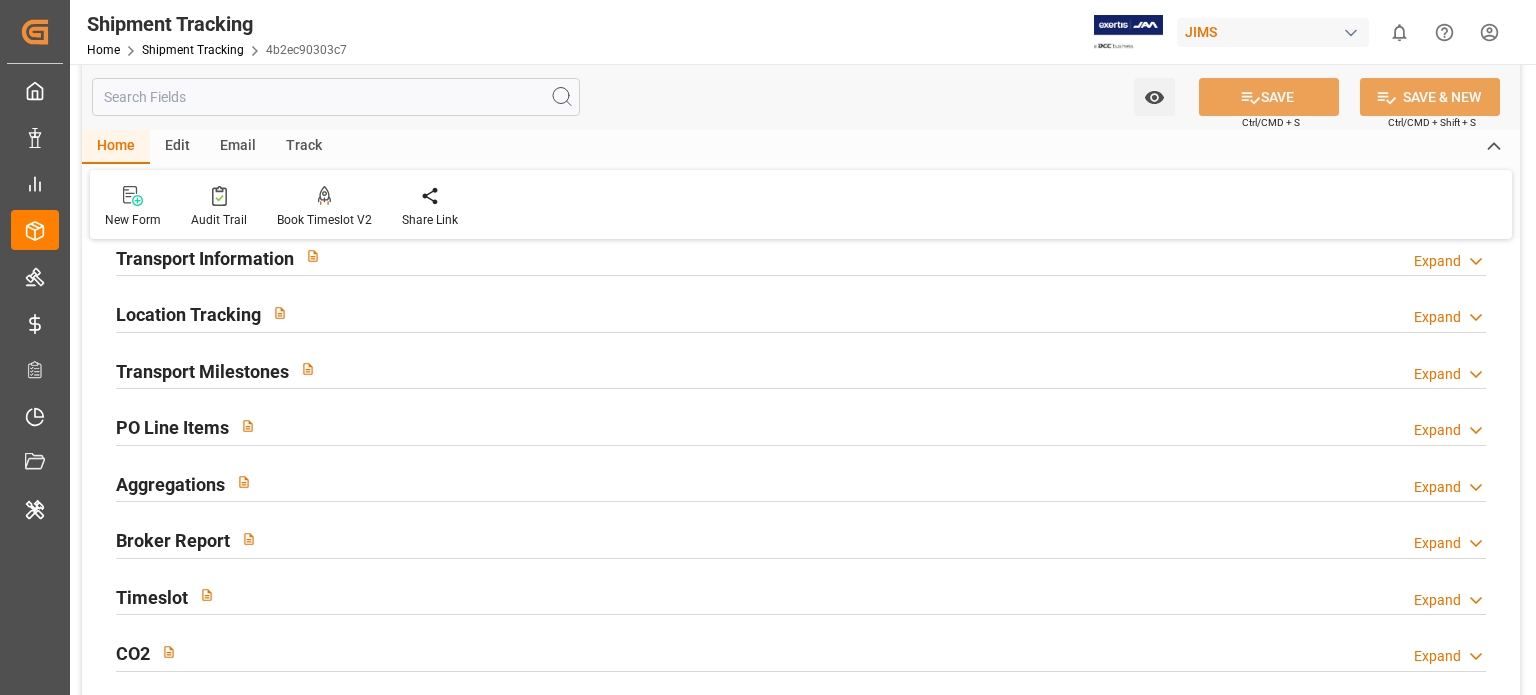 type 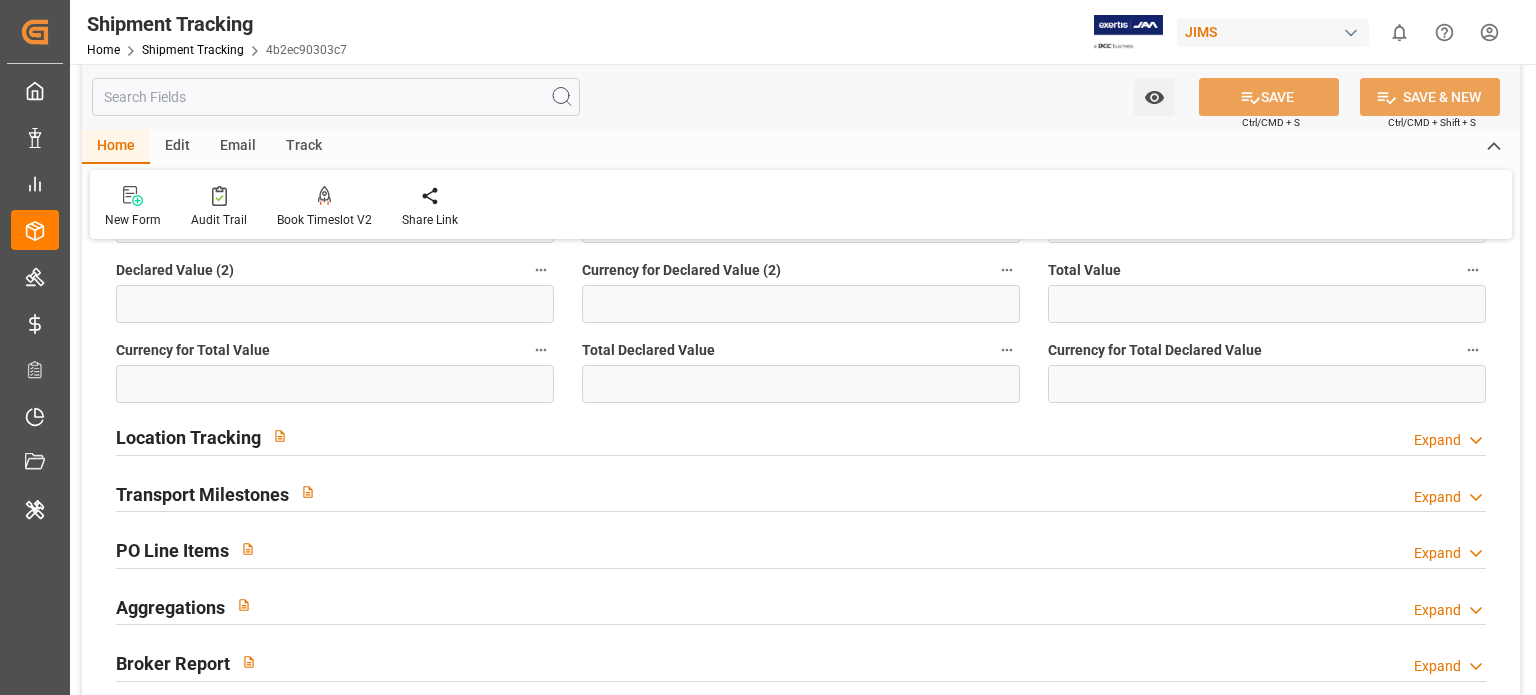 scroll, scrollTop: 900, scrollLeft: 0, axis: vertical 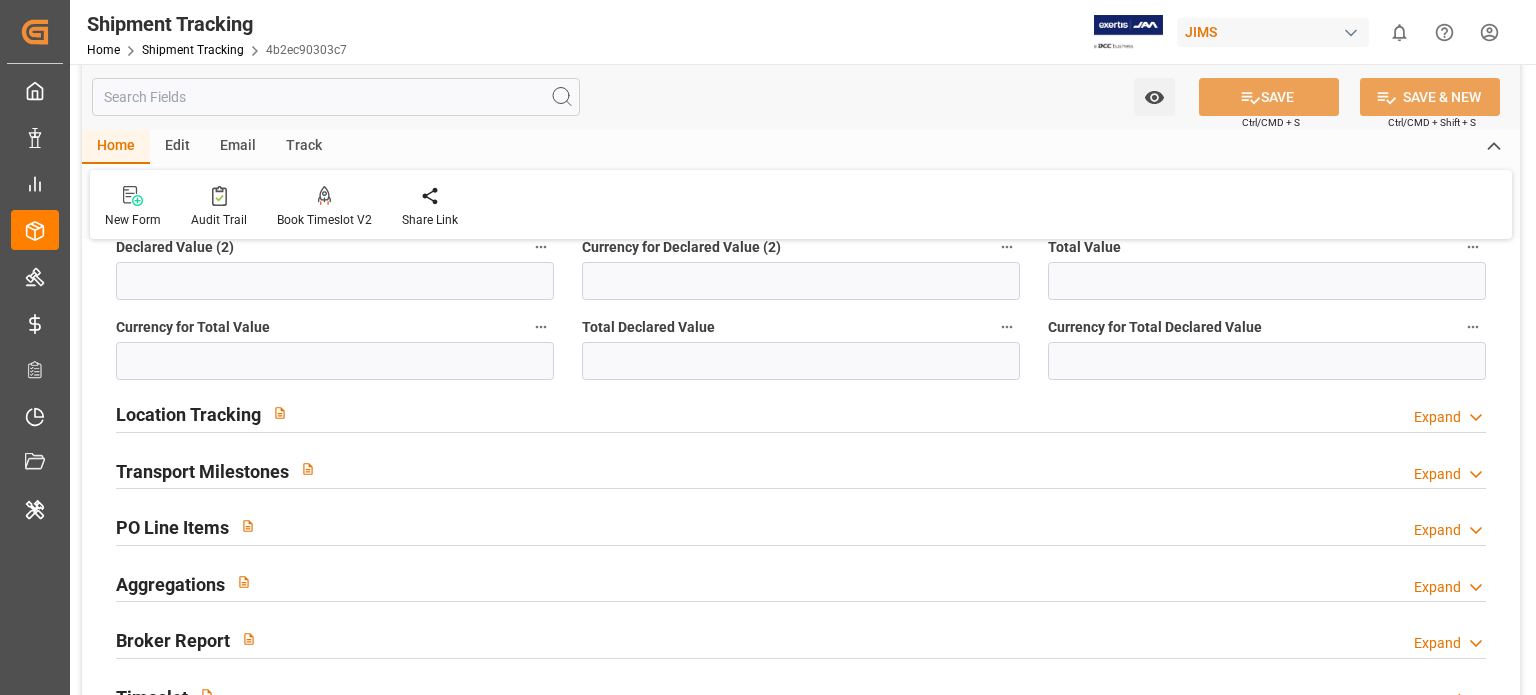 drag, startPoint x: 421, startPoint y: 467, endPoint x: 432, endPoint y: 464, distance: 11.401754 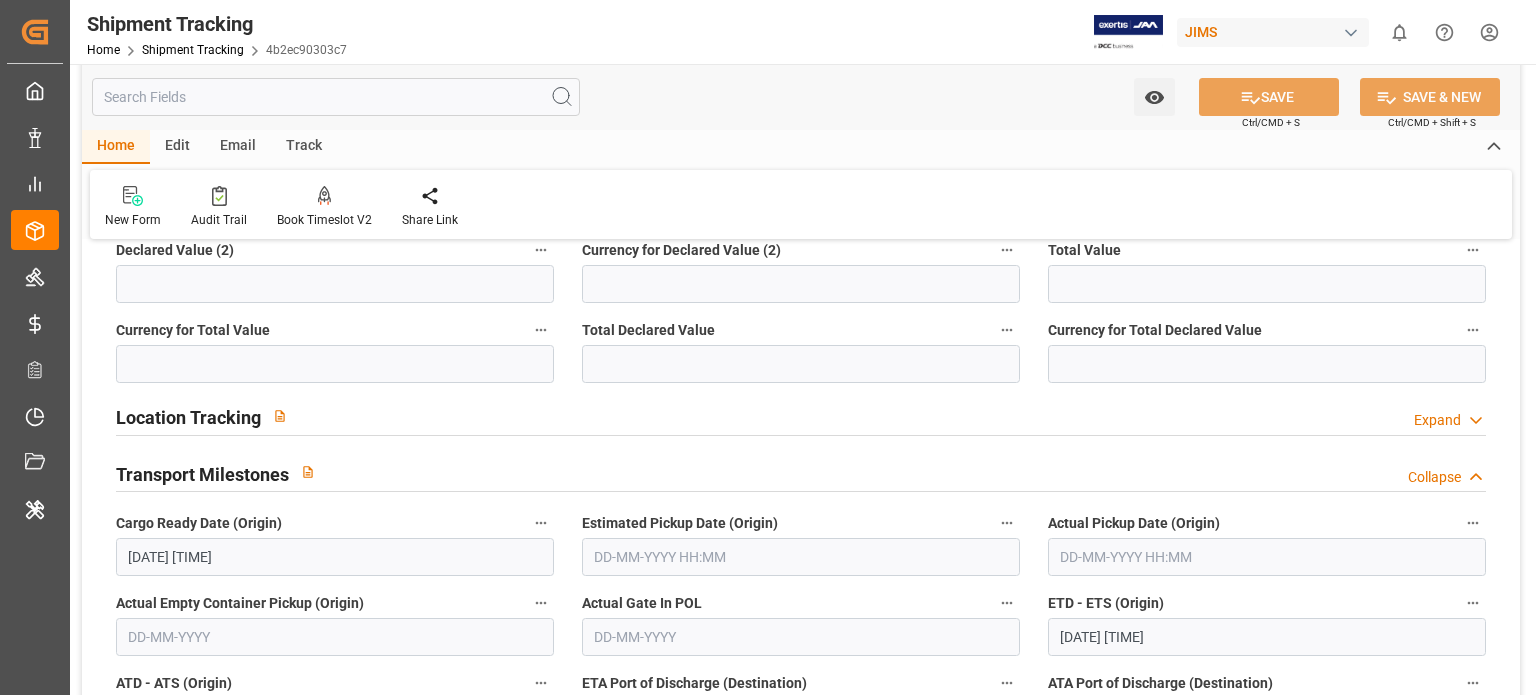 scroll, scrollTop: 900, scrollLeft: 0, axis: vertical 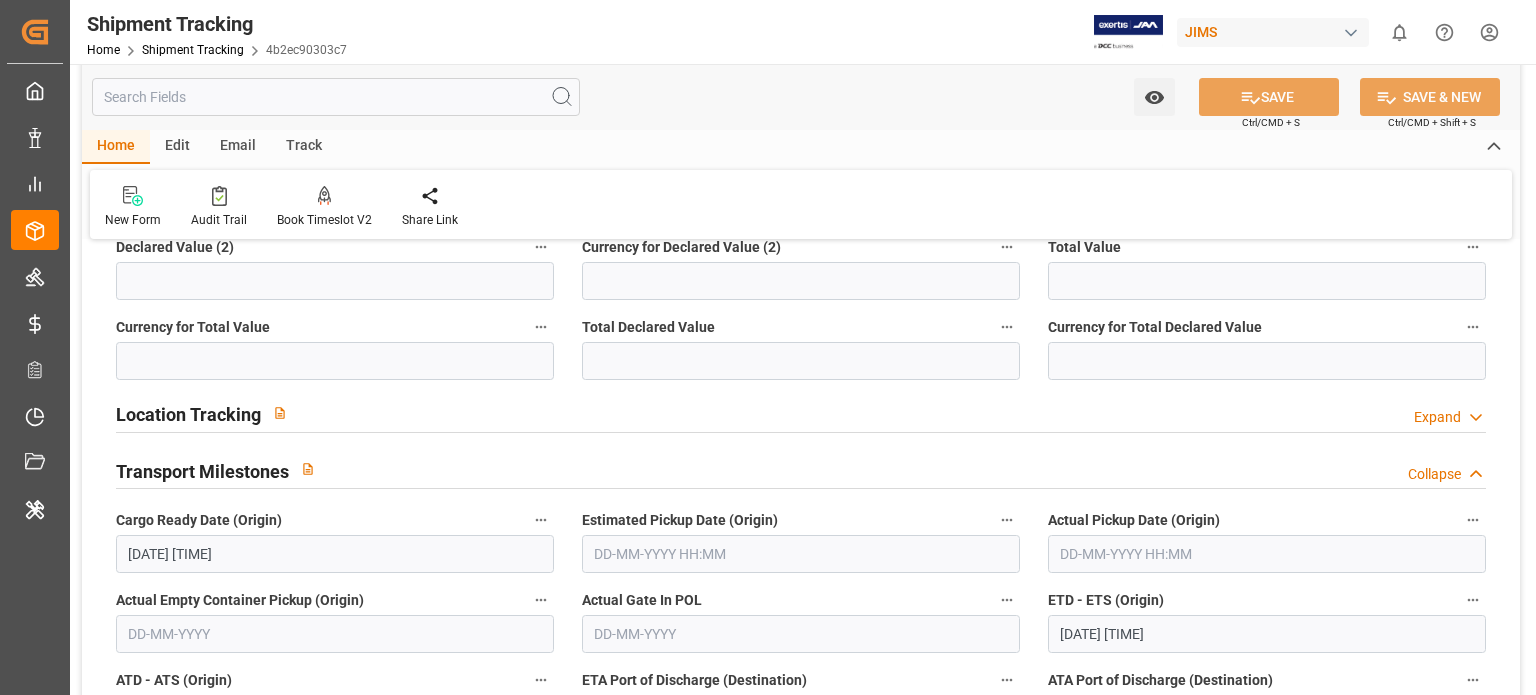 click on "Location Tracking Expand" at bounding box center (801, 413) 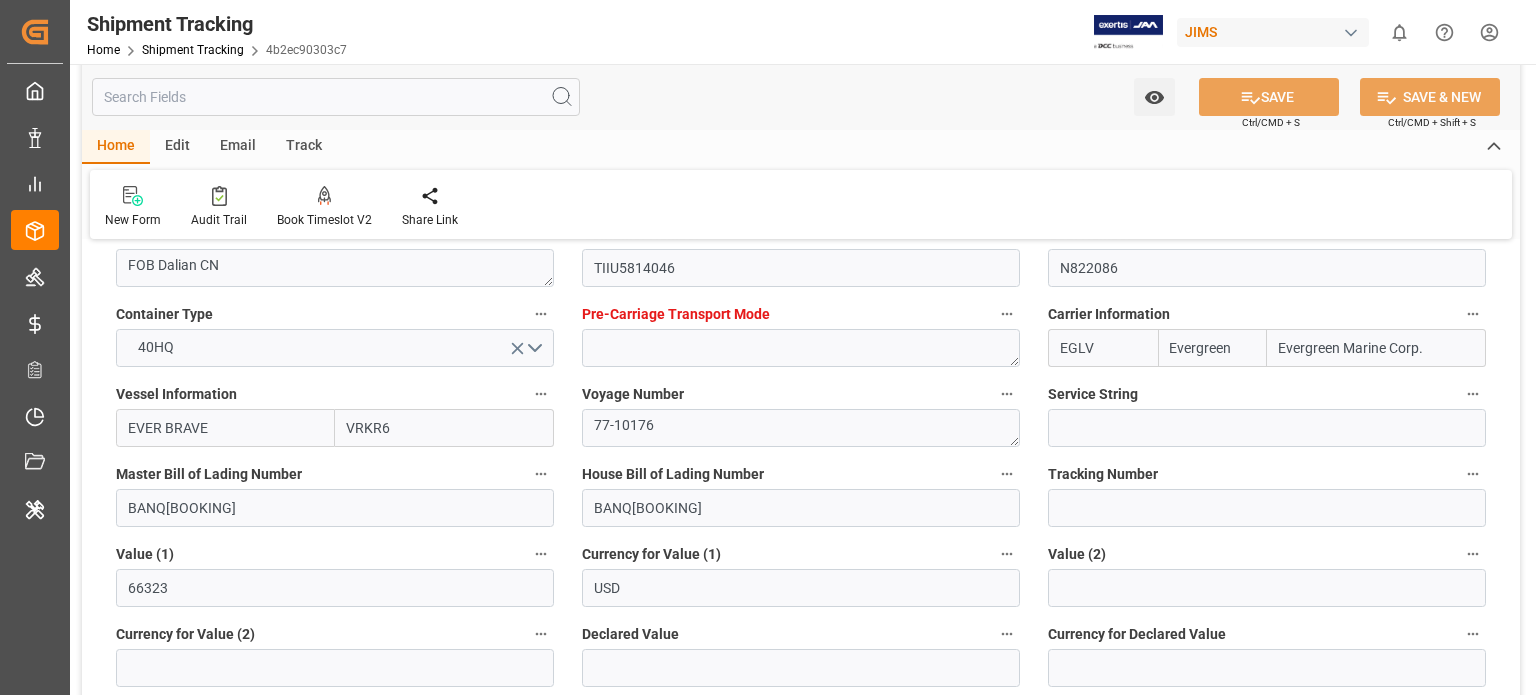 scroll, scrollTop: 400, scrollLeft: 0, axis: vertical 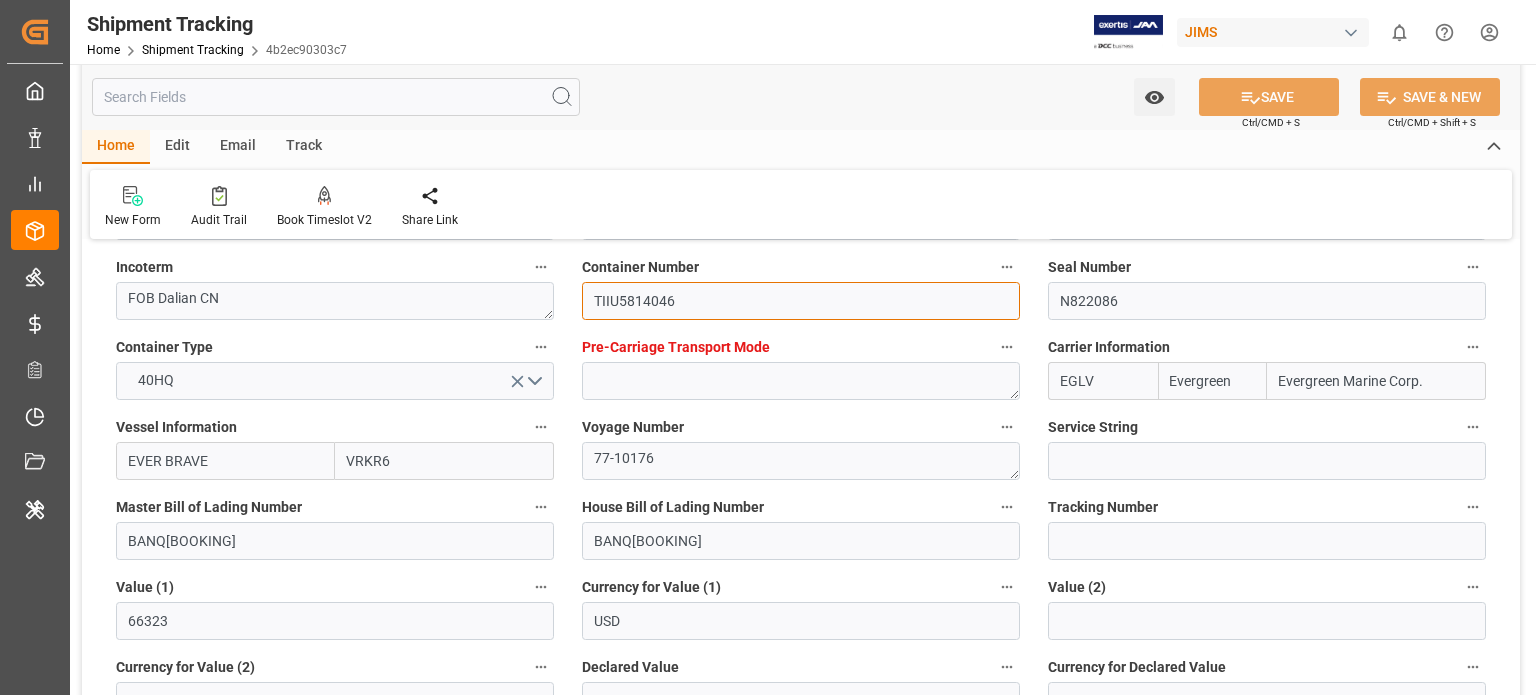drag, startPoint x: 594, startPoint y: 298, endPoint x: 513, endPoint y: 299, distance: 81.00617 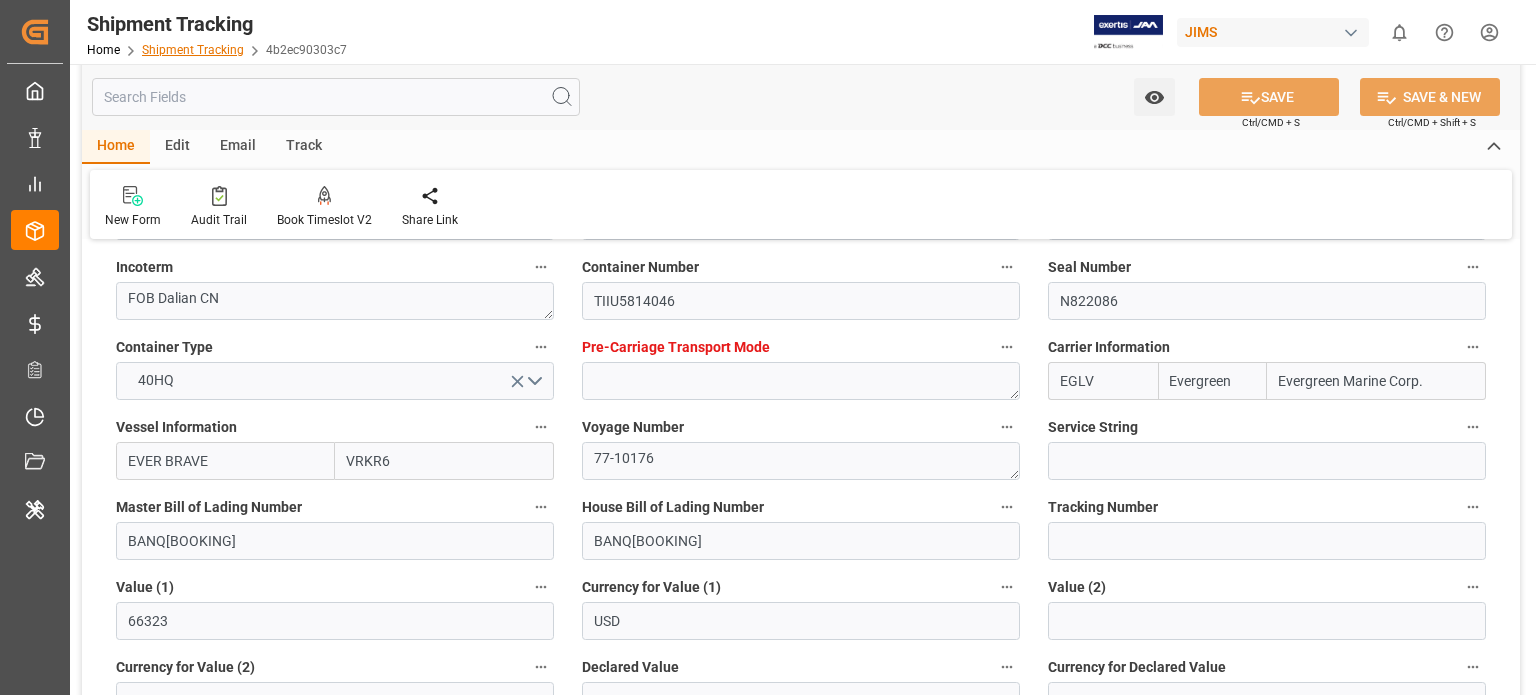 click on "Shipment Tracking" at bounding box center [193, 50] 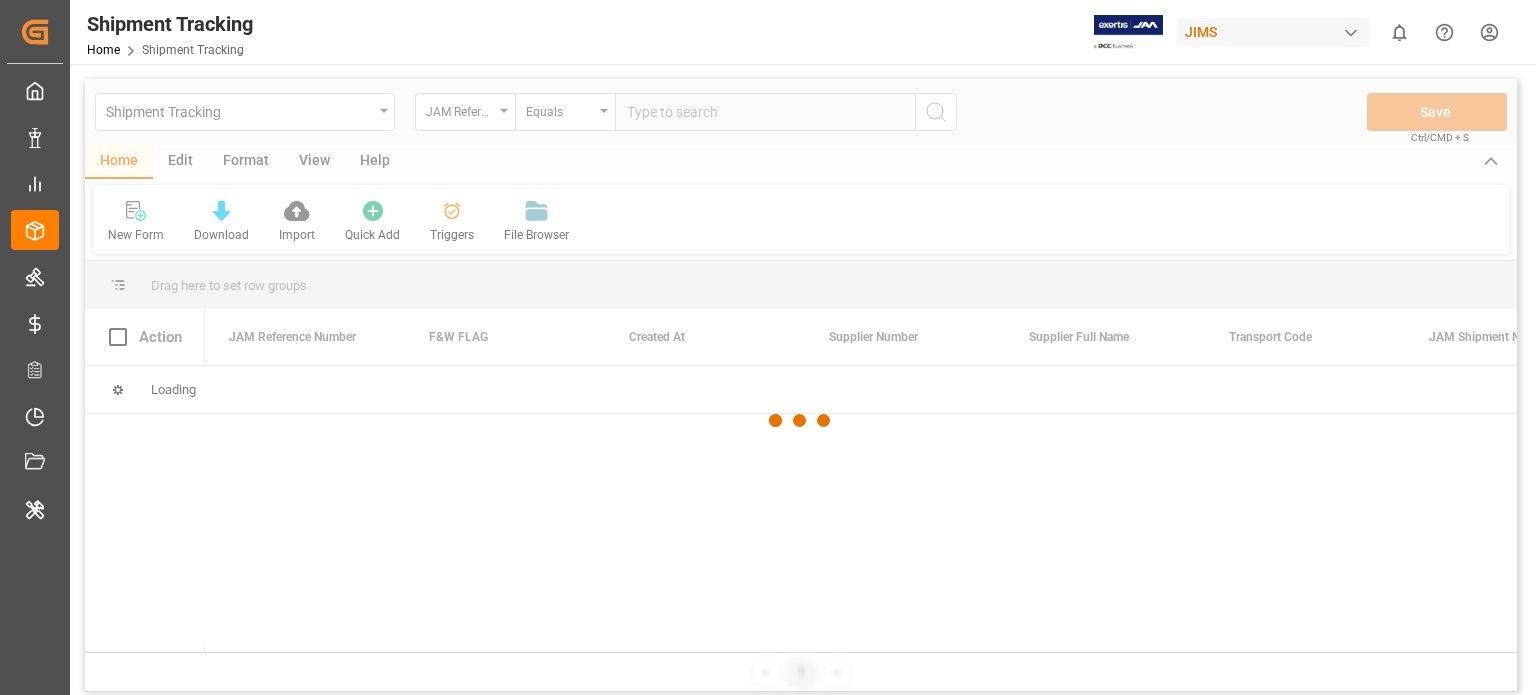 click at bounding box center [801, 420] 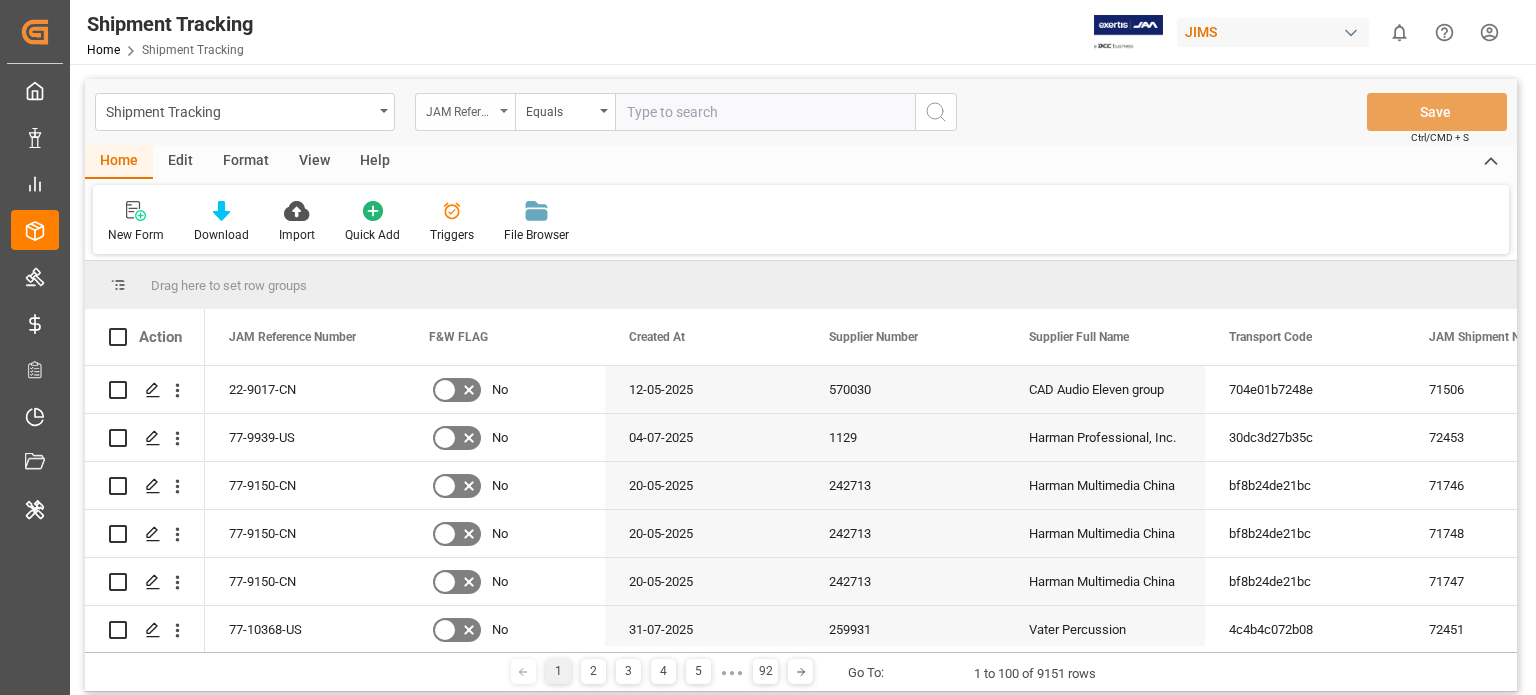 click on "JAM Reference Number" at bounding box center (465, 112) 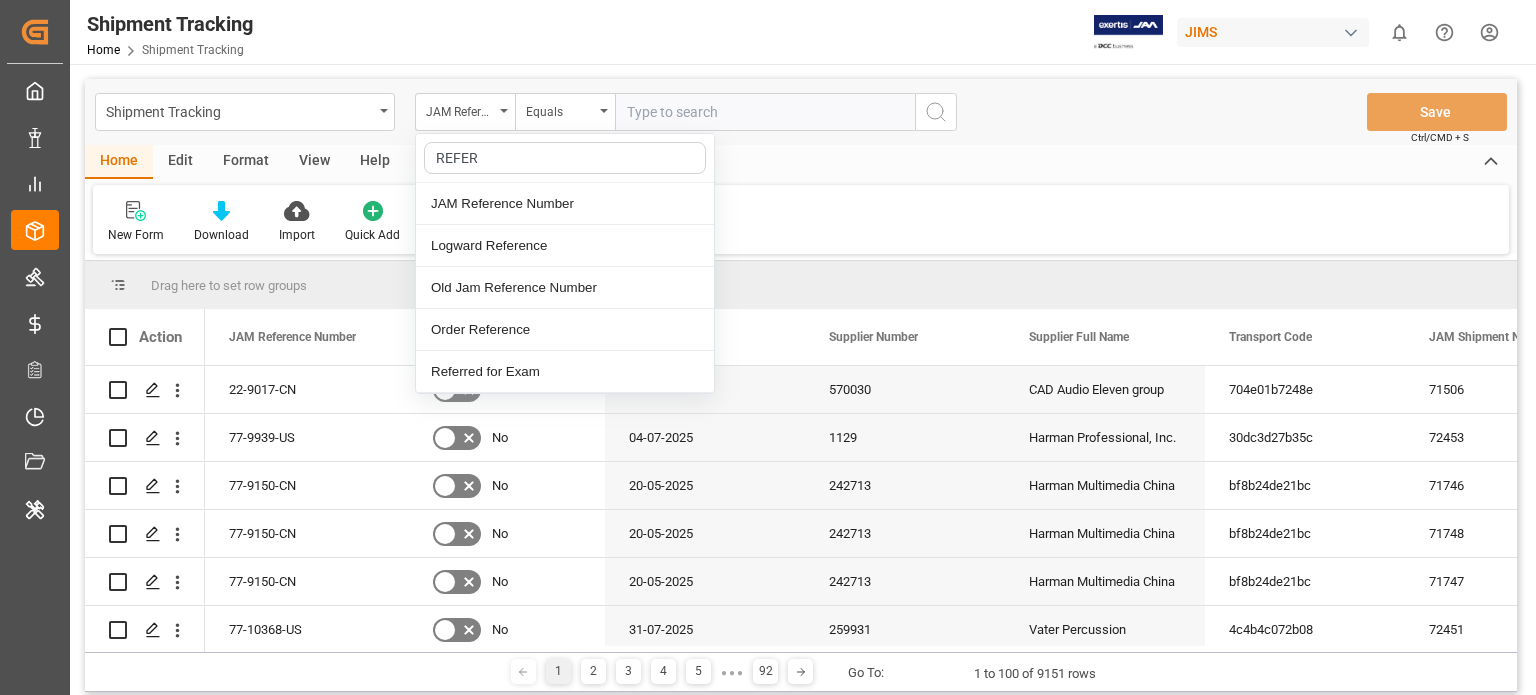 type on "REFERE" 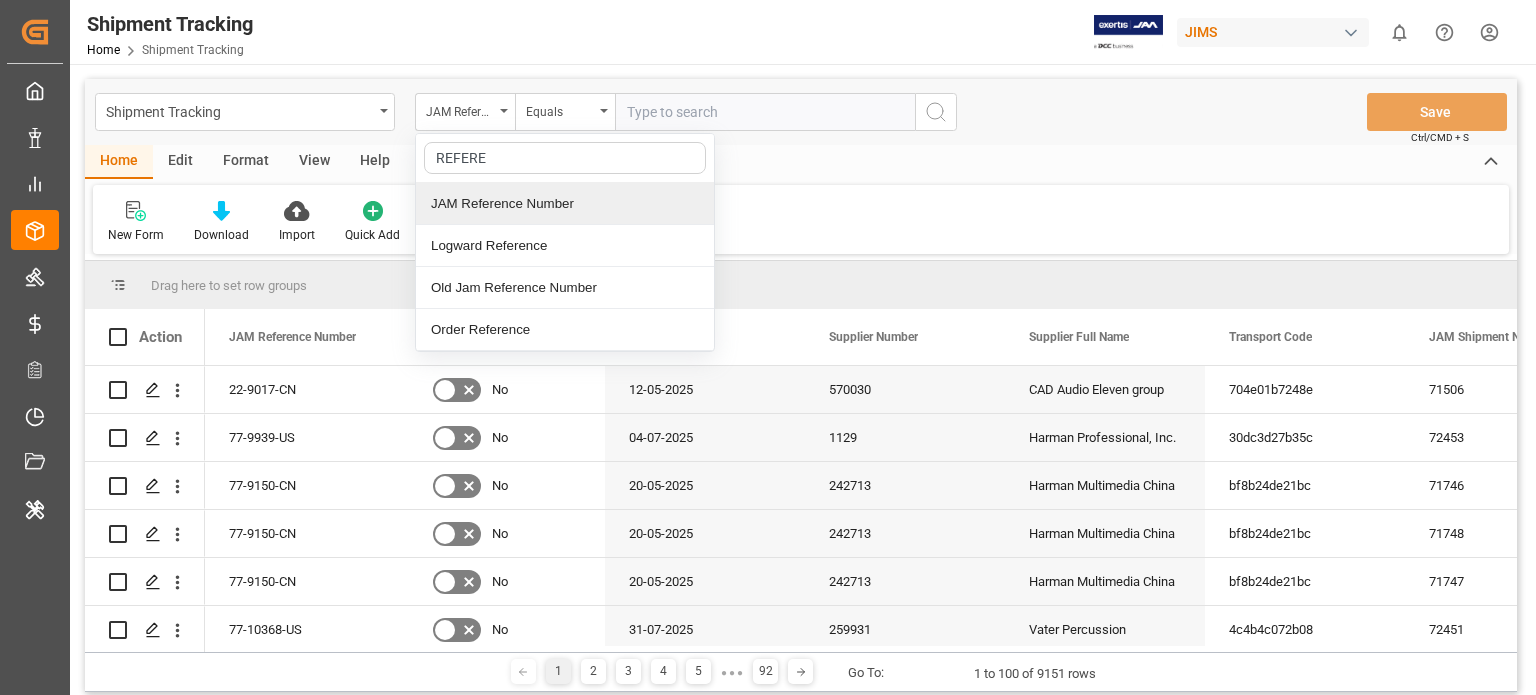 click on "JAM Reference Number" at bounding box center (565, 204) 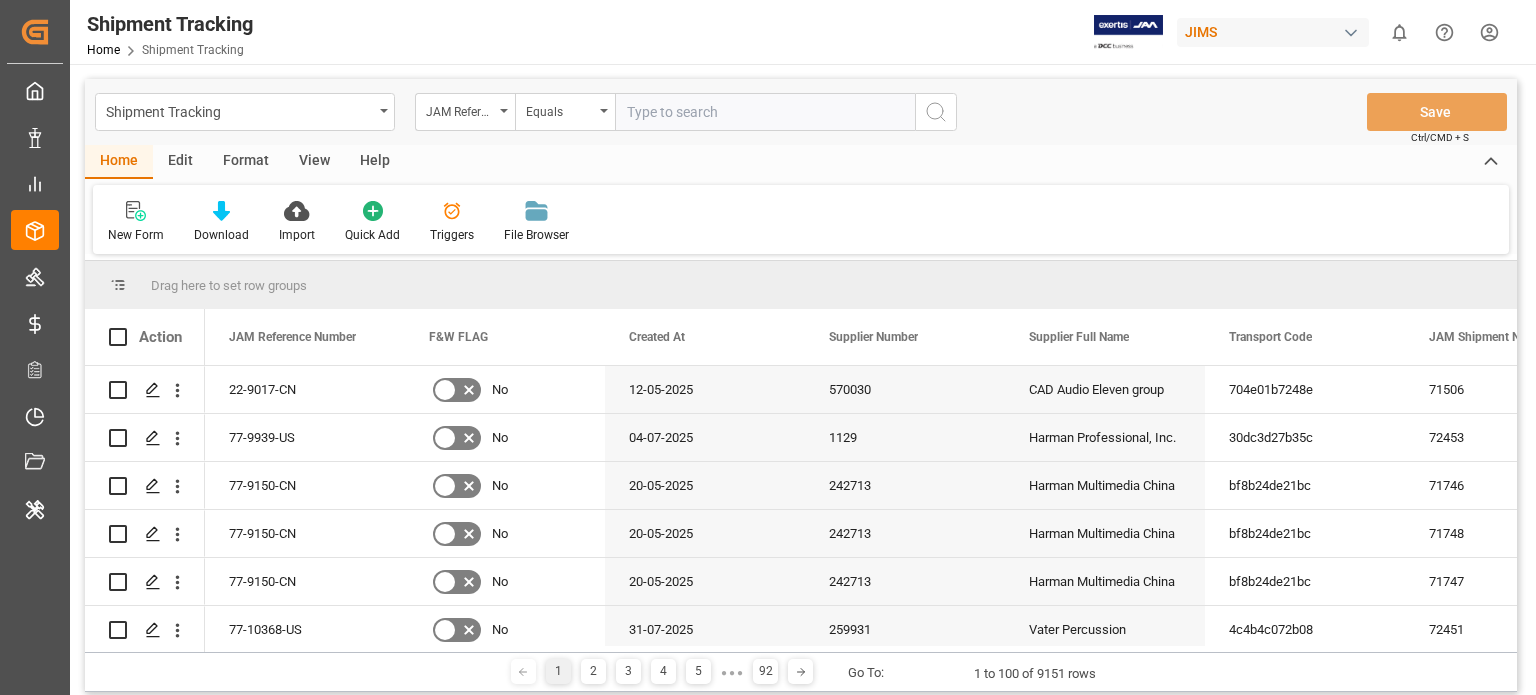 click at bounding box center [765, 112] 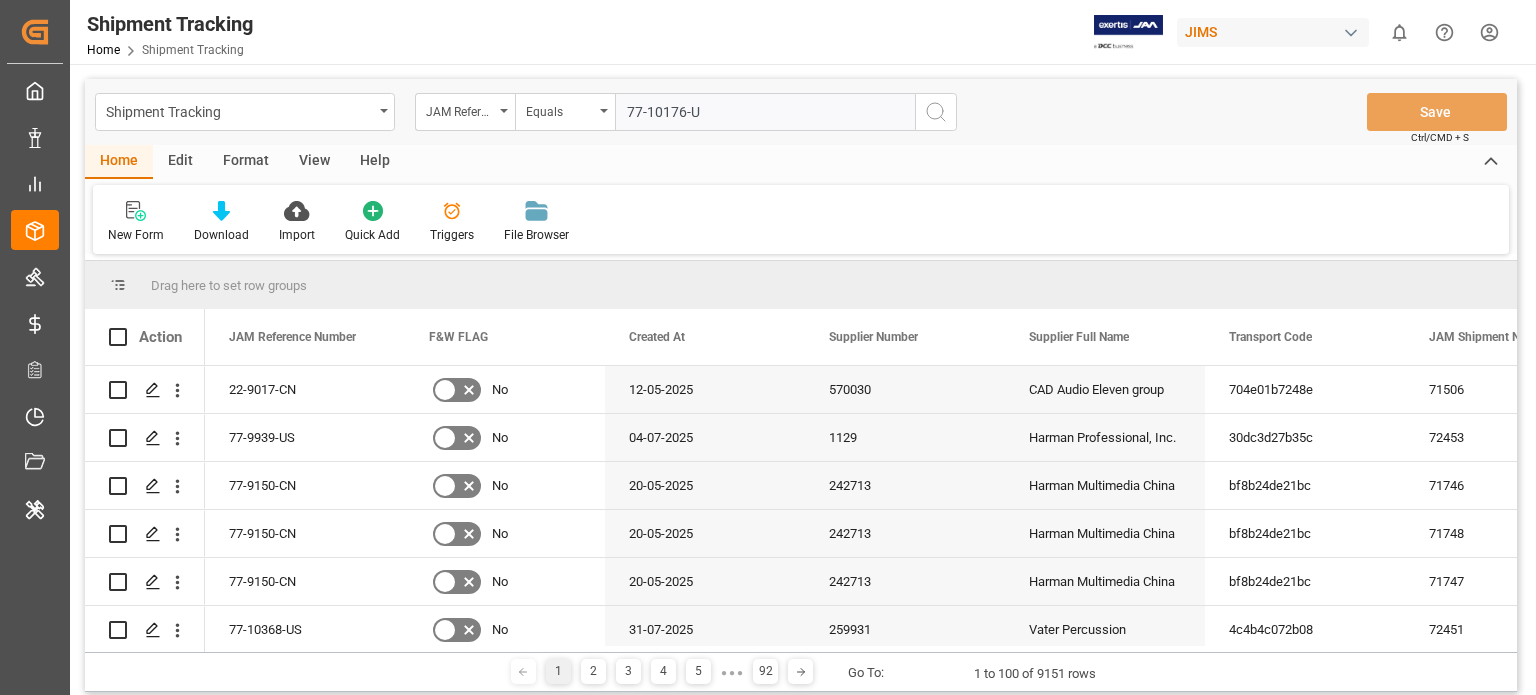 type on "77-10176-US" 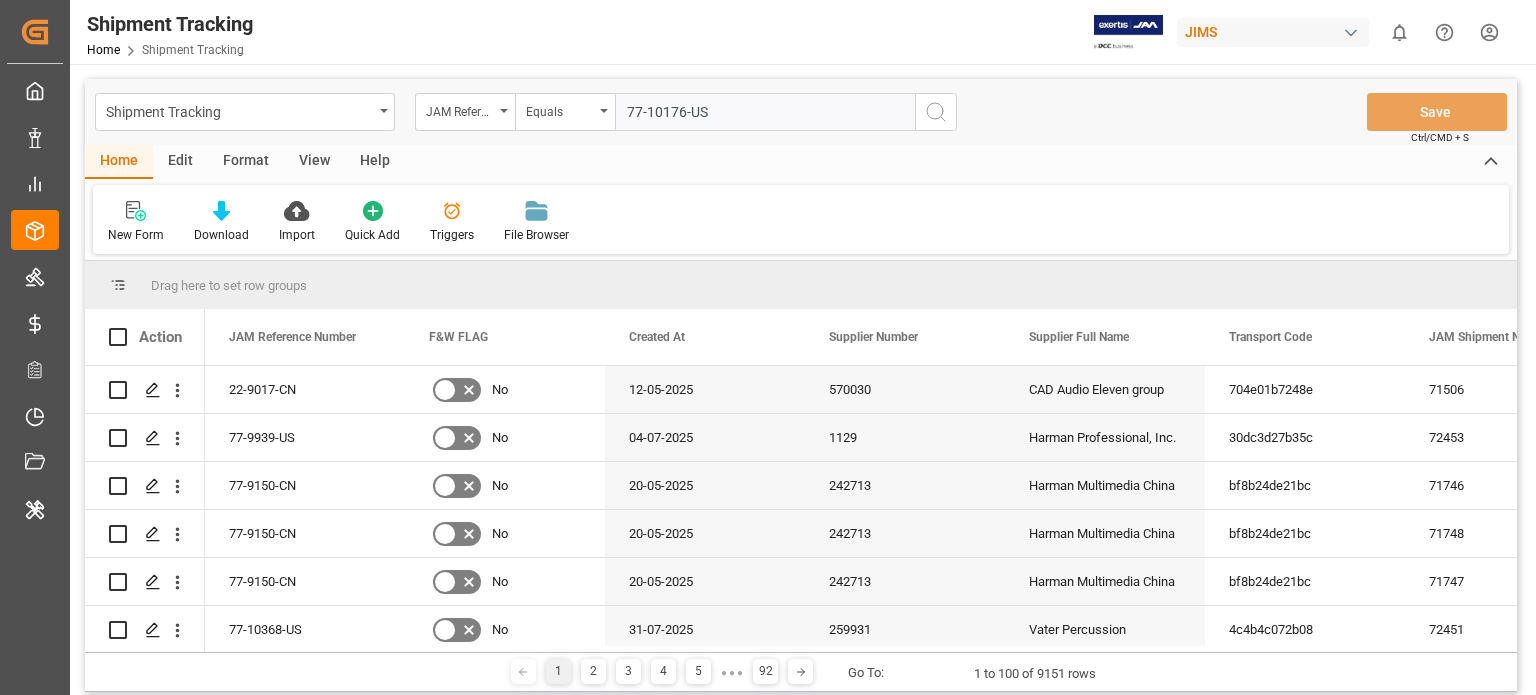 type 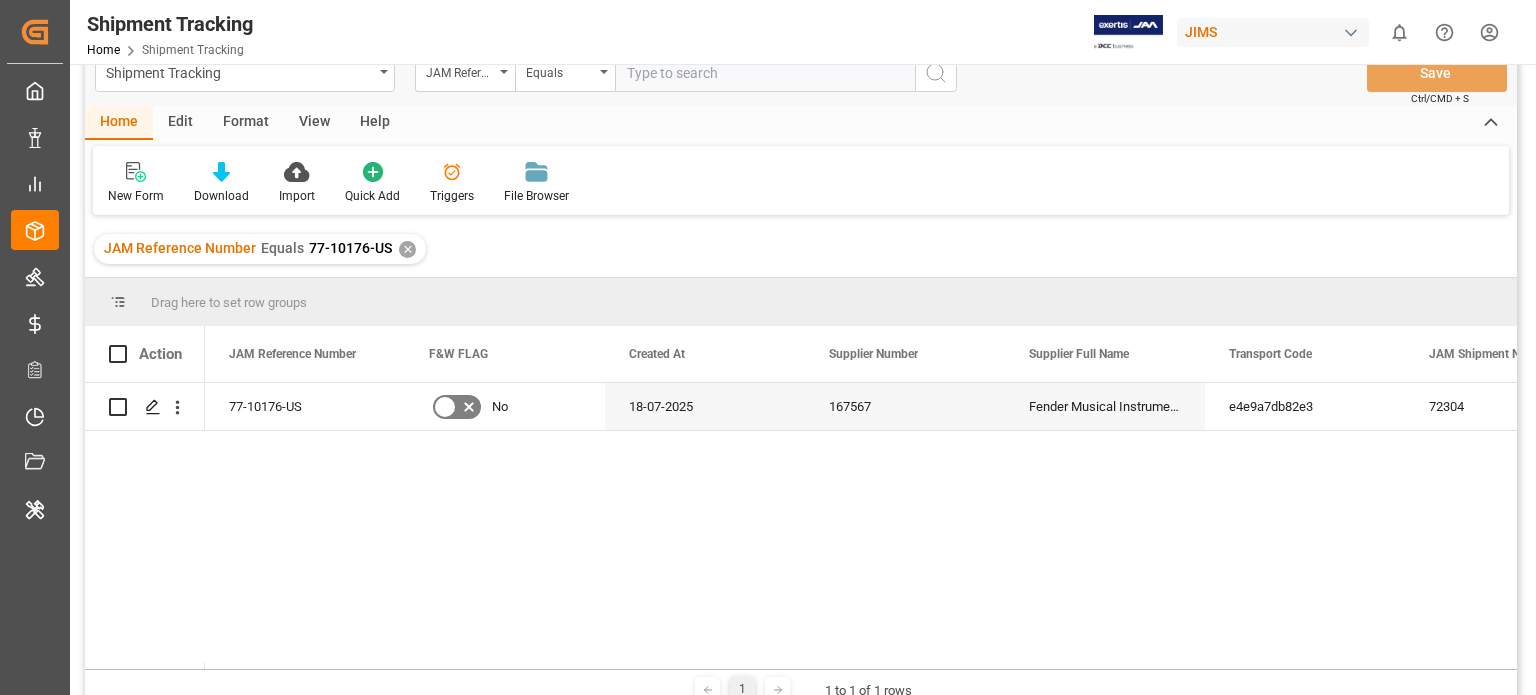scroll, scrollTop: 100, scrollLeft: 0, axis: vertical 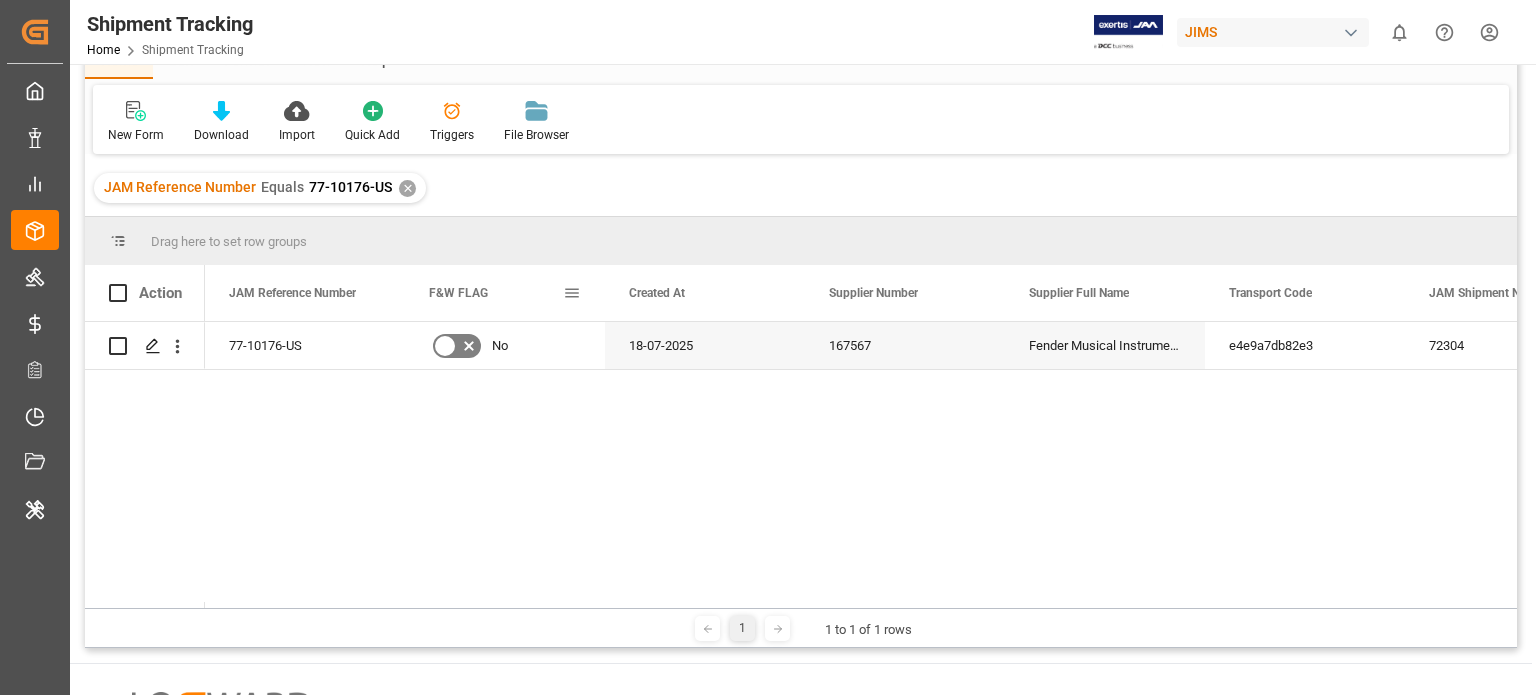 click at bounding box center [572, 293] 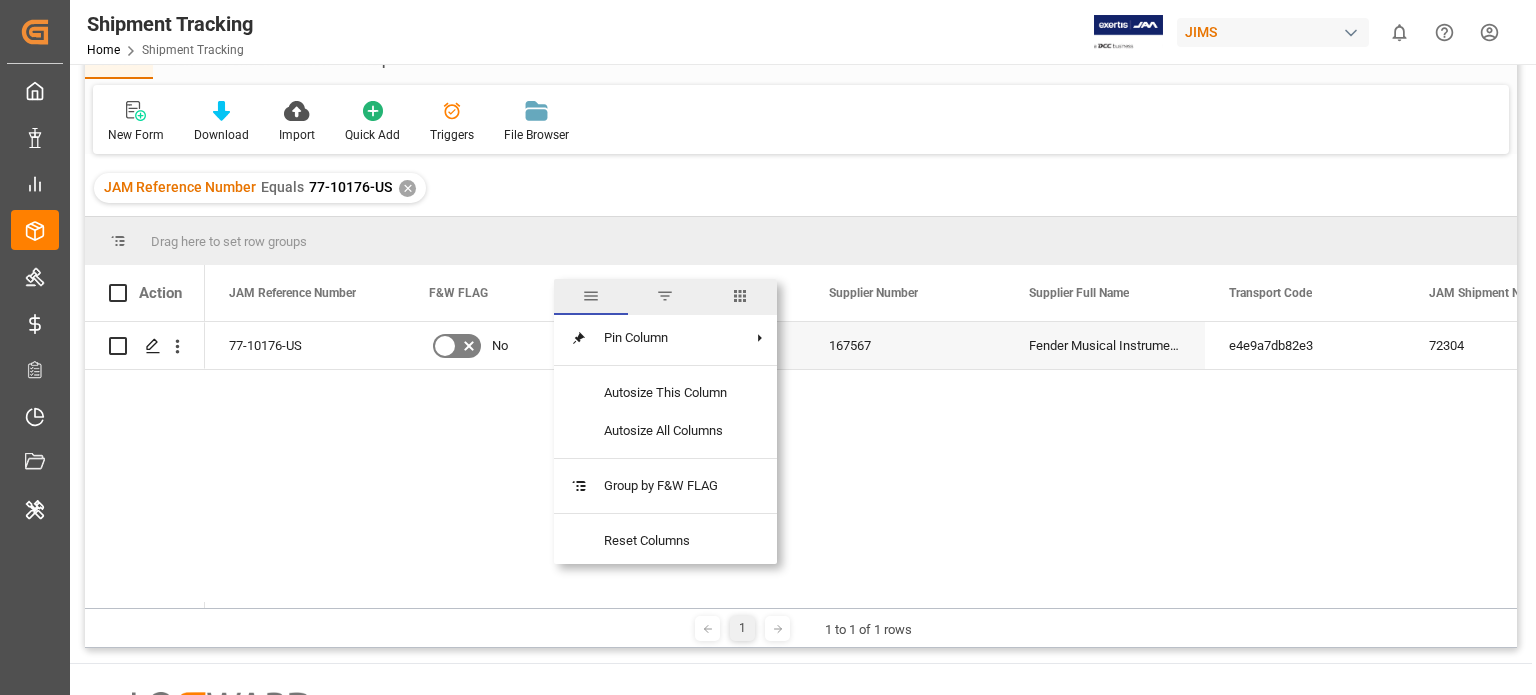 click at bounding box center [740, 296] 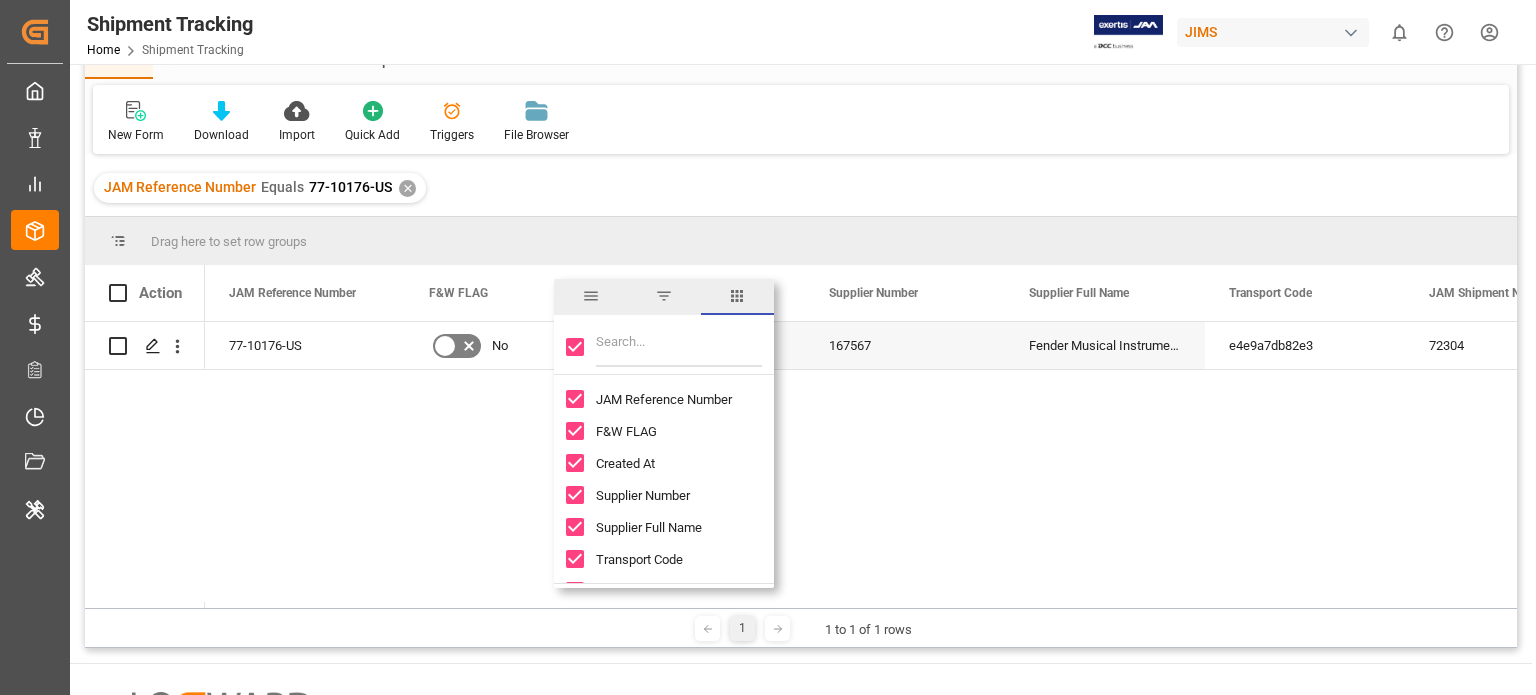 click at bounding box center [664, 347] 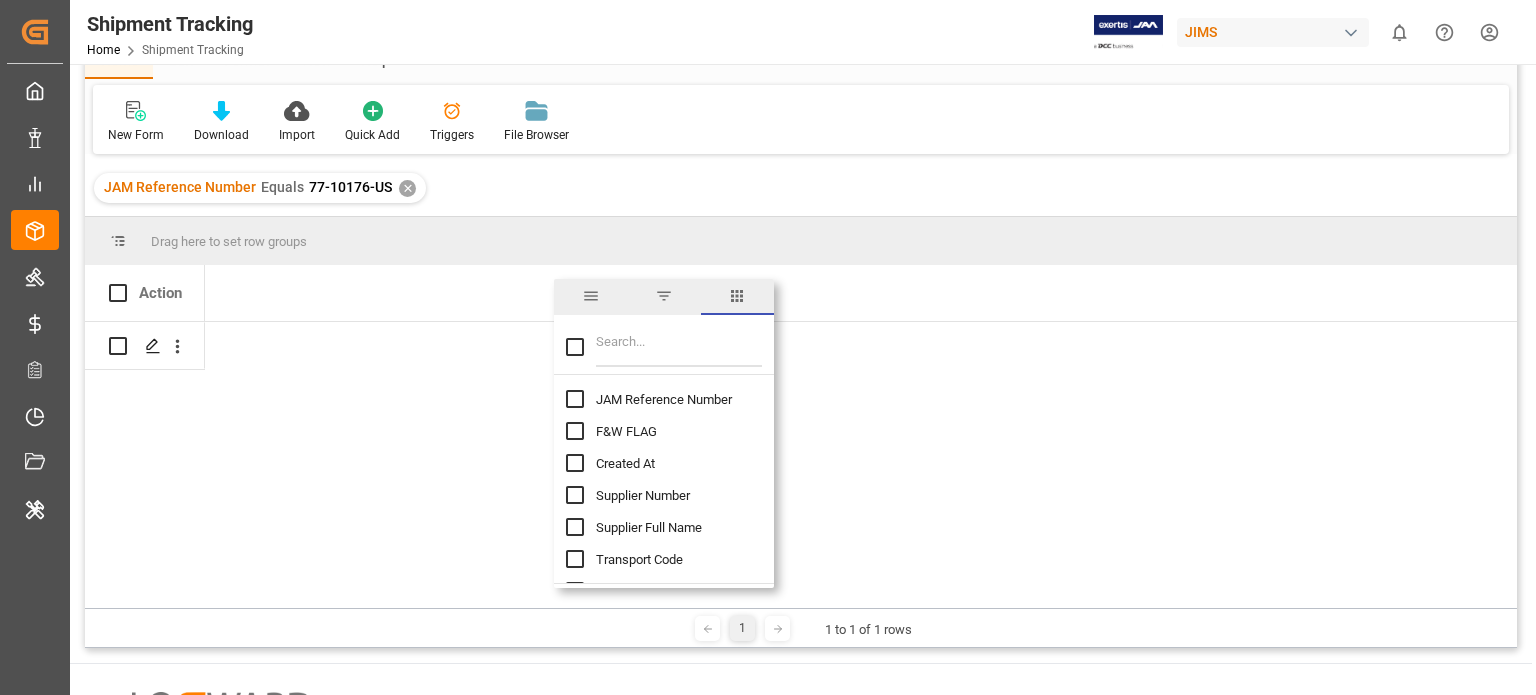 click at bounding box center [575, 399] 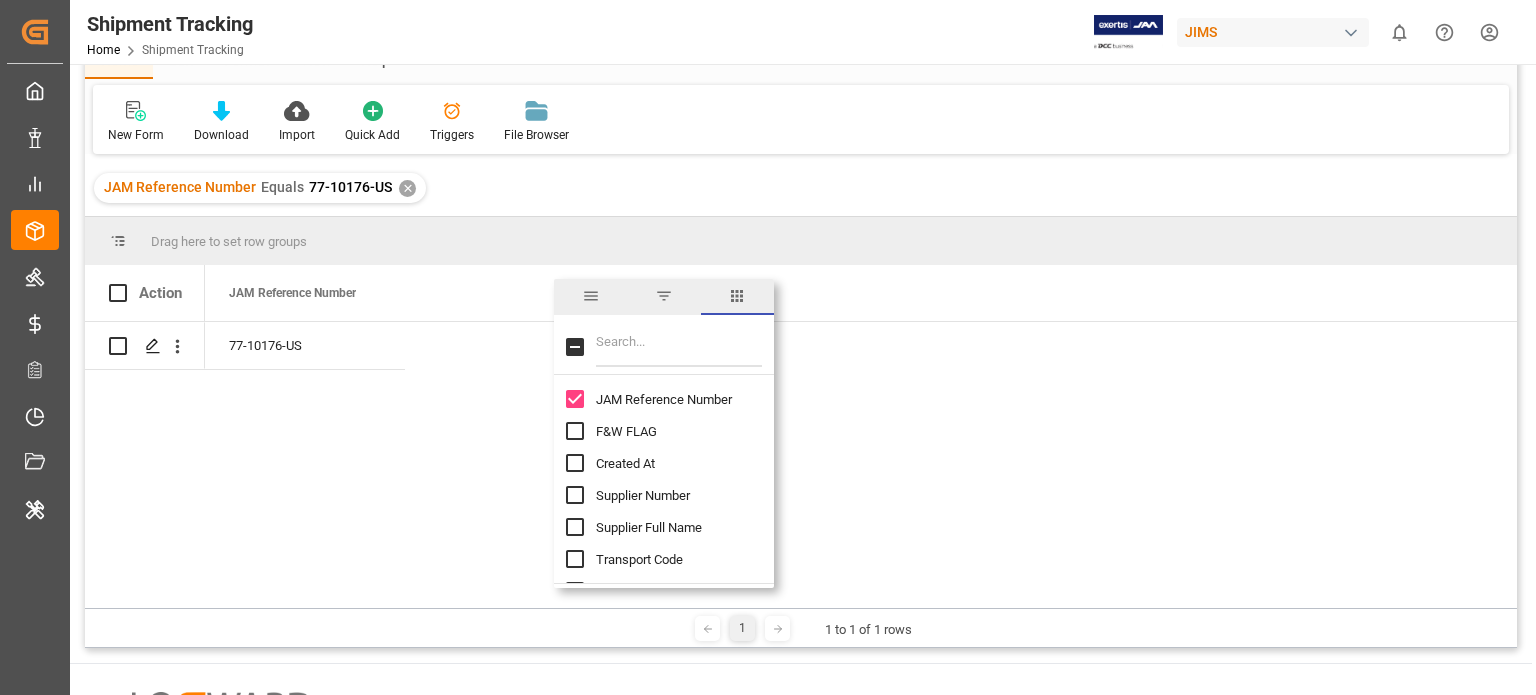 click at bounding box center (679, 347) 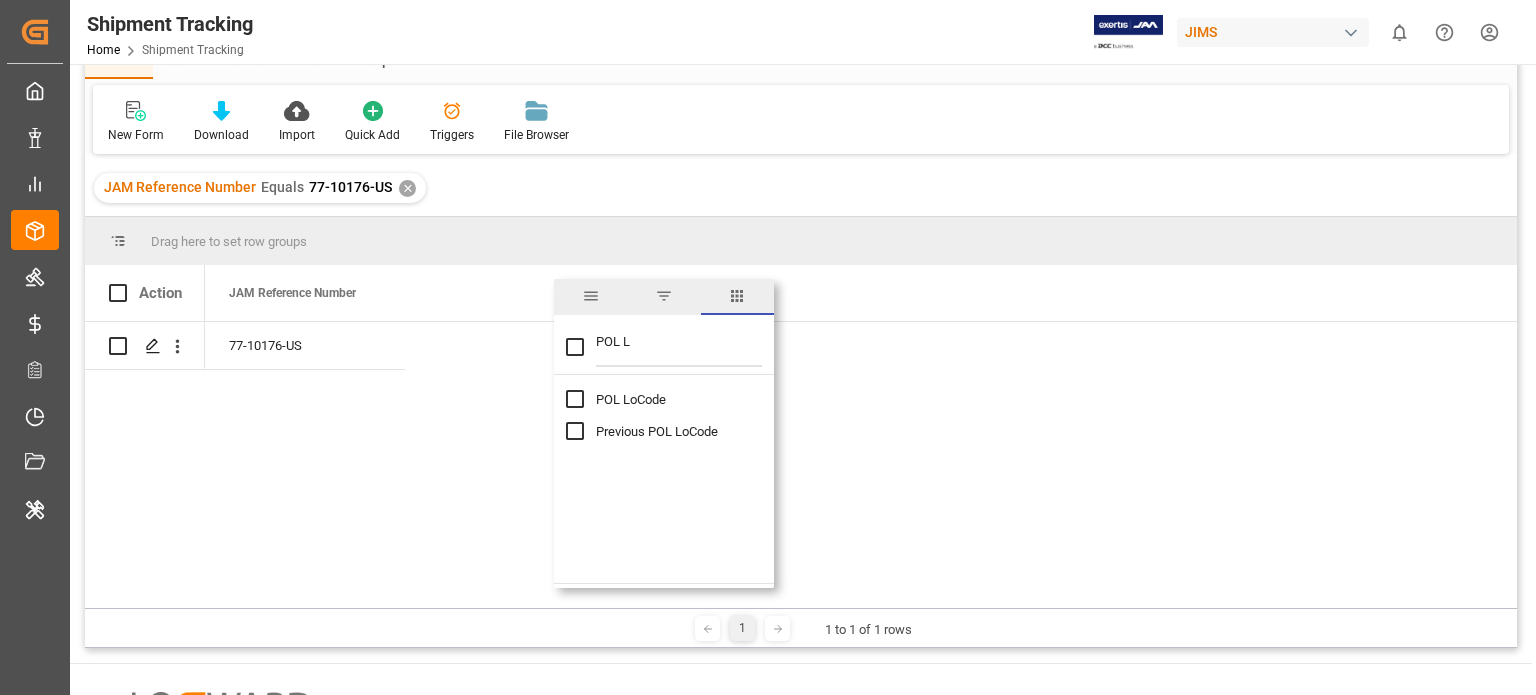 type on "POL L" 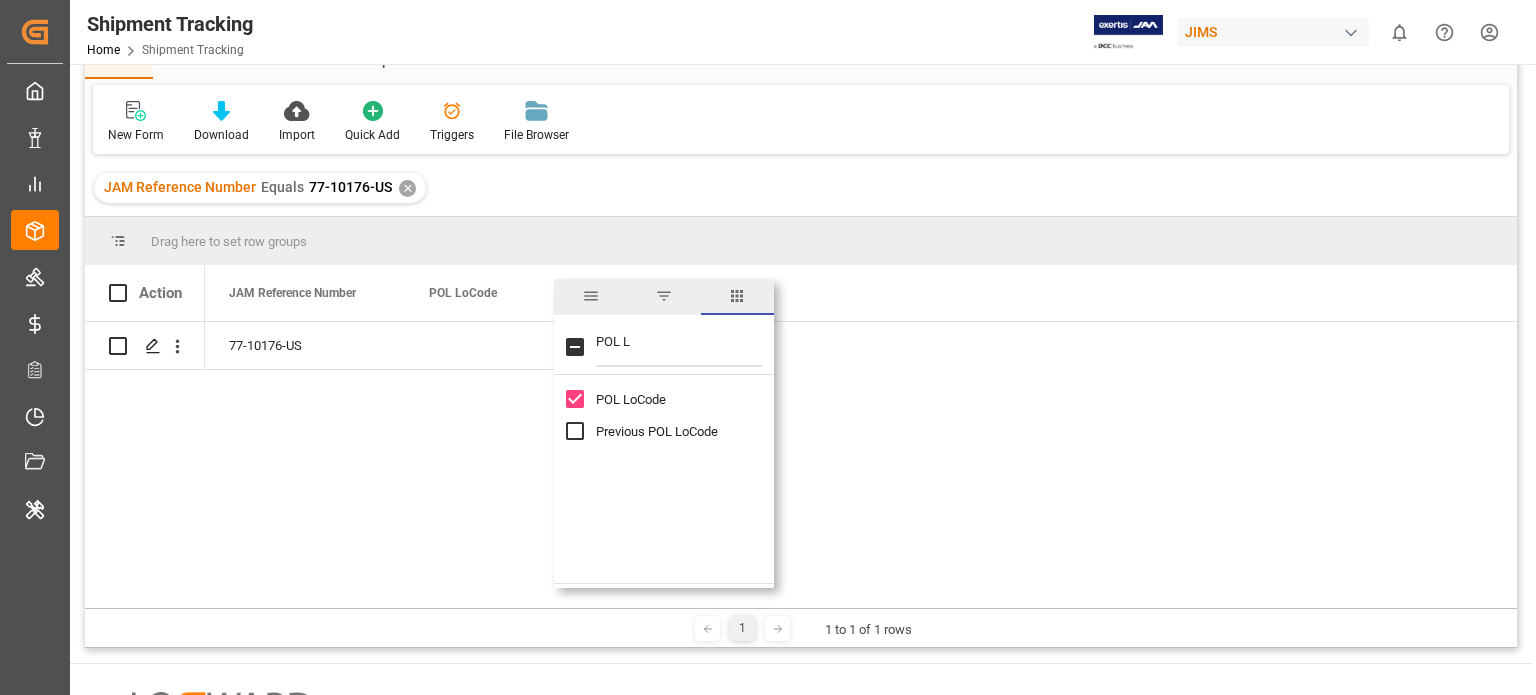 click on "POL L" at bounding box center [679, 347] 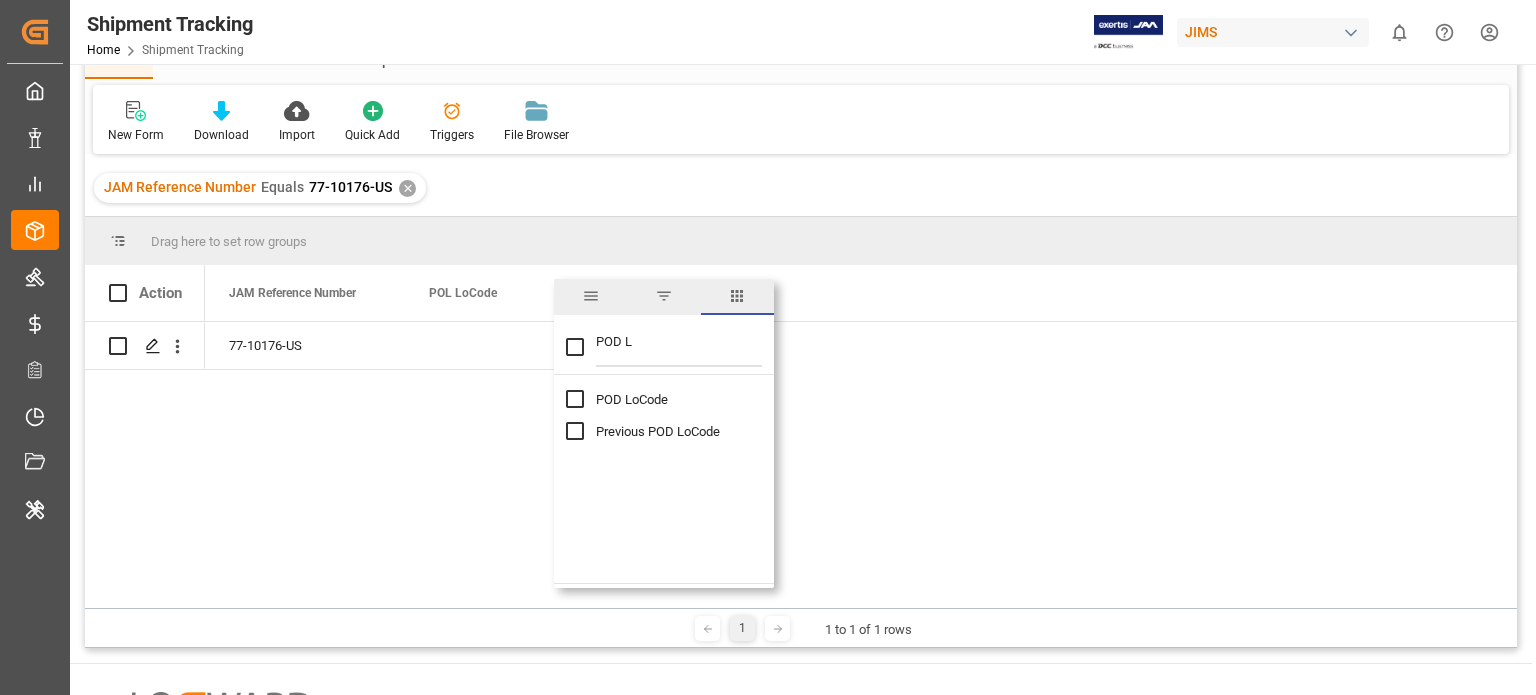 type on "POD L" 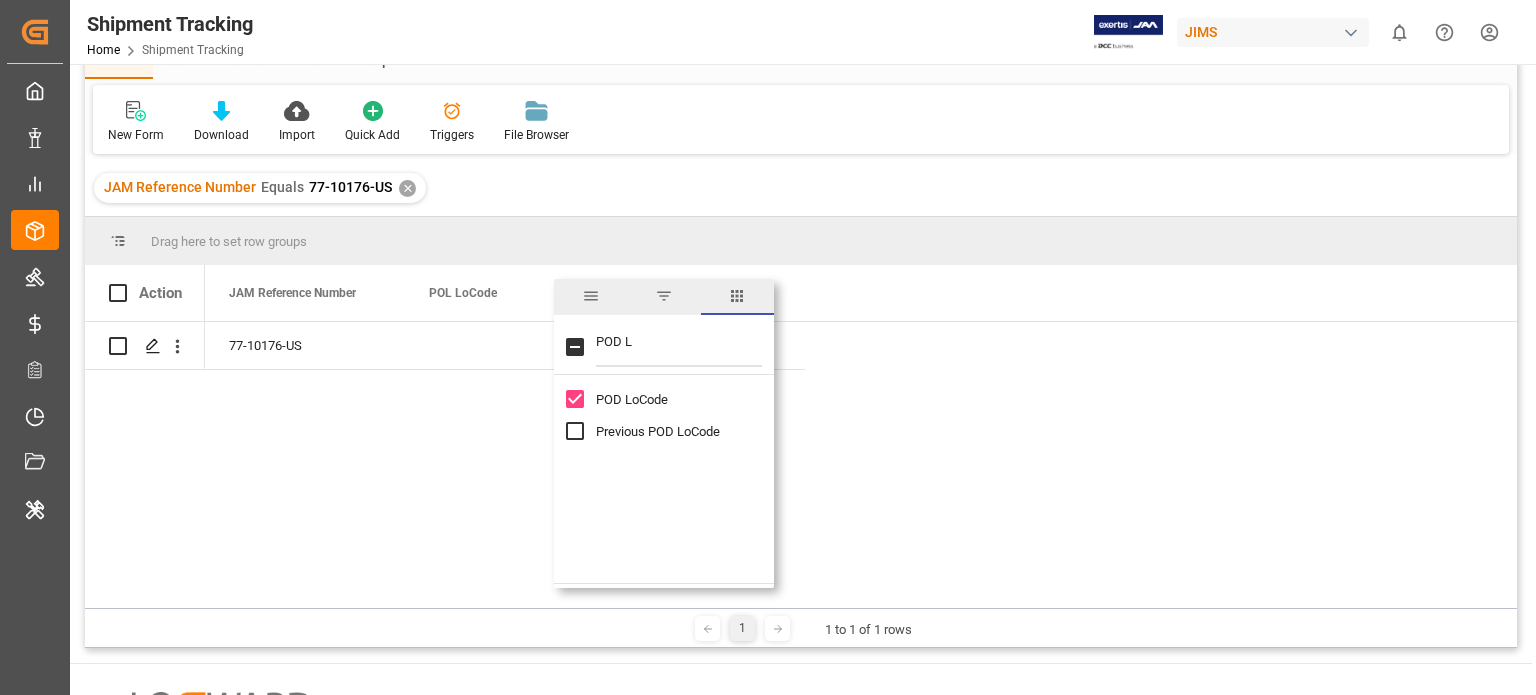 checkbox on "false" 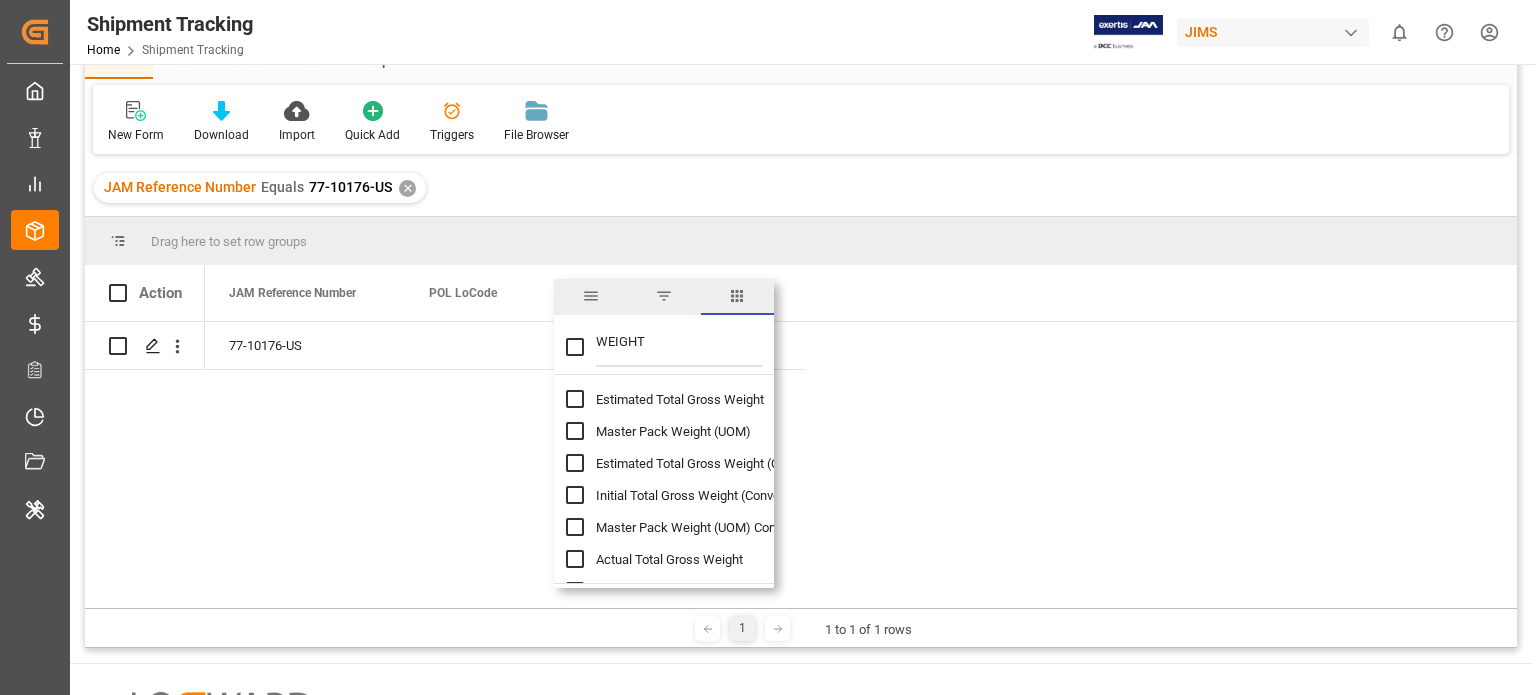 type on "WEIGHT" 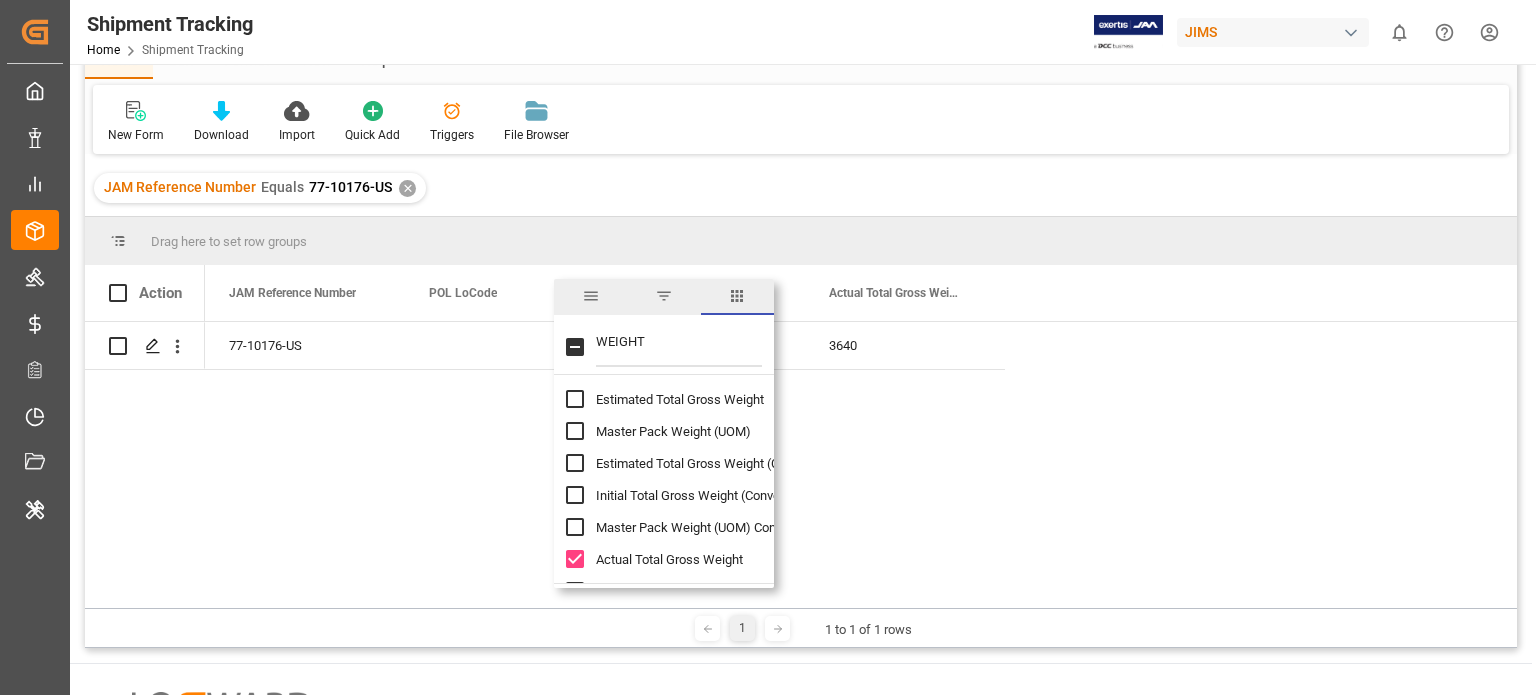 click at bounding box center [575, 399] 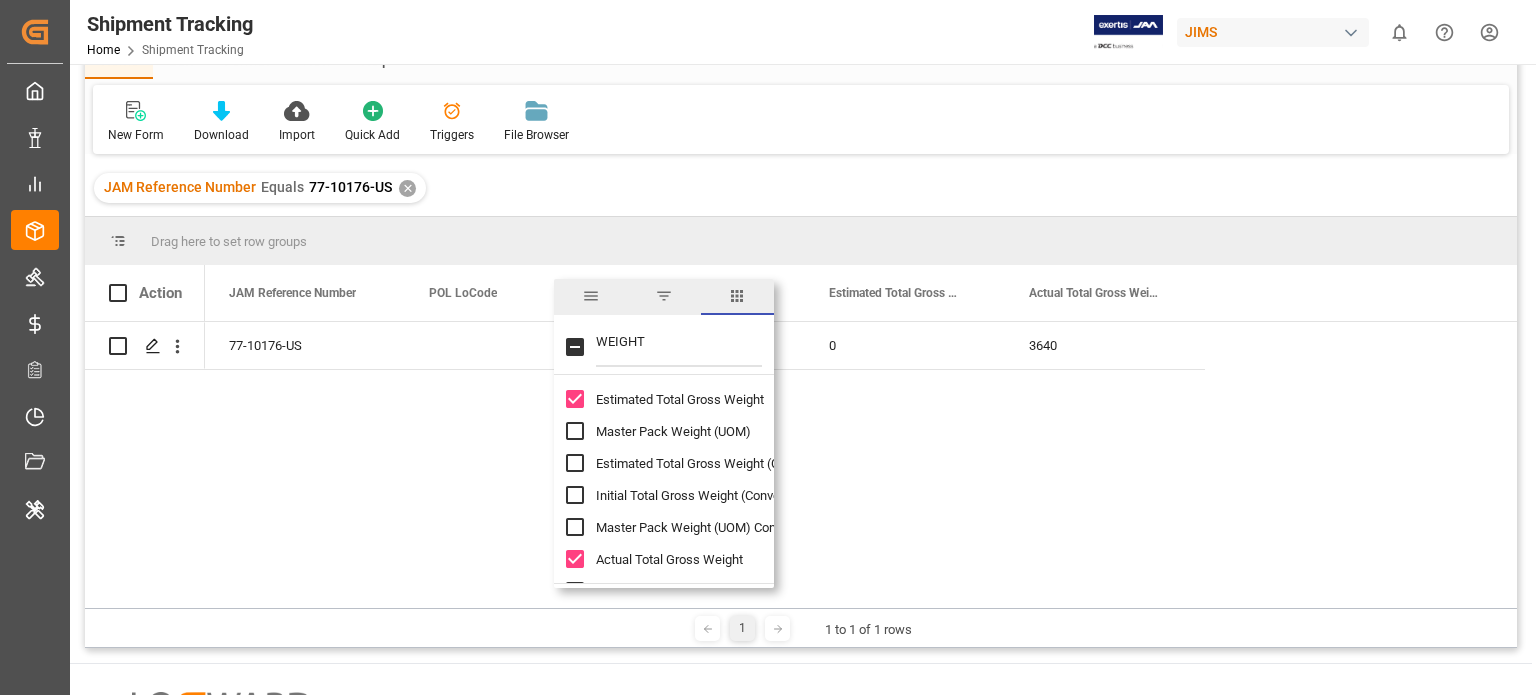 click on "WEIGHT" at bounding box center (679, 347) 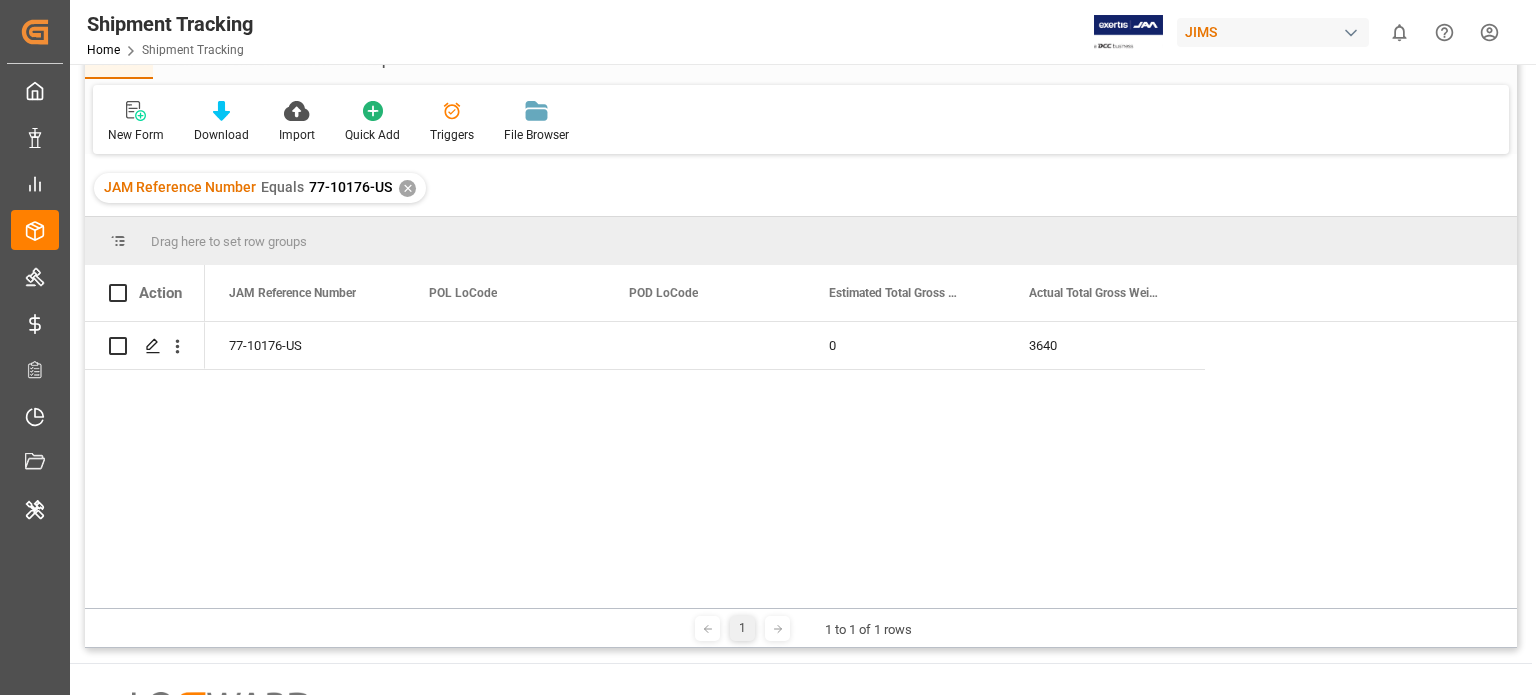drag, startPoint x: 302, startPoint y: 371, endPoint x: 319, endPoint y: 378, distance: 18.384777 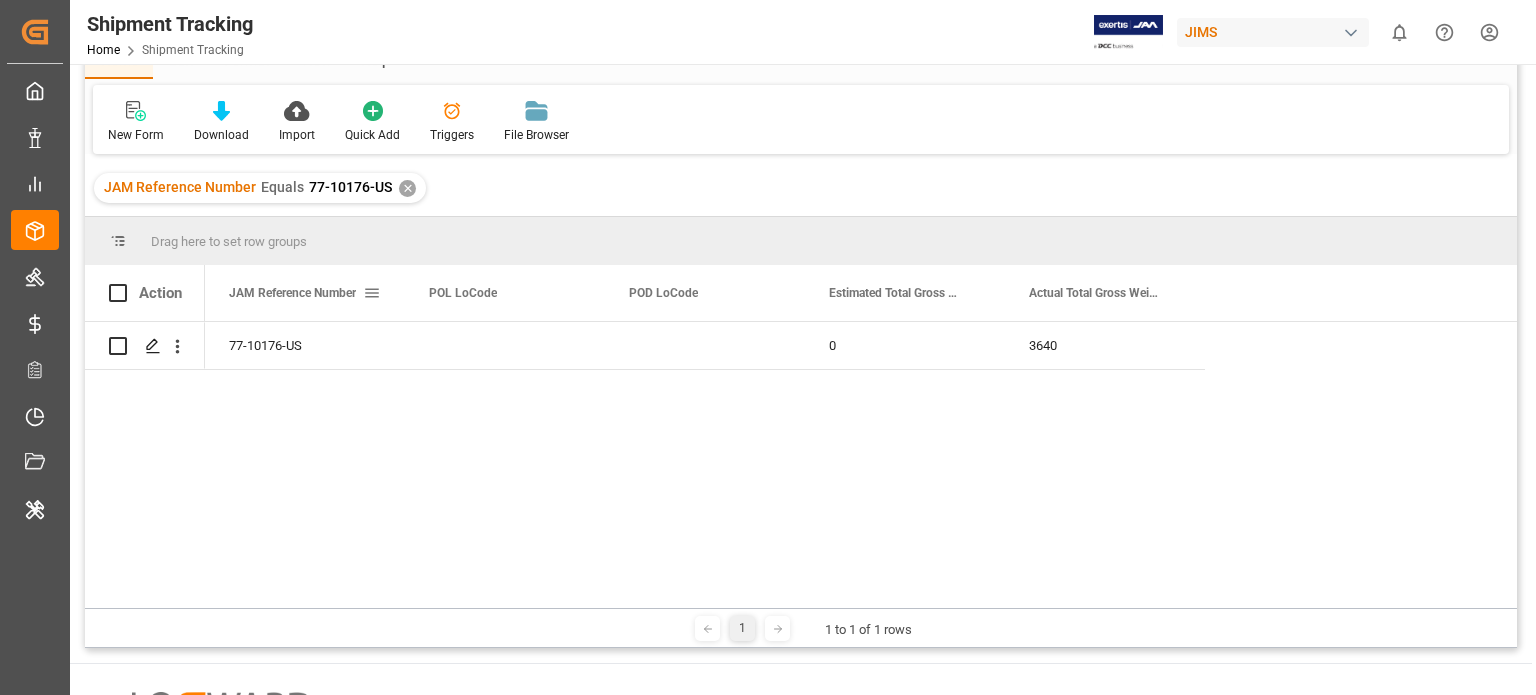 click at bounding box center [372, 293] 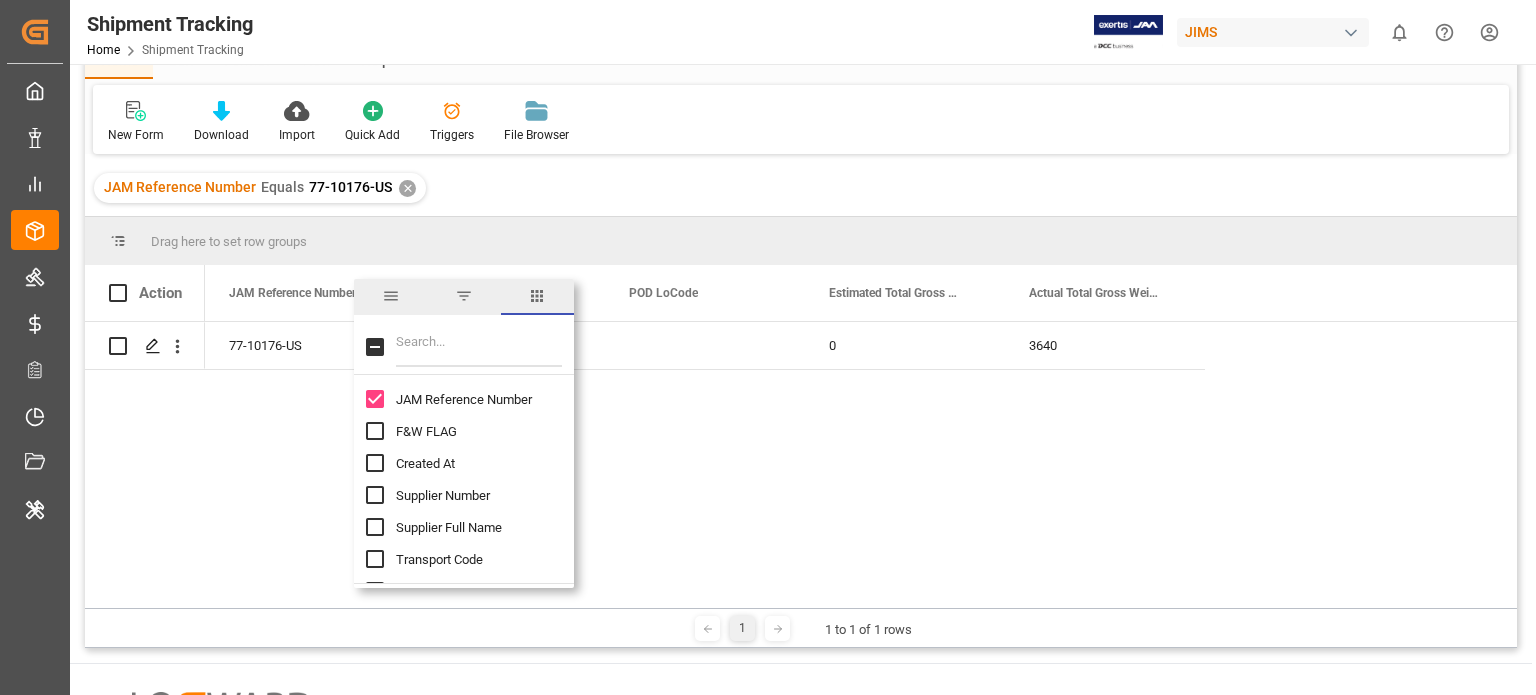 click at bounding box center [479, 347] 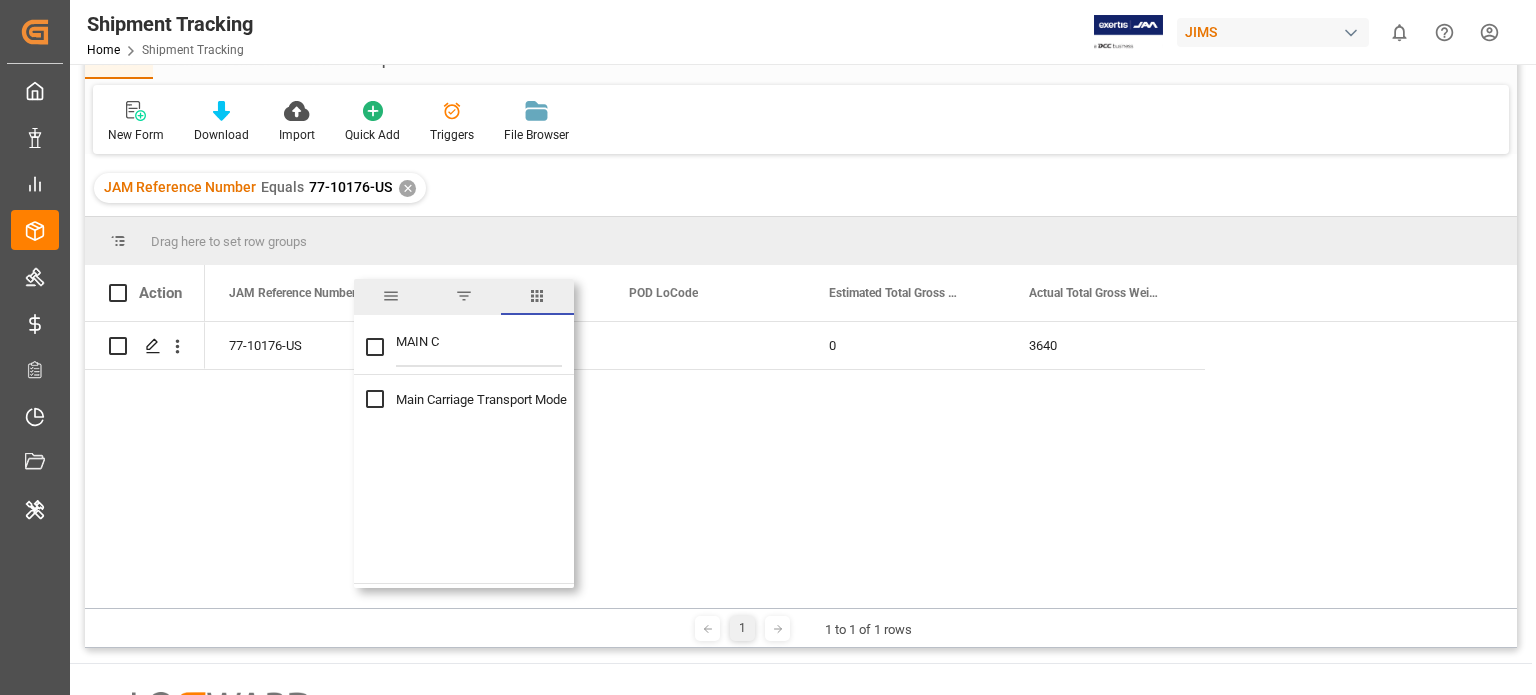 type on "MAIN C" 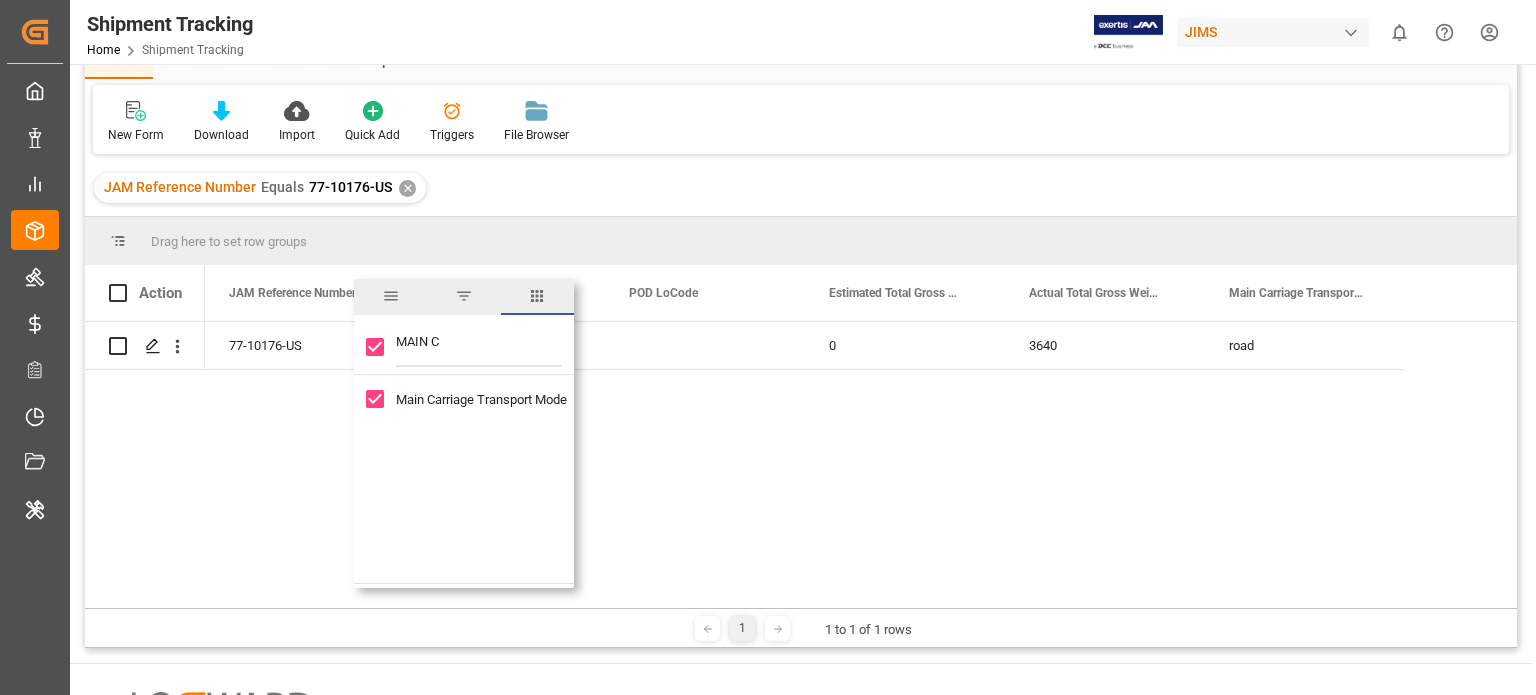 checkbox on "true" 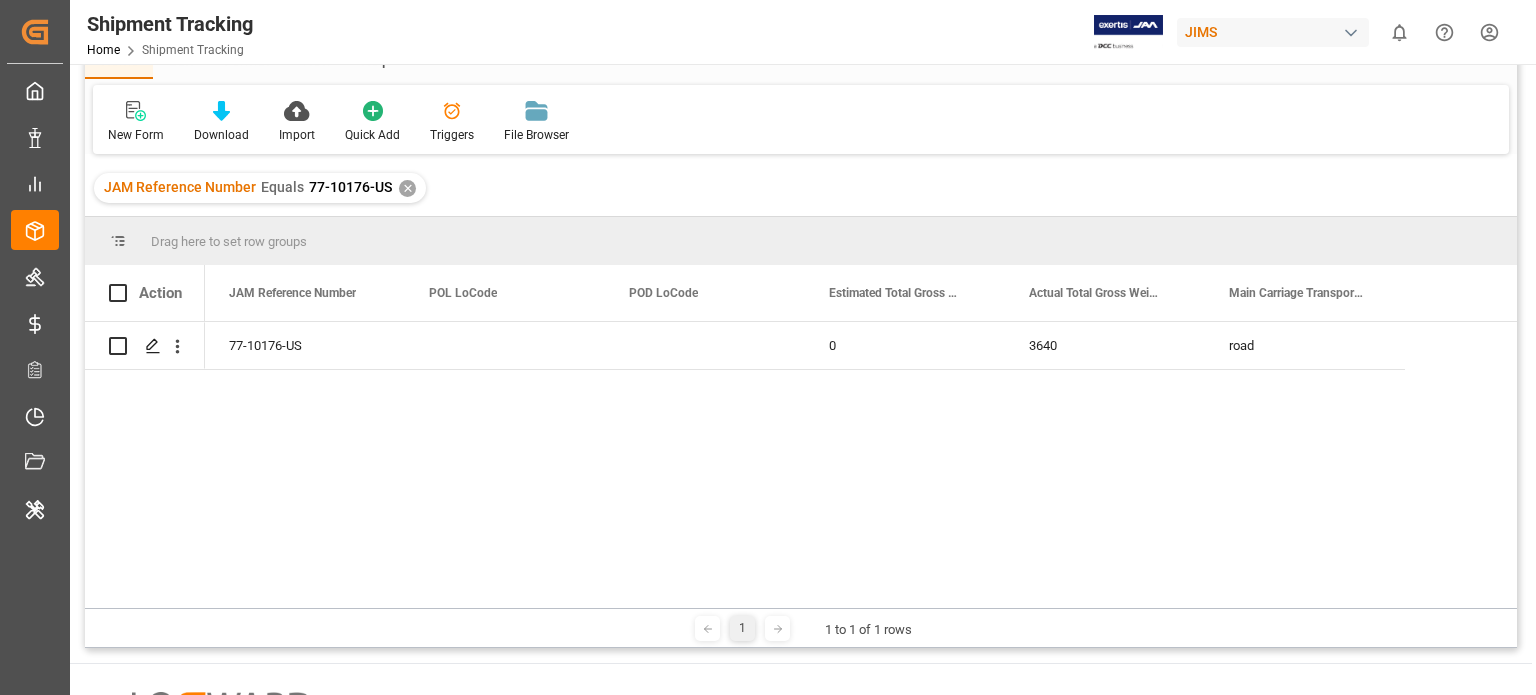 click on "77-10176-US 3640 0 road" at bounding box center [861, 465] 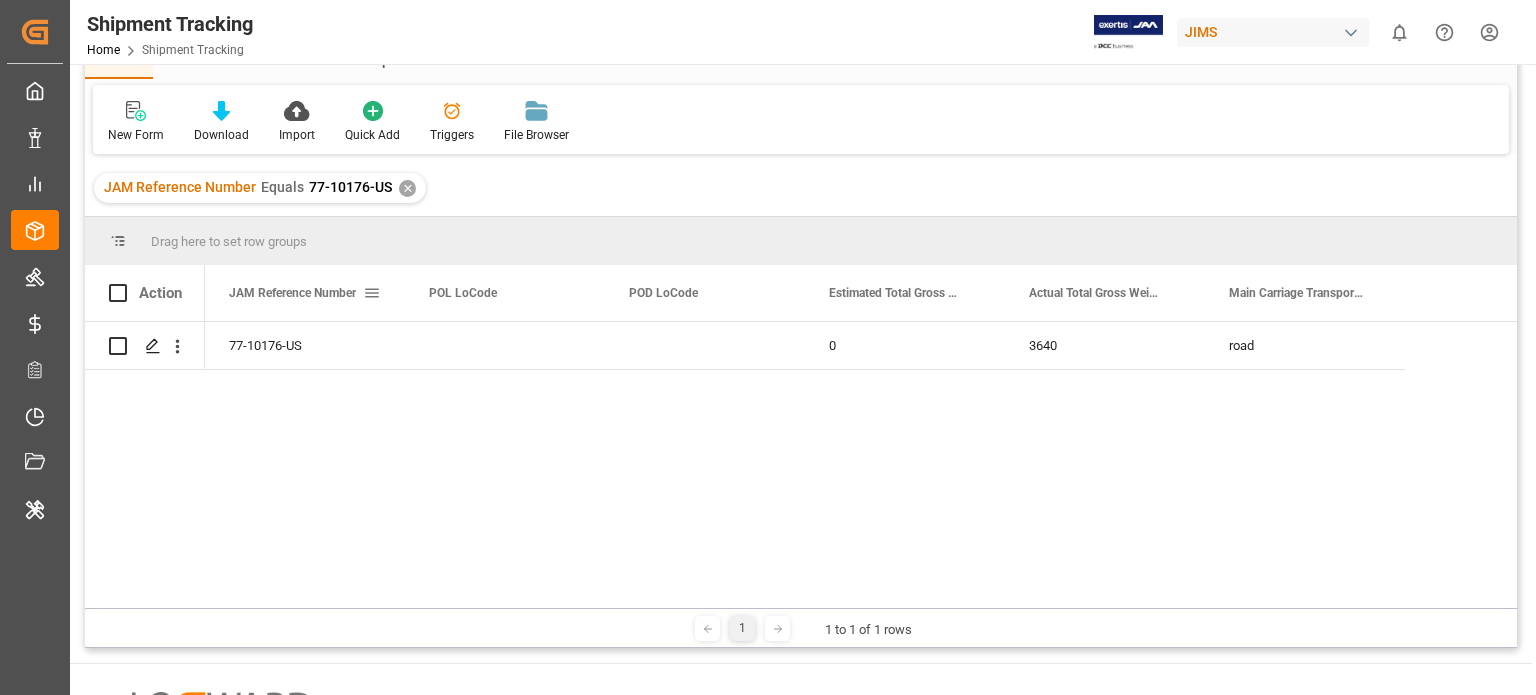 click at bounding box center (372, 293) 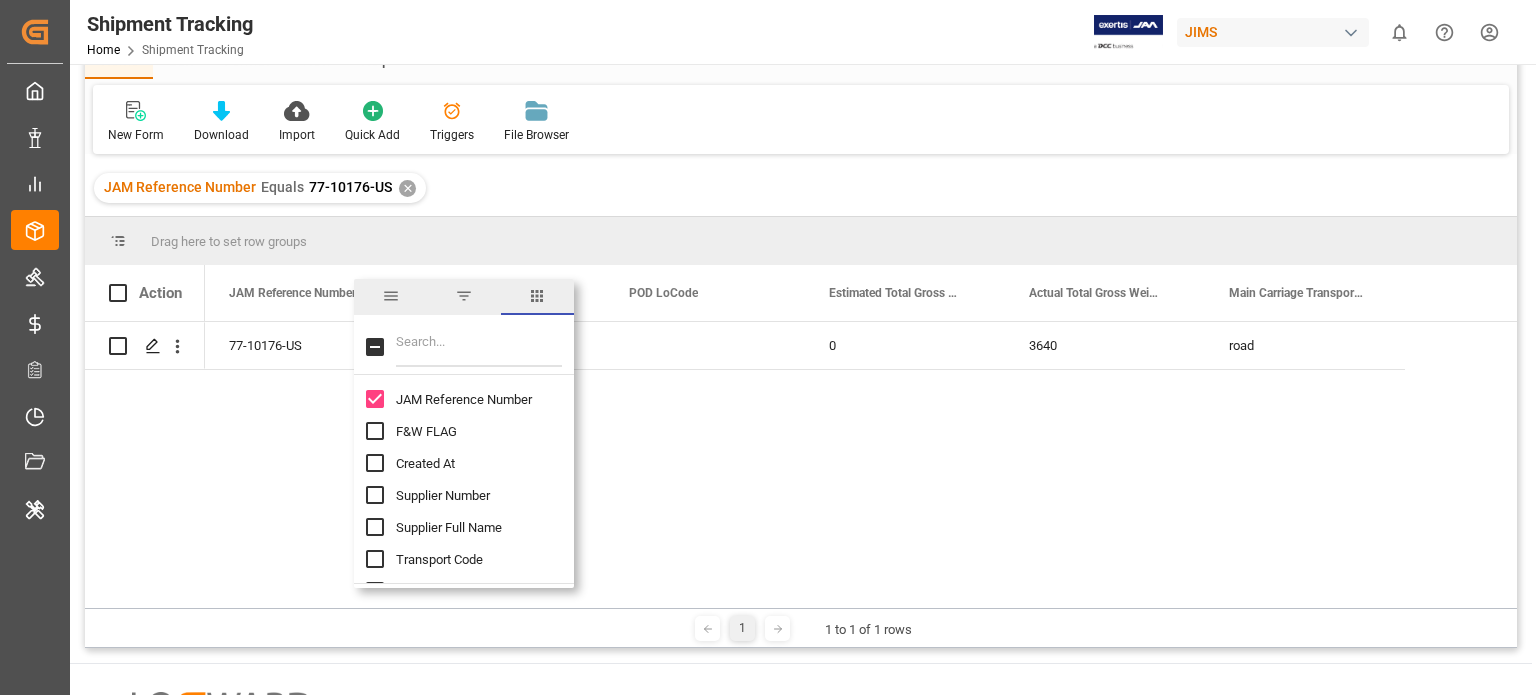 click at bounding box center (479, 347) 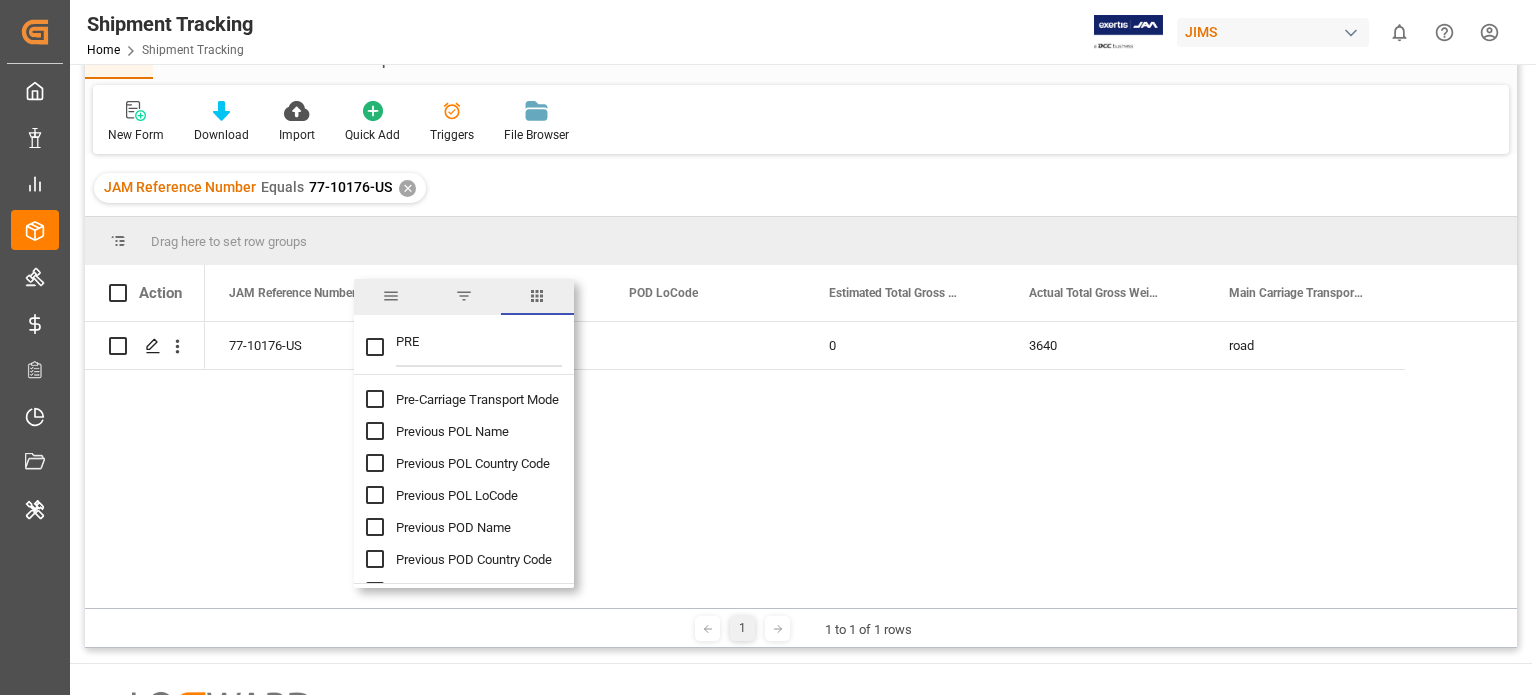 type on "PRE" 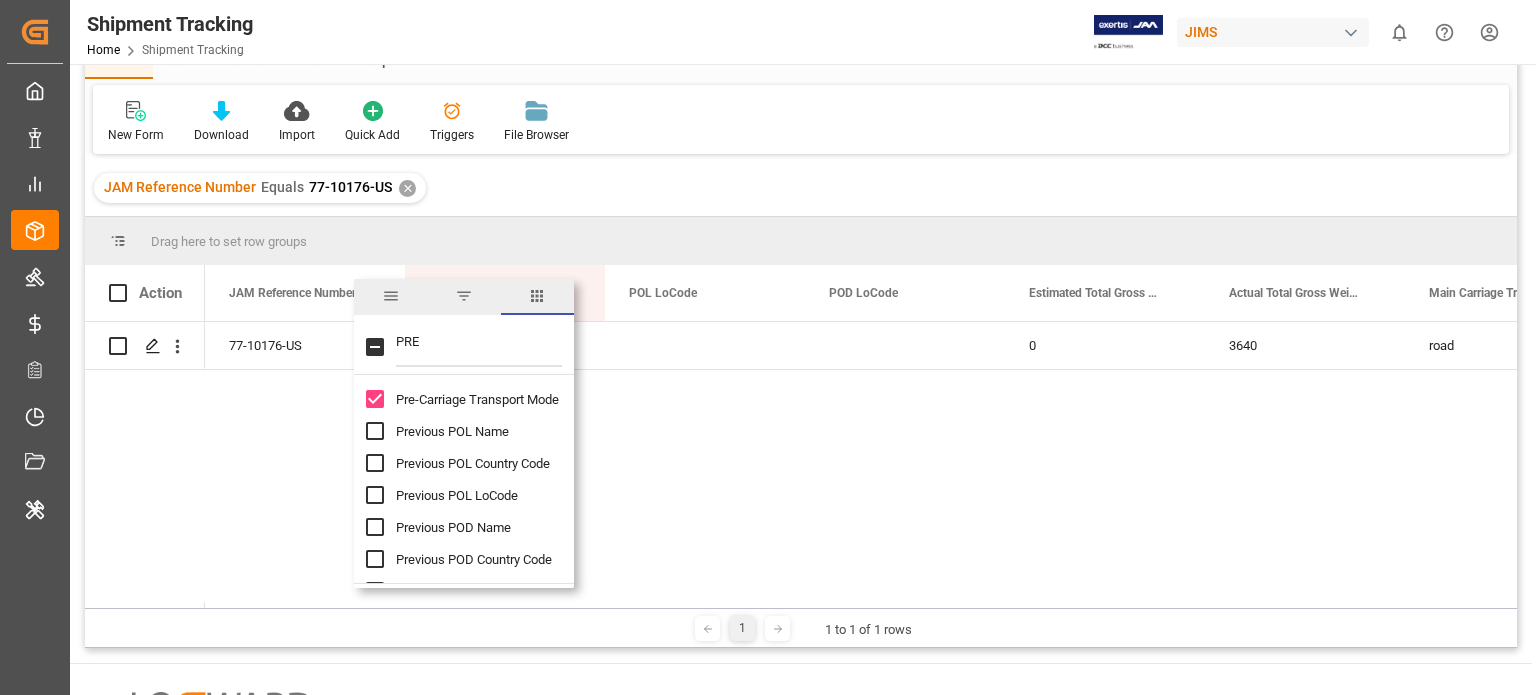 click on "PRE" at bounding box center [479, 347] 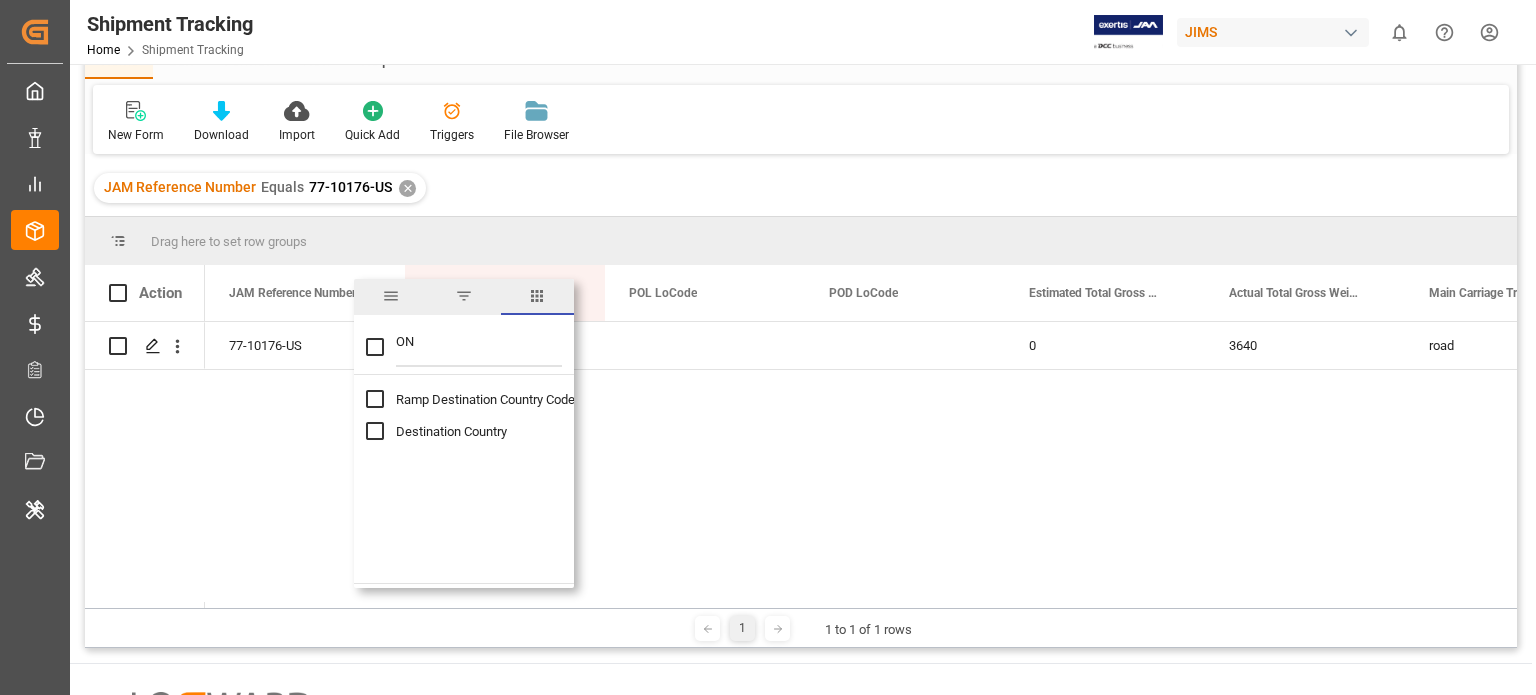 type on "O" 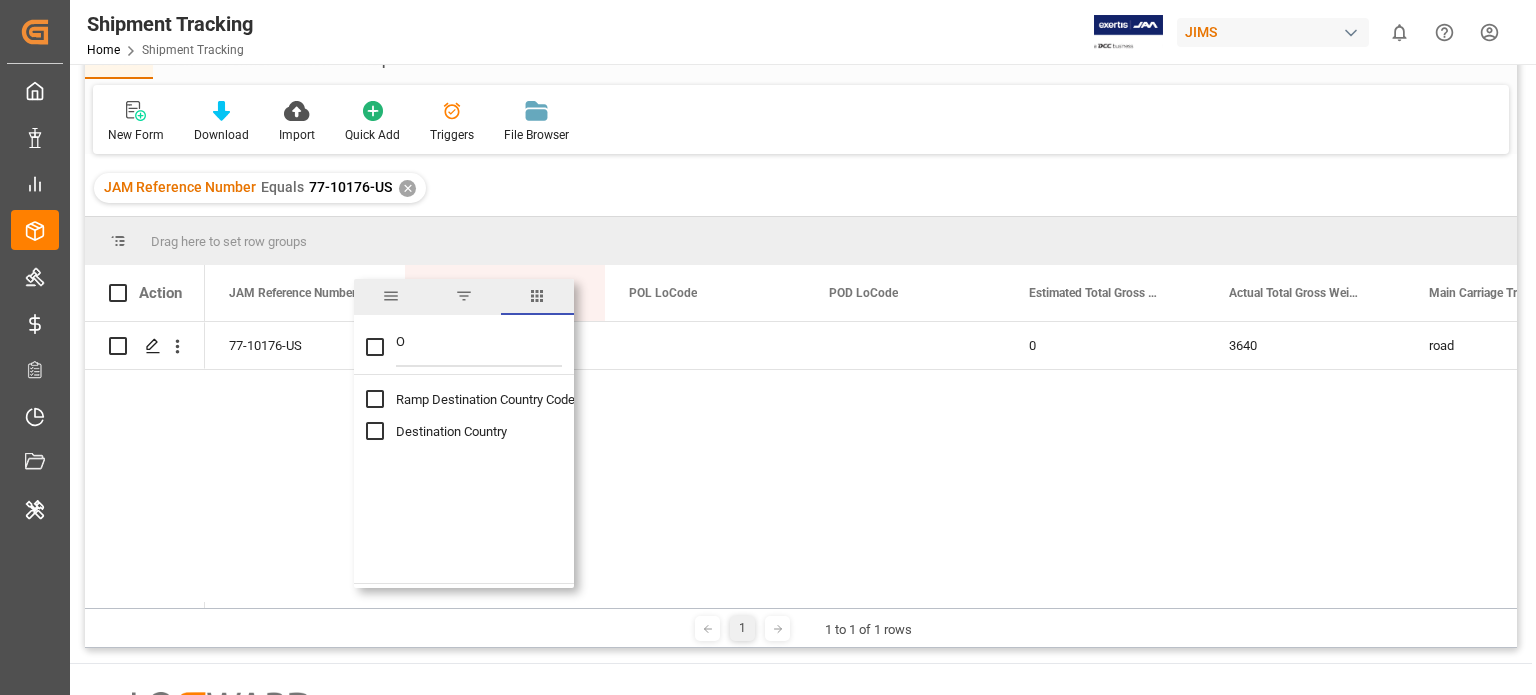 type 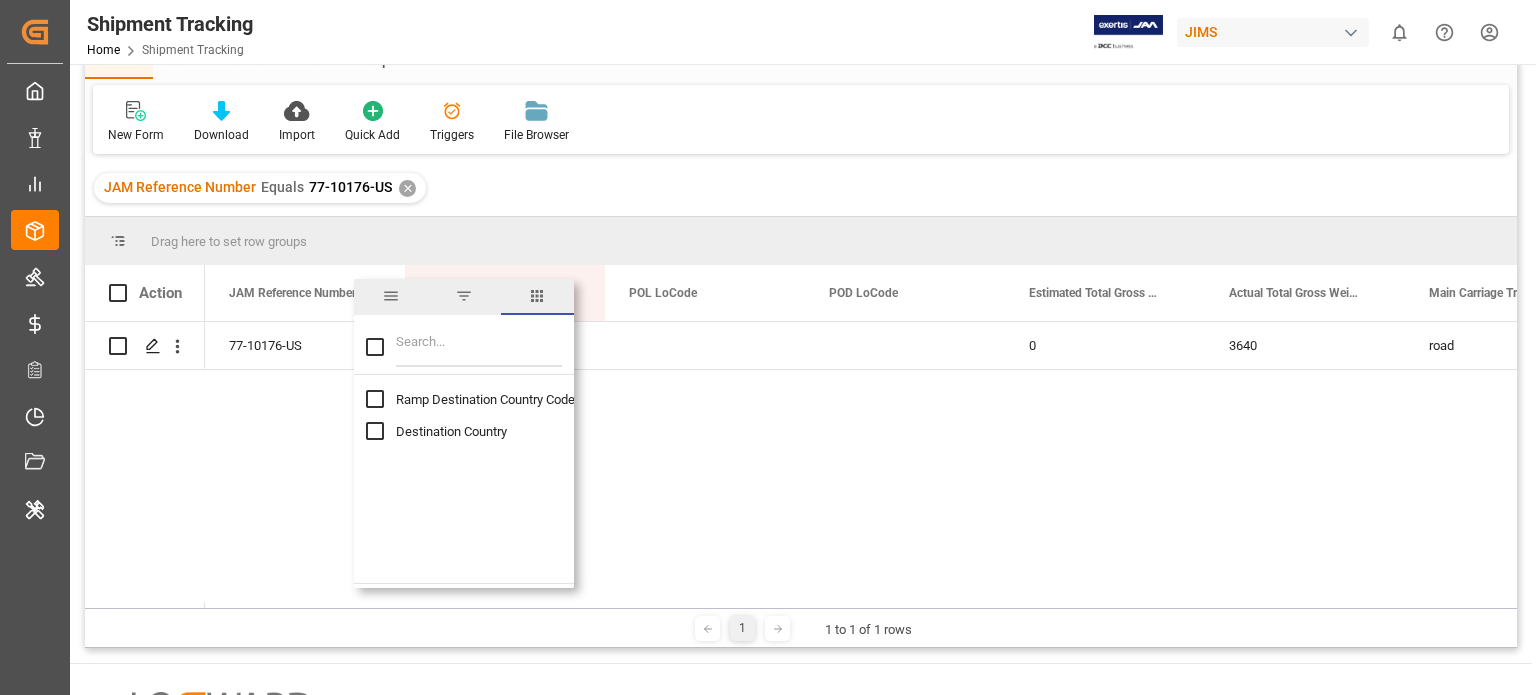 checkbox on "false" 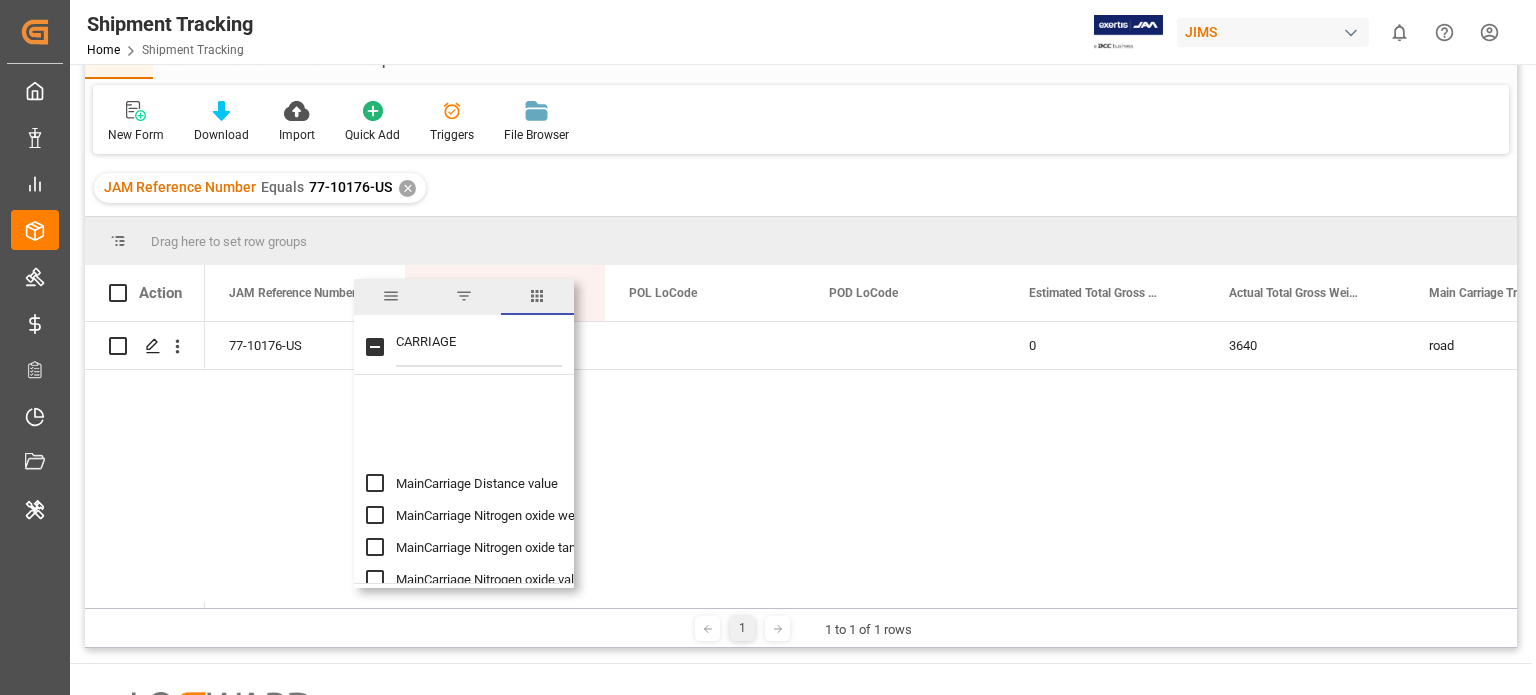 scroll, scrollTop: 736, scrollLeft: 0, axis: vertical 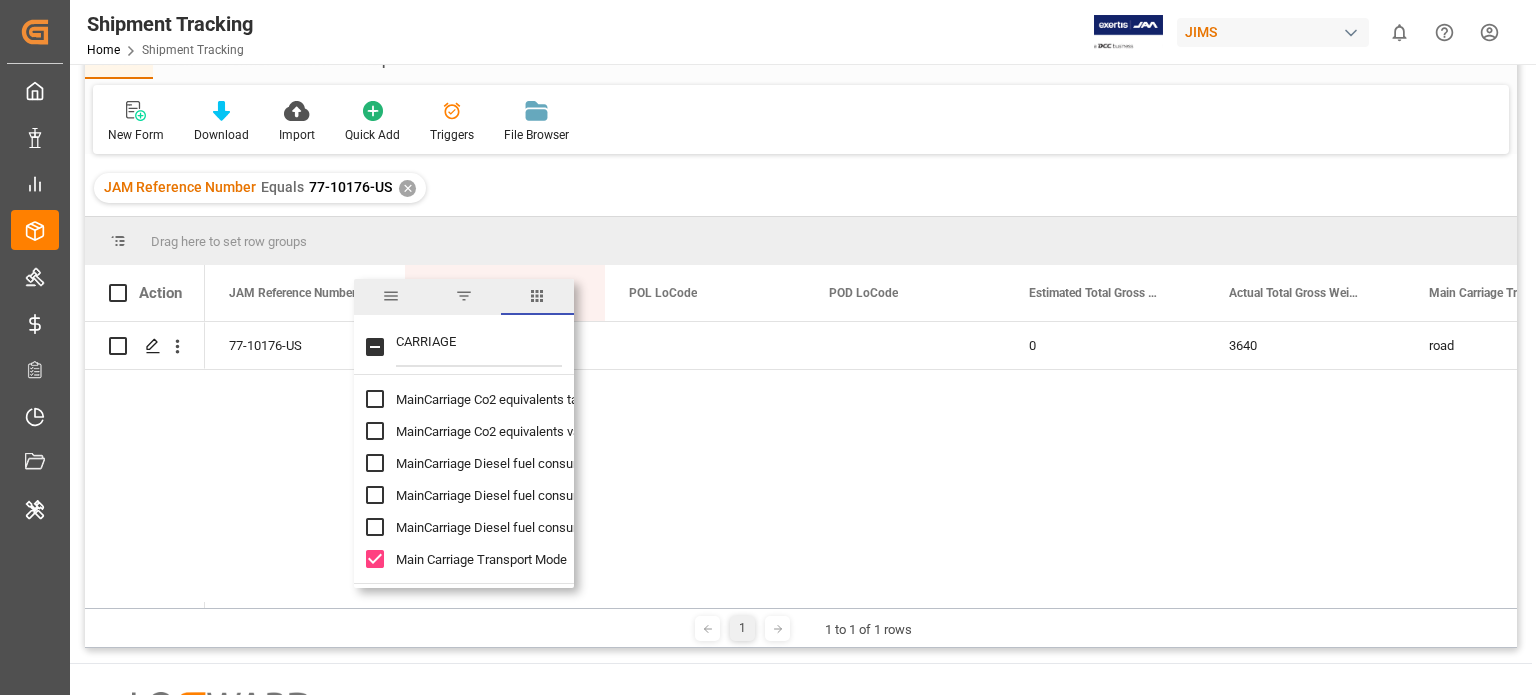 click on "CARRIAGE" at bounding box center (479, 347) 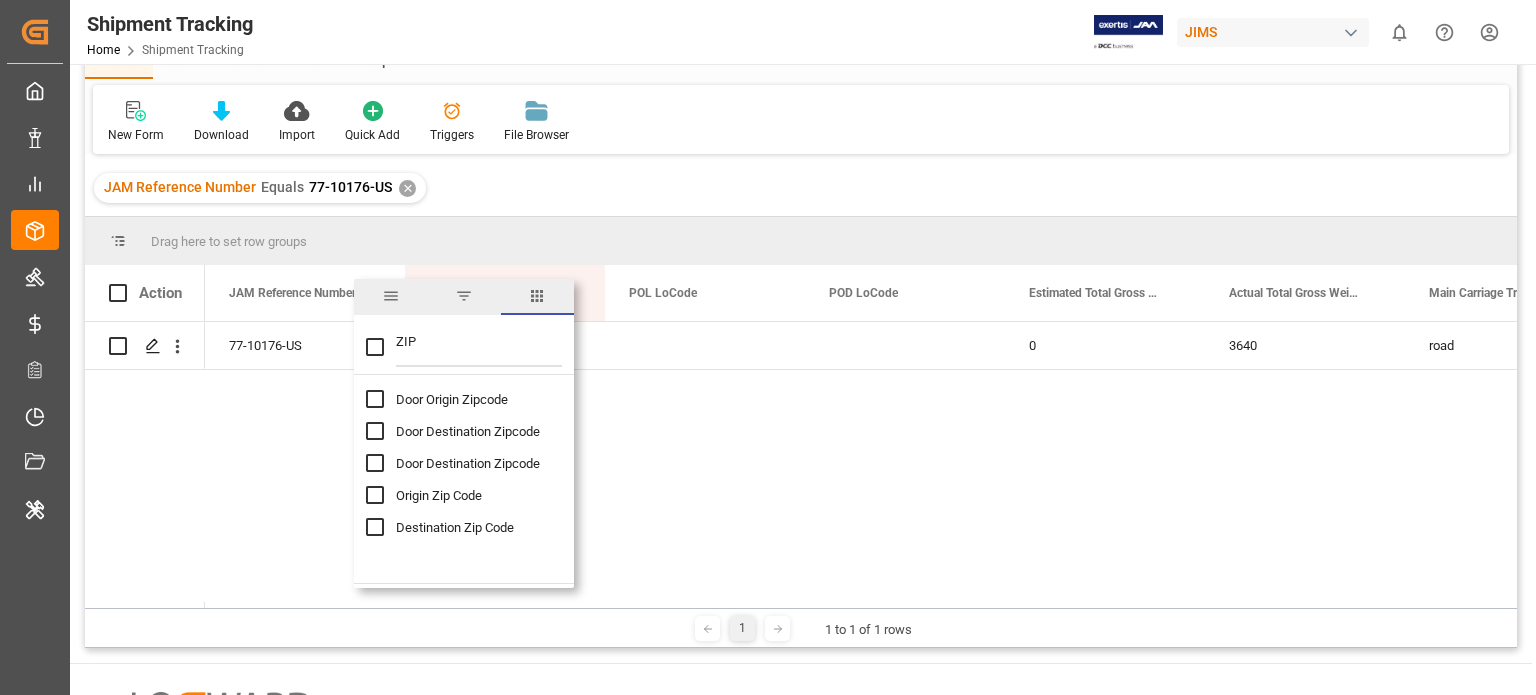 scroll, scrollTop: 0, scrollLeft: 0, axis: both 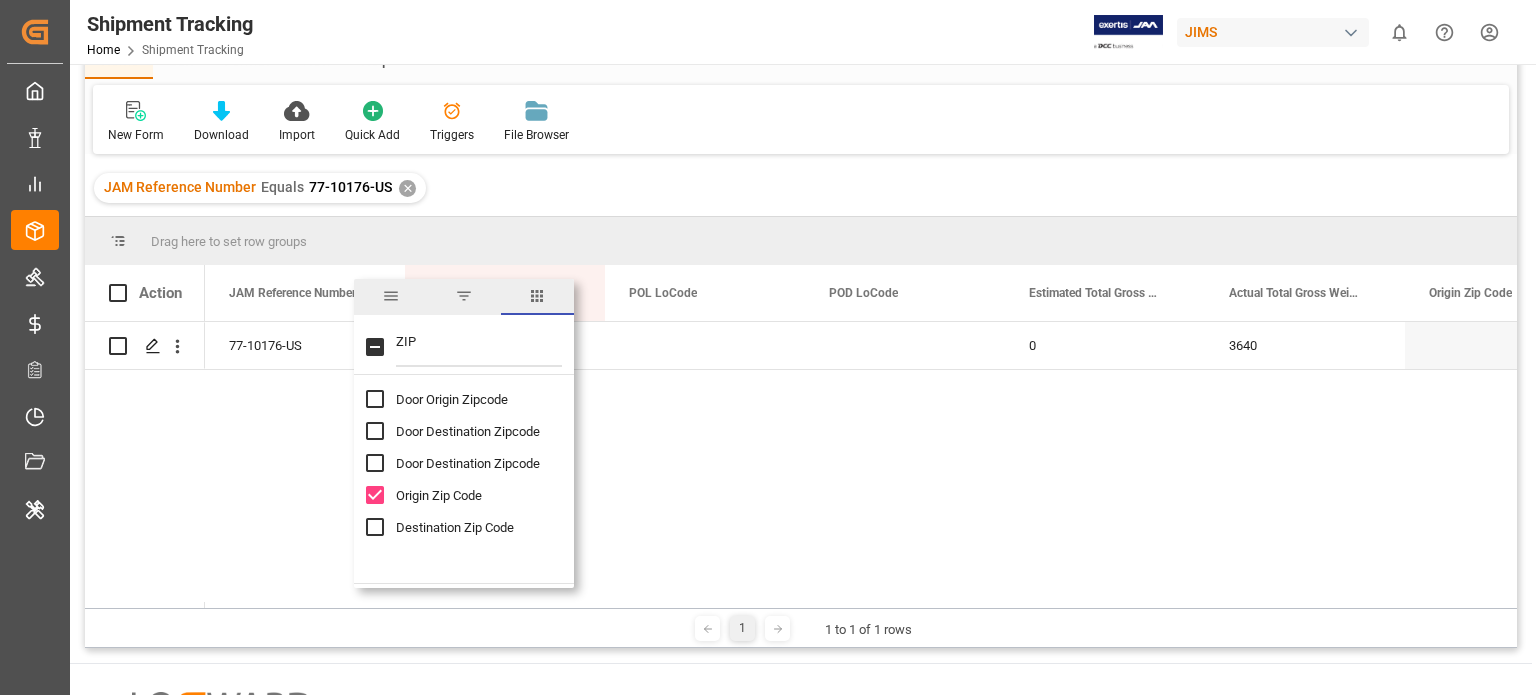 click at bounding box center [375, 527] 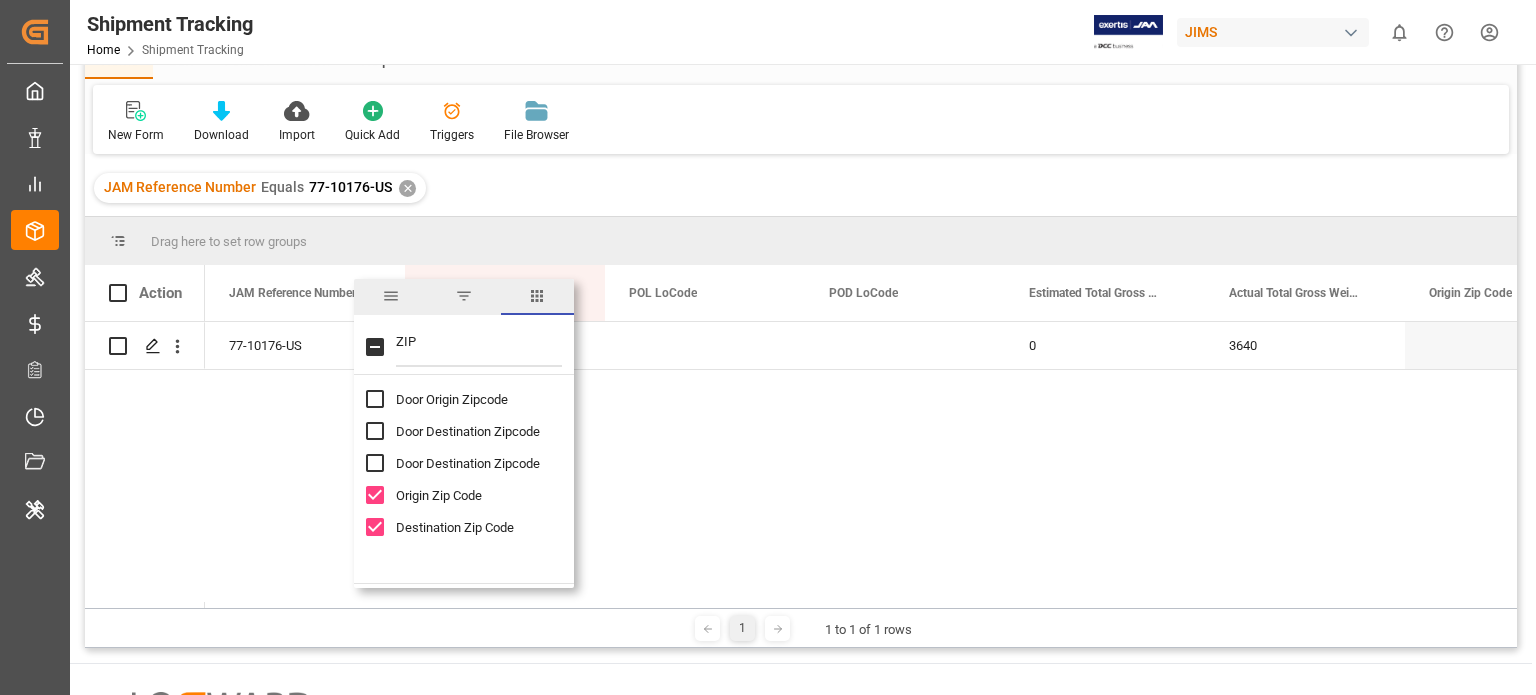 click on "77-10176-US 3640 0" at bounding box center (861, 465) 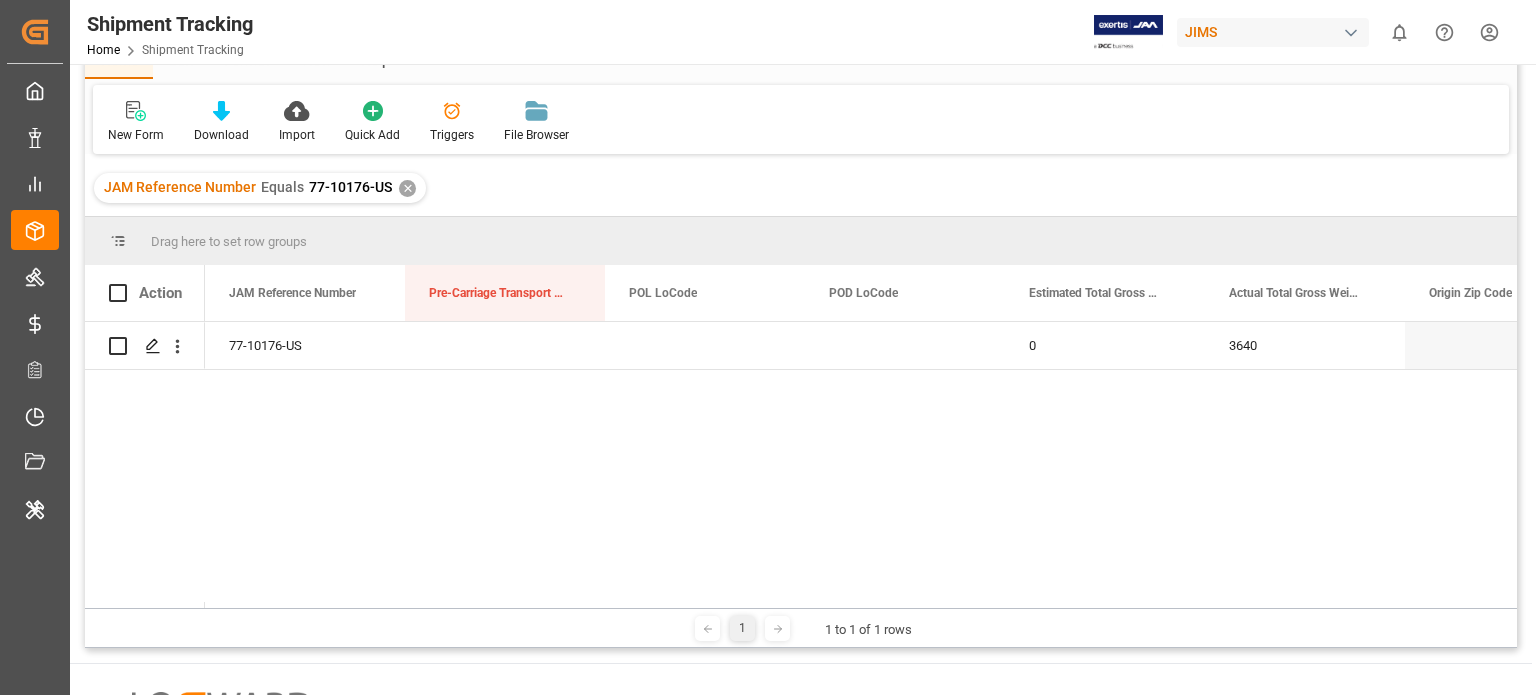scroll, scrollTop: 0, scrollLeft: 452, axis: horizontal 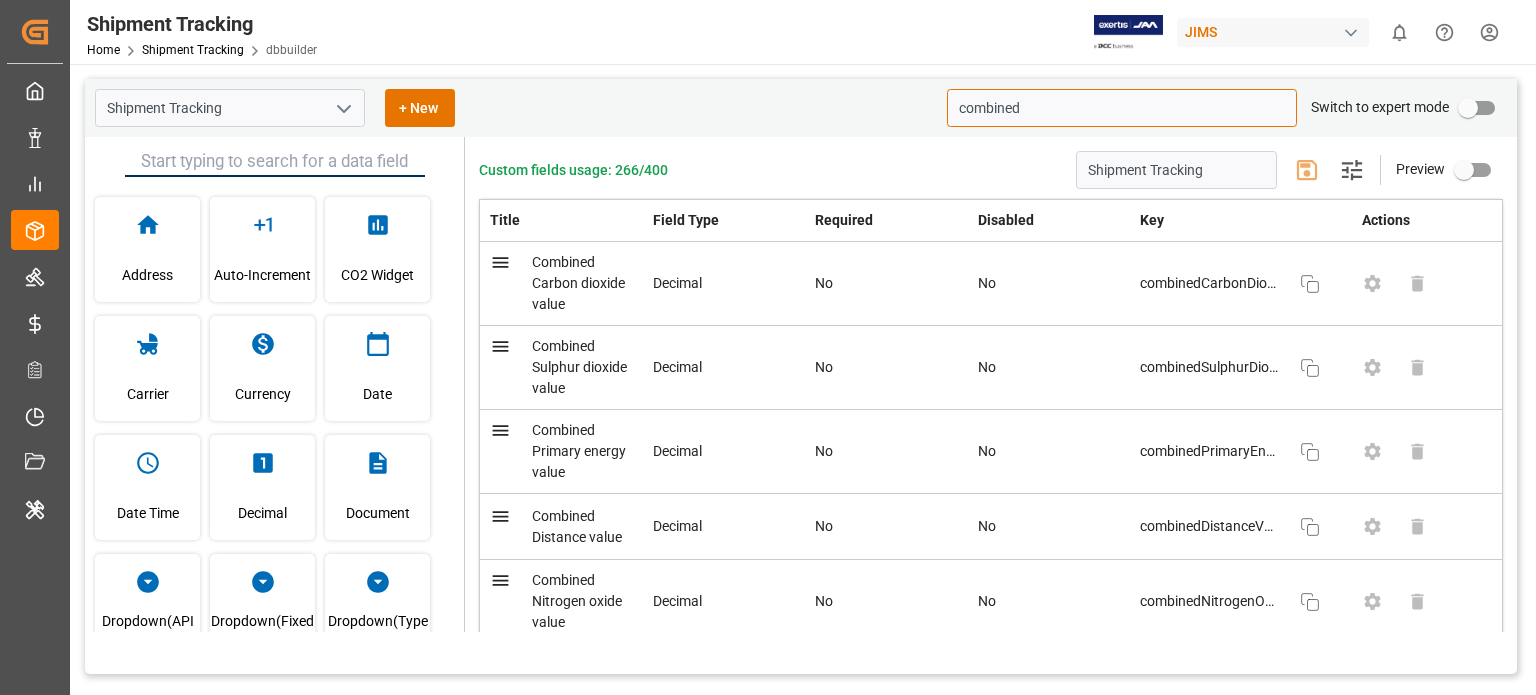click on "combined" at bounding box center (1122, 108) 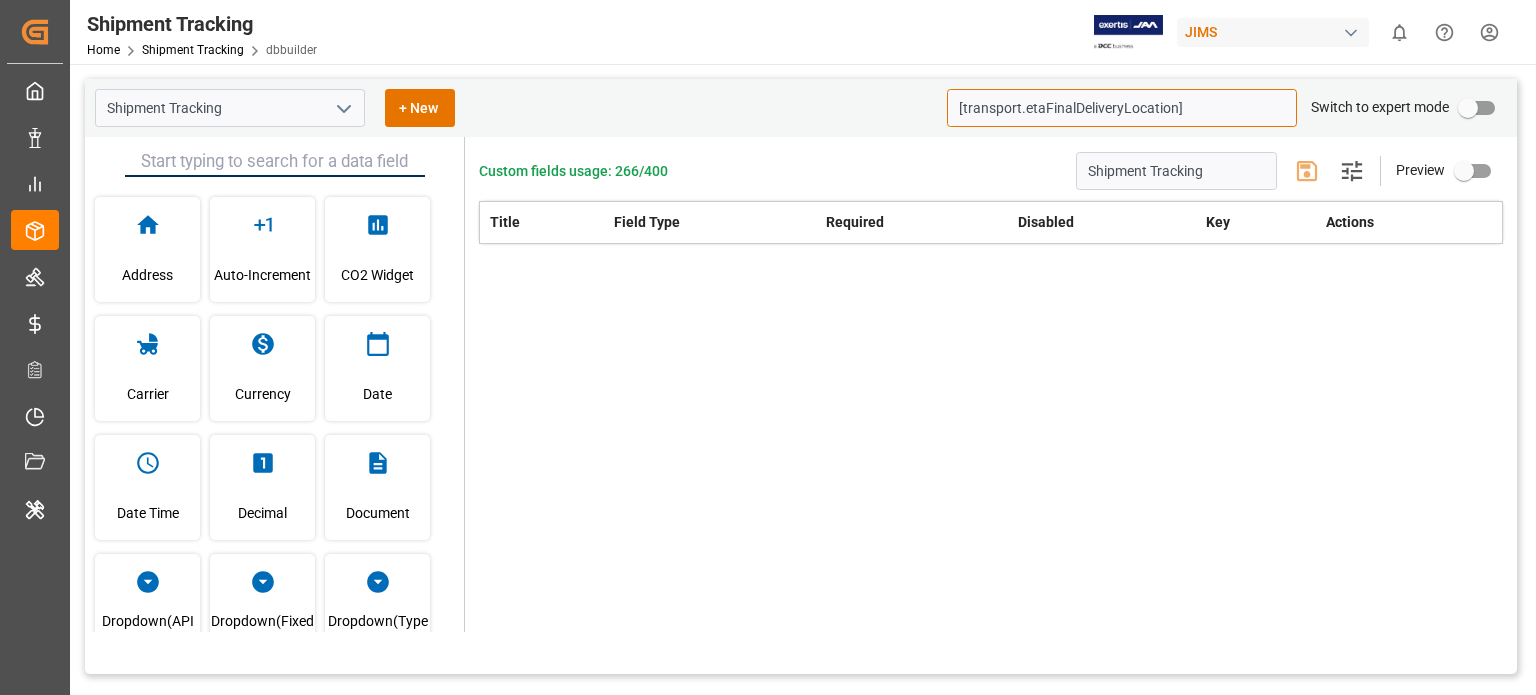 drag, startPoint x: 1013, startPoint y: 105, endPoint x: 845, endPoint y: 99, distance: 168.1071 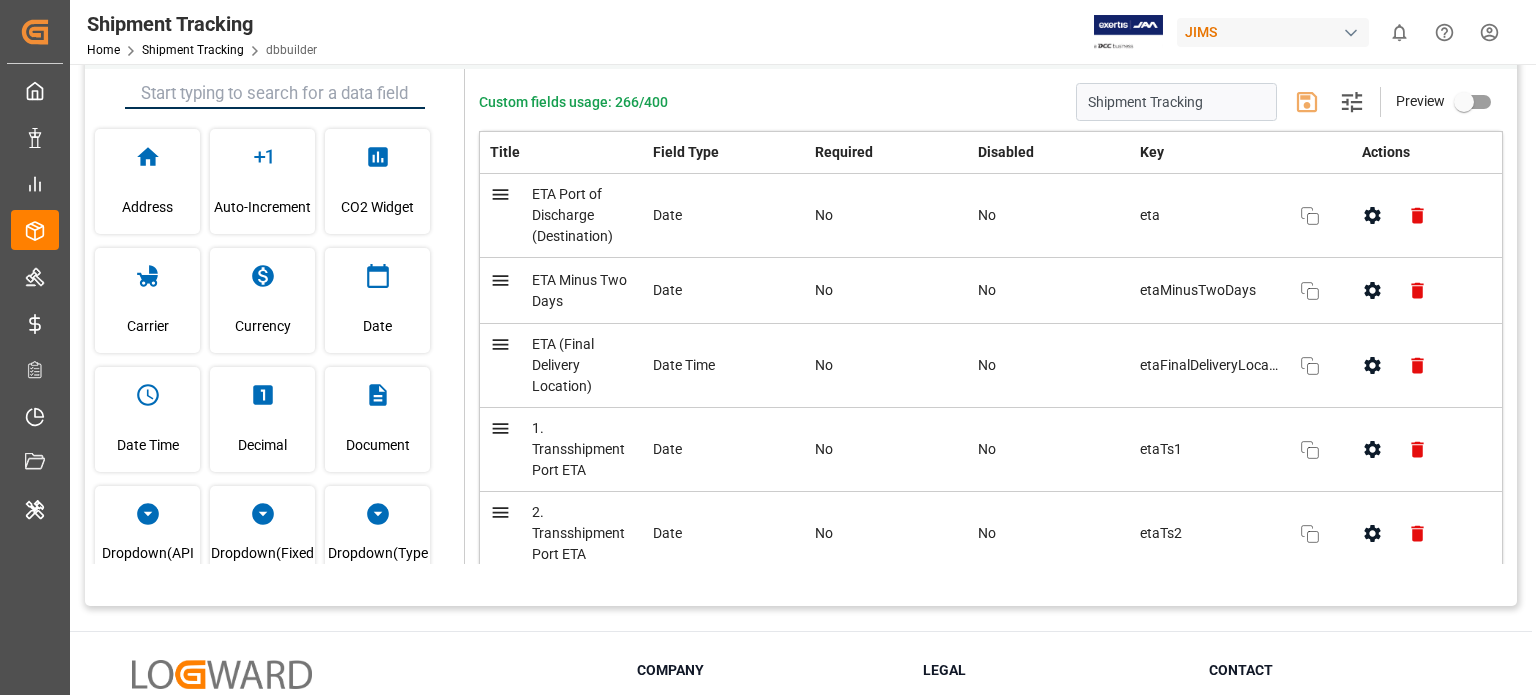 scroll, scrollTop: 100, scrollLeft: 0, axis: vertical 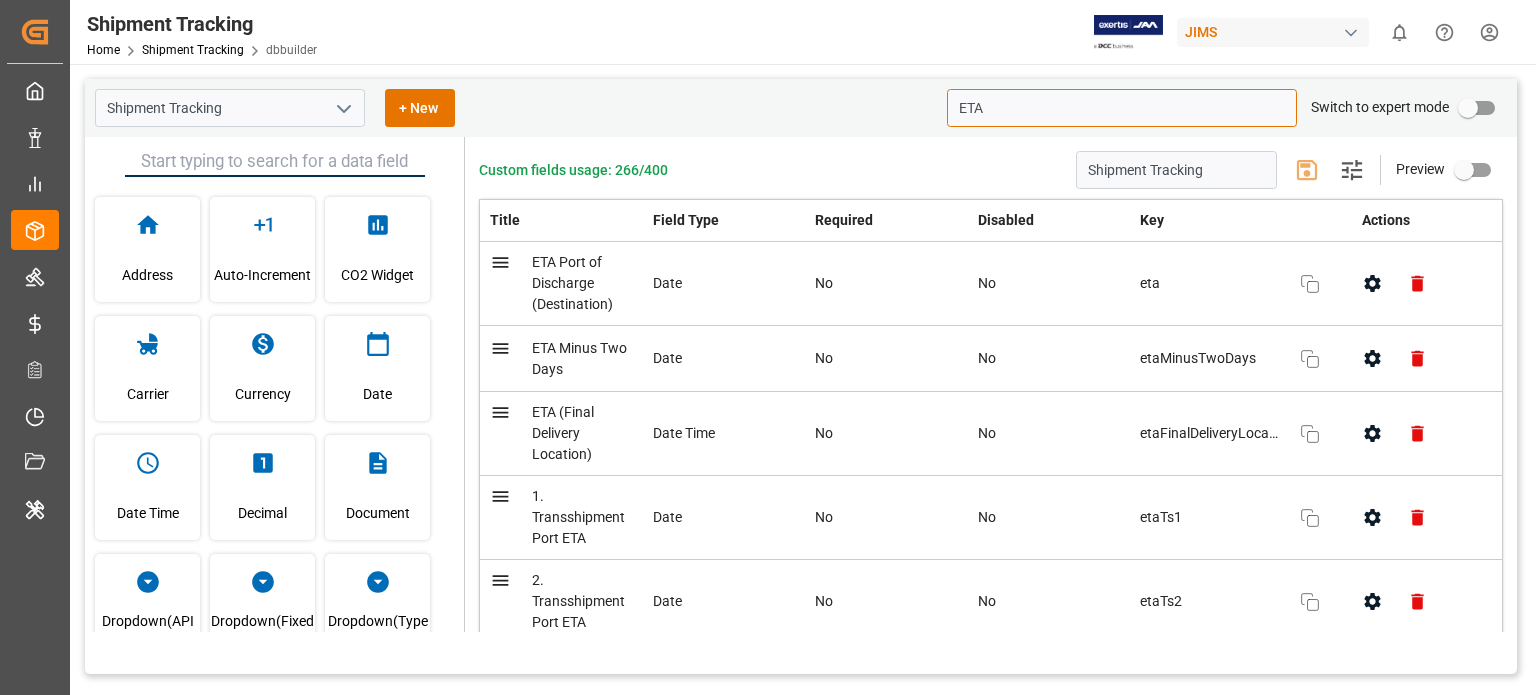 click on "ETA" at bounding box center (1122, 108) 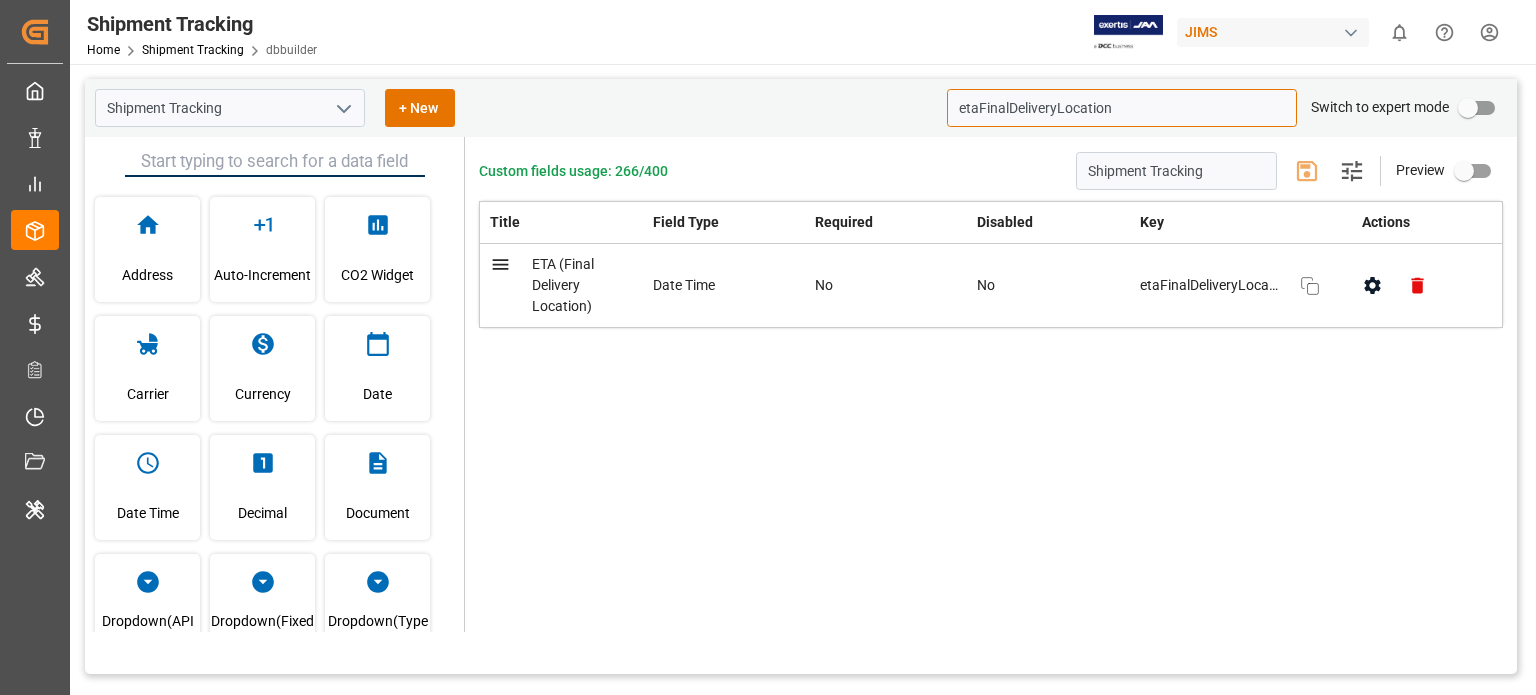 click 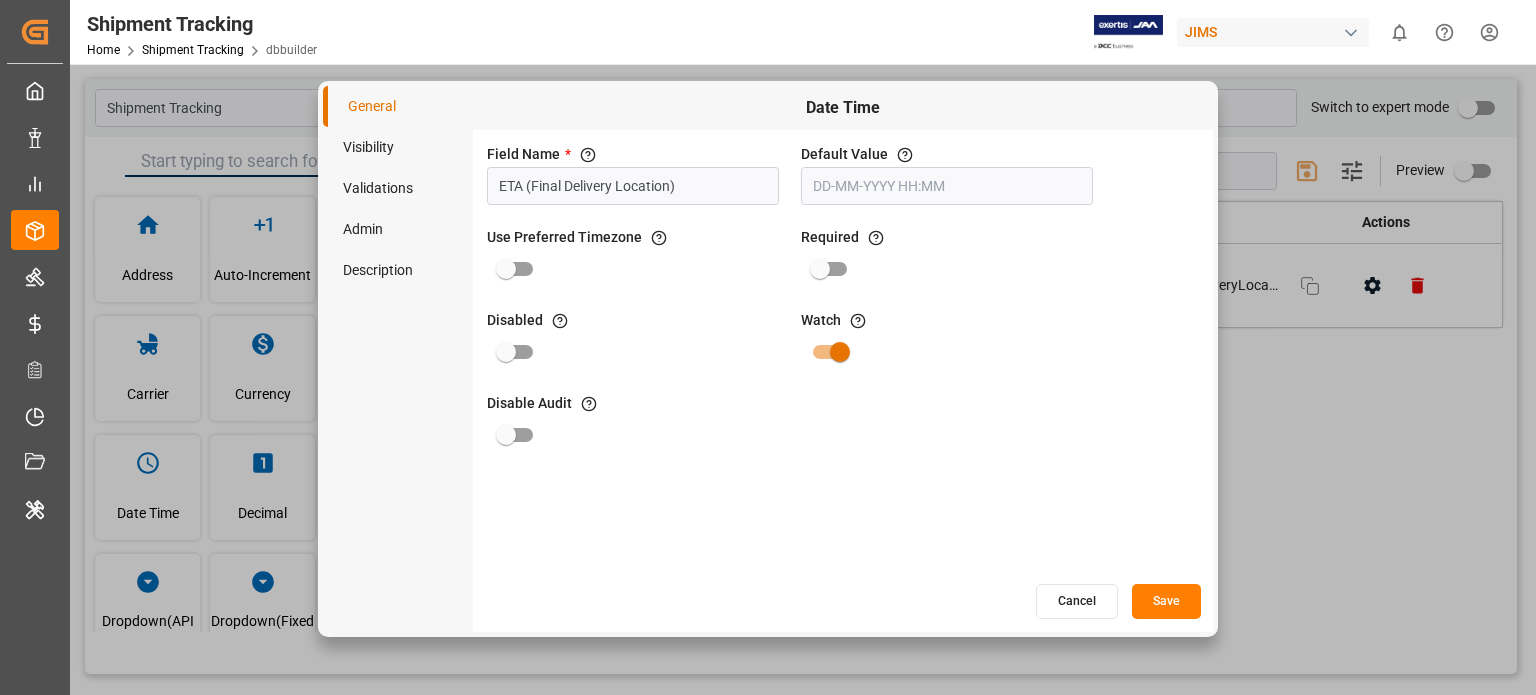 click on "Cancel" at bounding box center [1077, 601] 